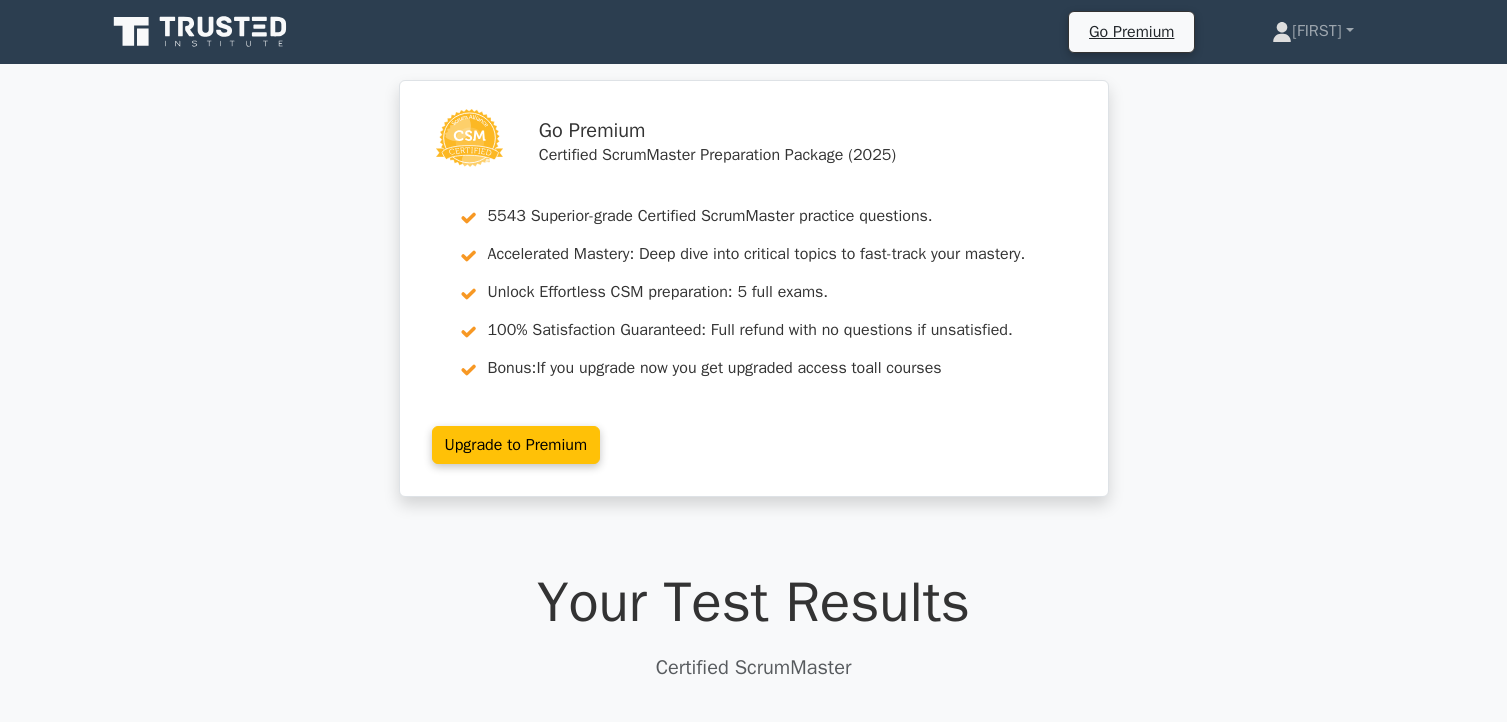 scroll, scrollTop: 3910, scrollLeft: 0, axis: vertical 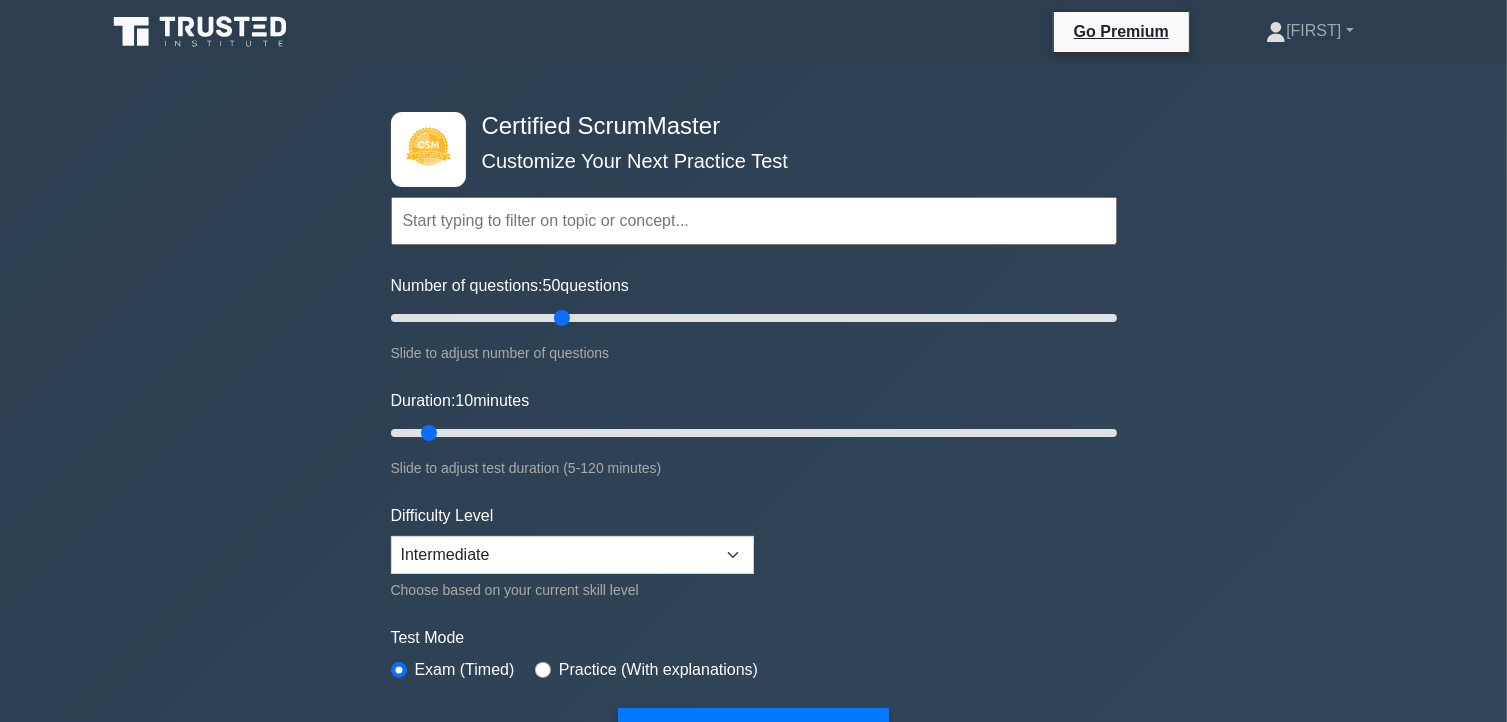 type on "50" 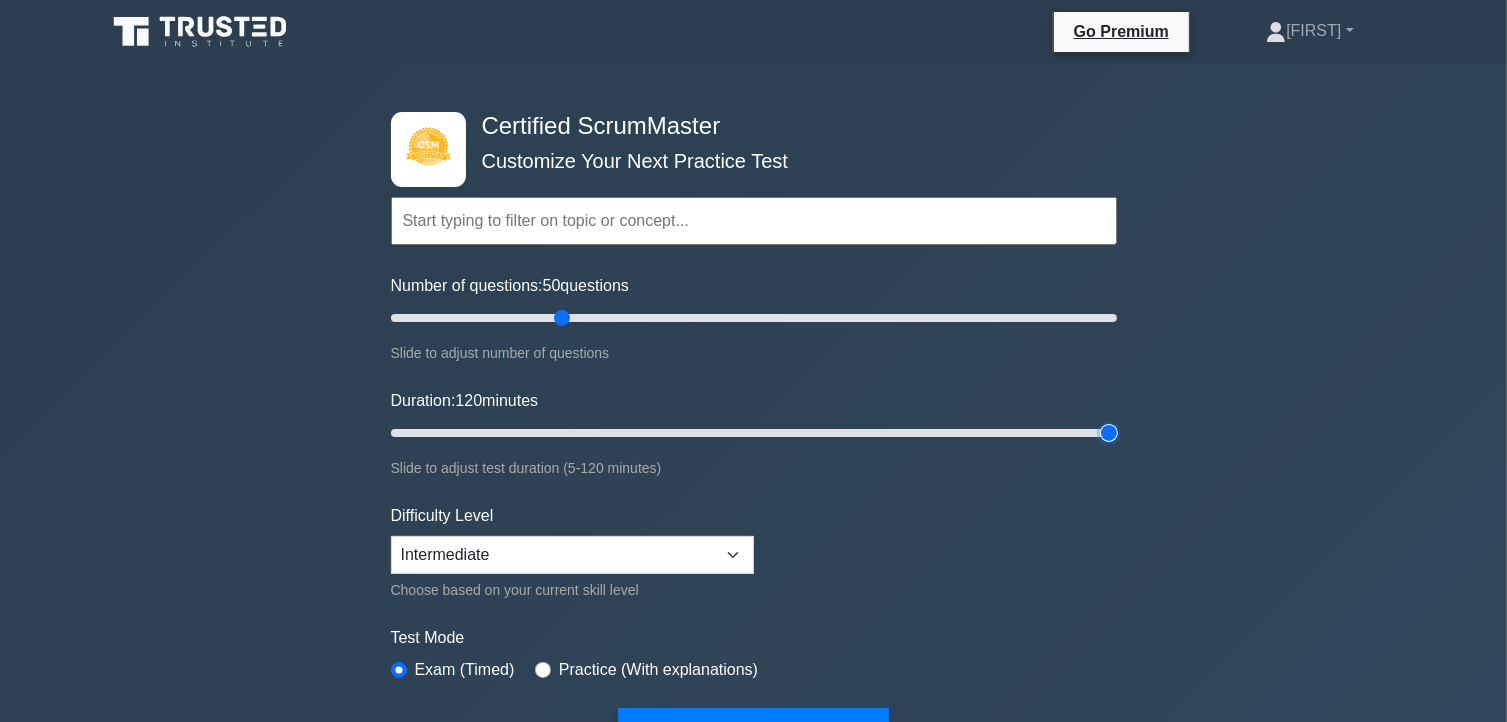 drag, startPoint x: 432, startPoint y: 431, endPoint x: 1354, endPoint y: 401, distance: 922.4879 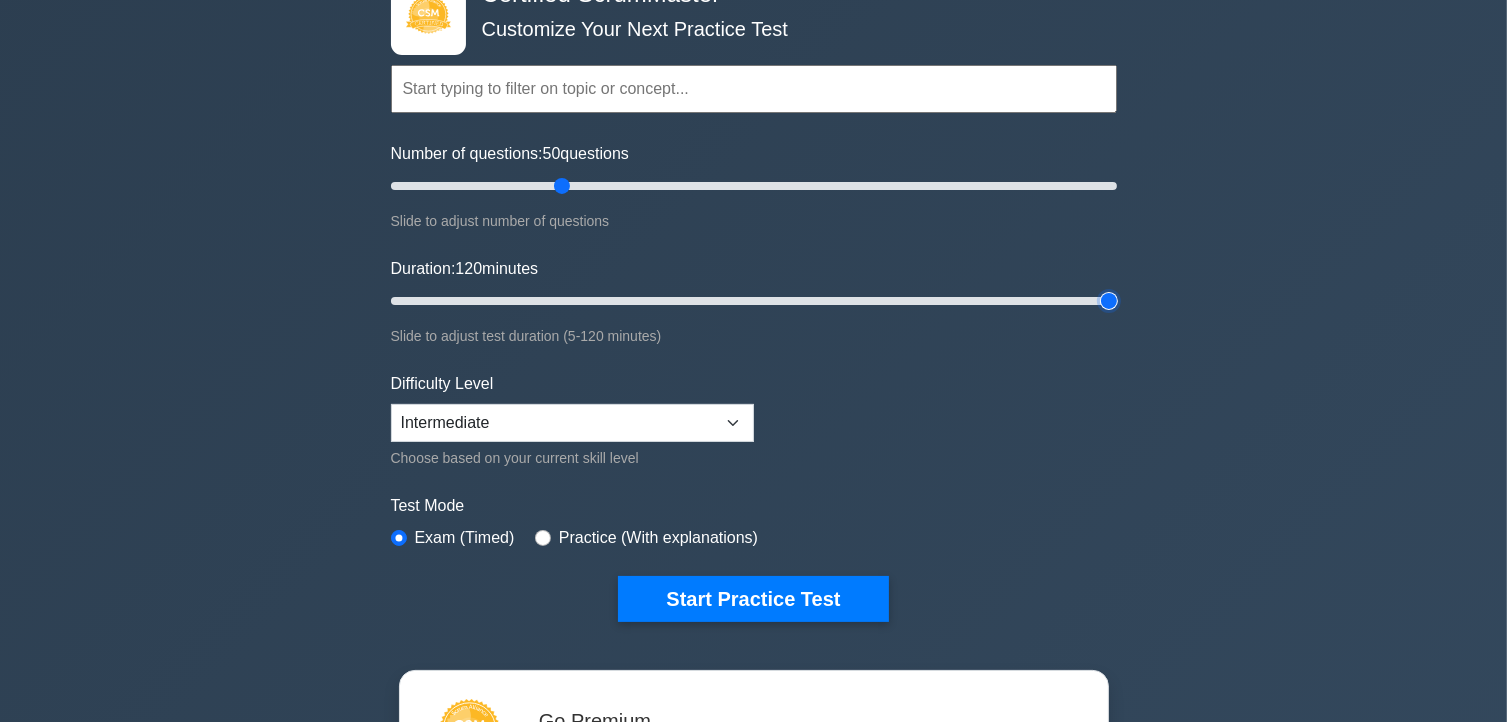 scroll, scrollTop: 152, scrollLeft: 0, axis: vertical 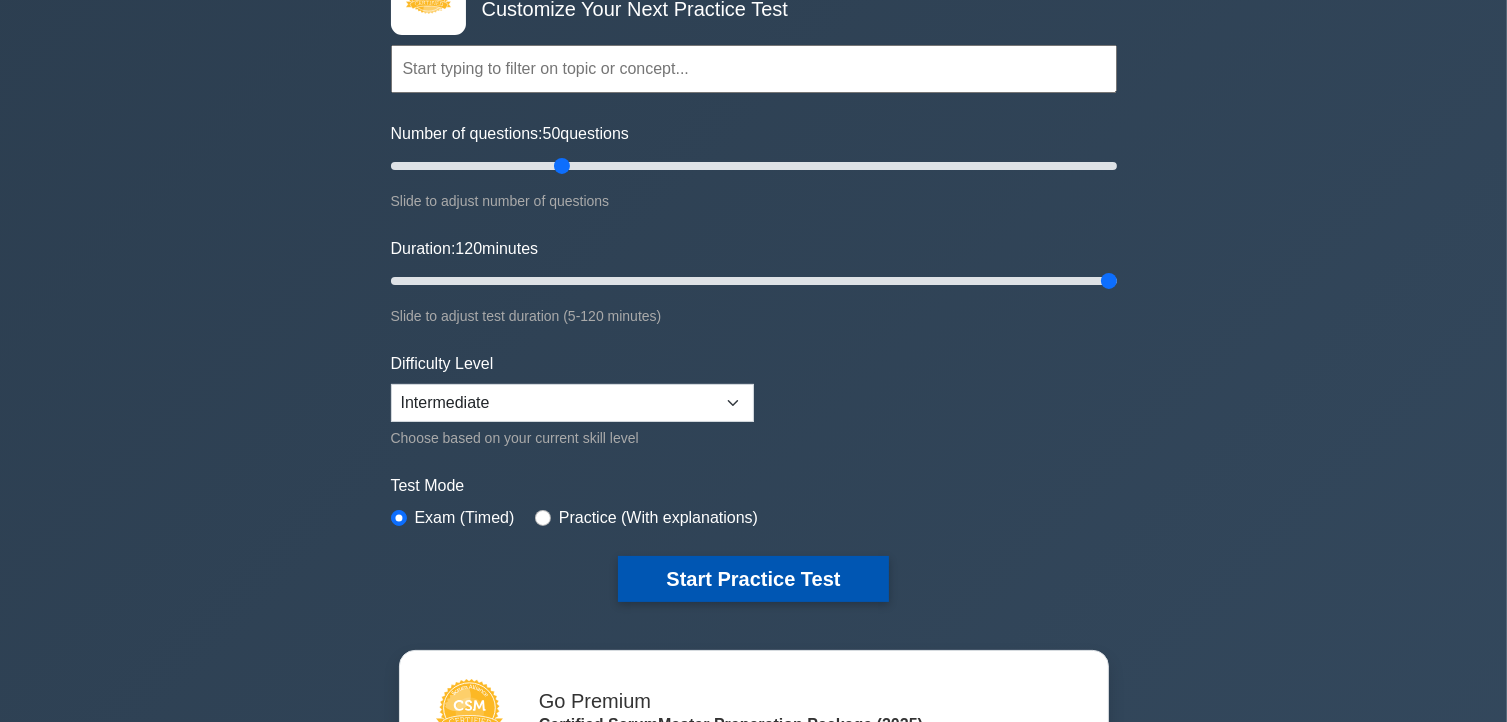 click on "Start Practice Test" at bounding box center [753, 579] 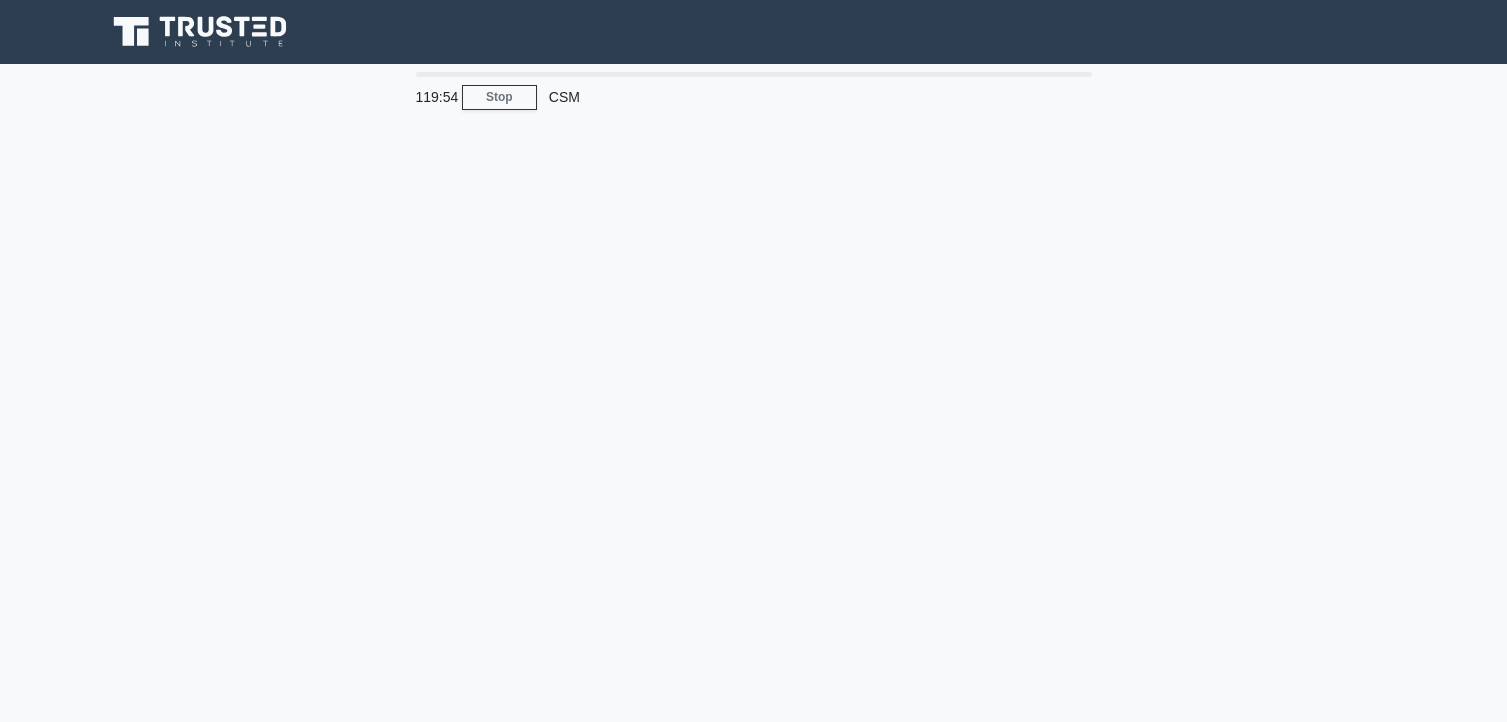 scroll, scrollTop: 0, scrollLeft: 0, axis: both 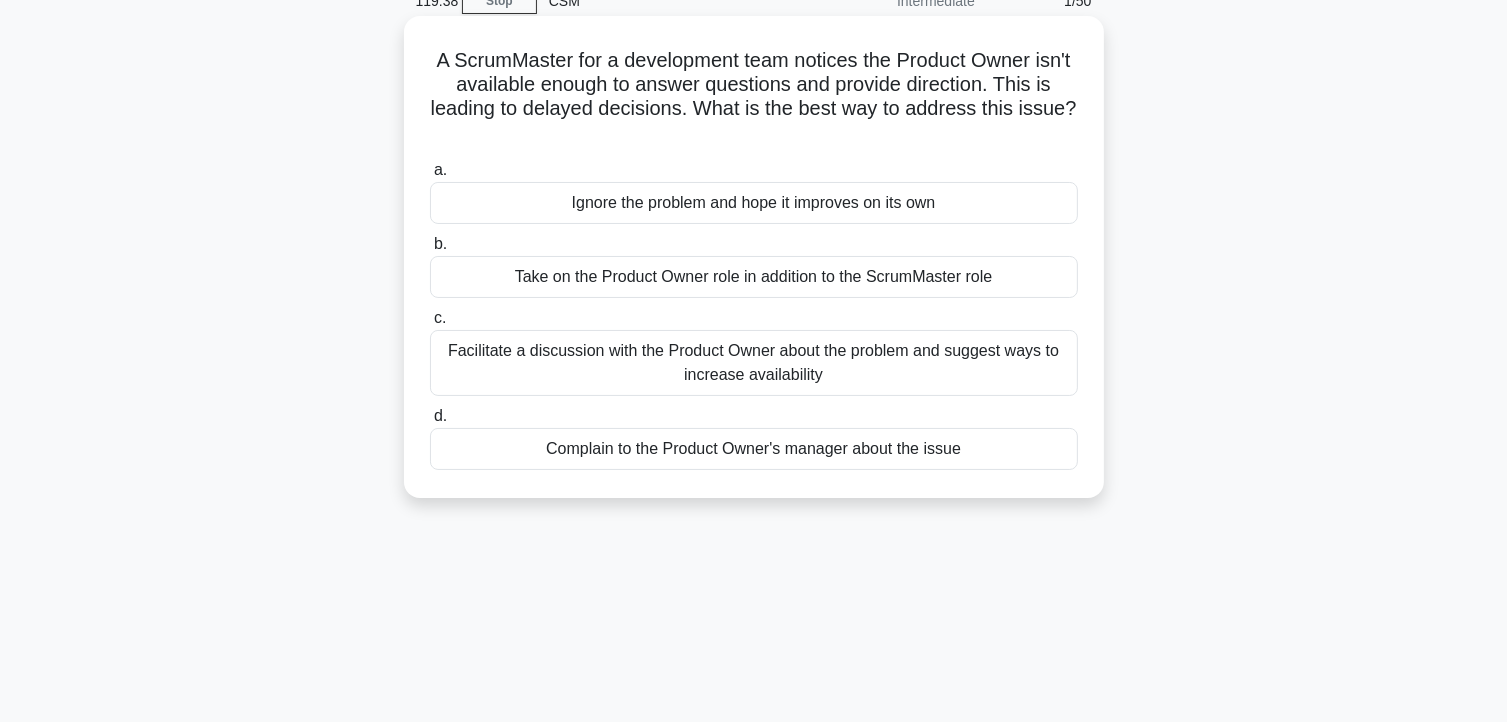 click on "Facilitate a discussion with the Product Owner about the problem and suggest ways to increase availability" at bounding box center [754, 363] 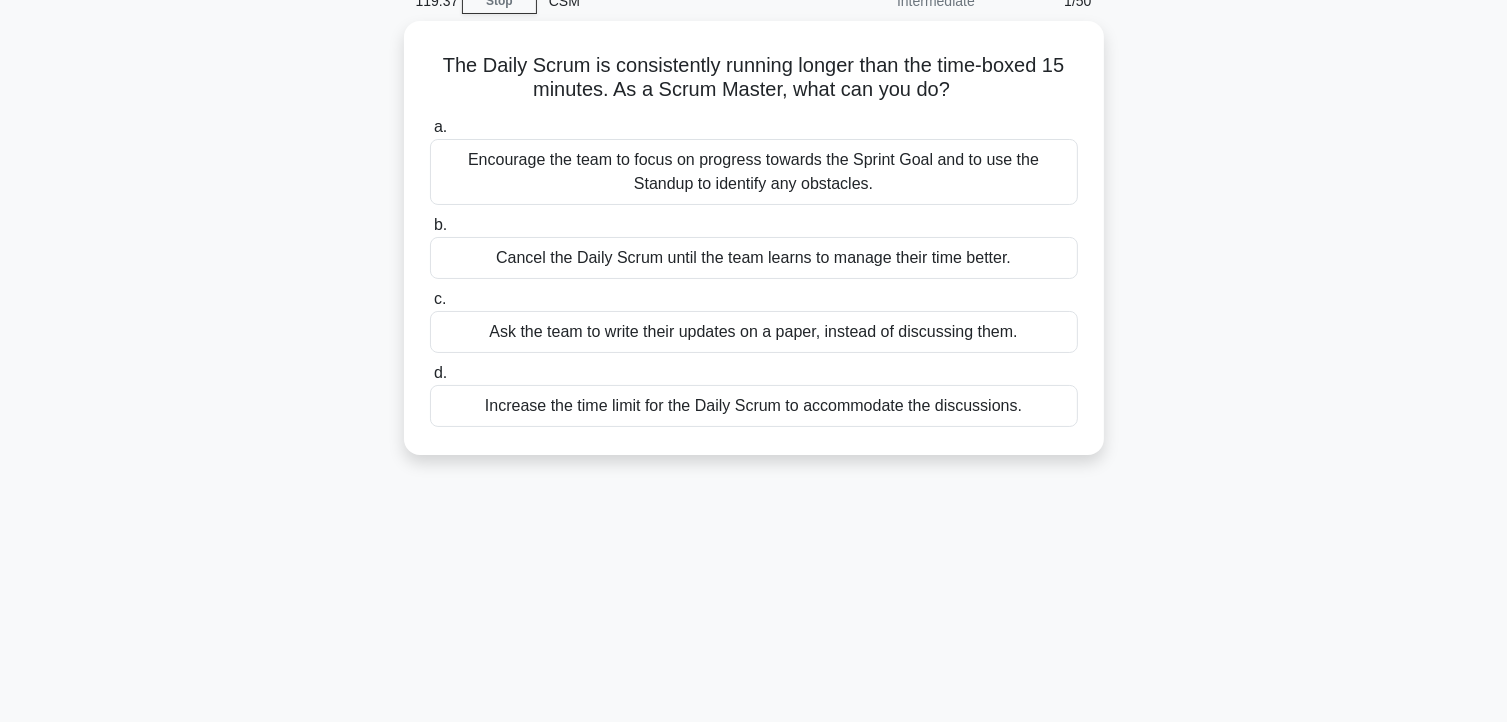 scroll, scrollTop: 0, scrollLeft: 0, axis: both 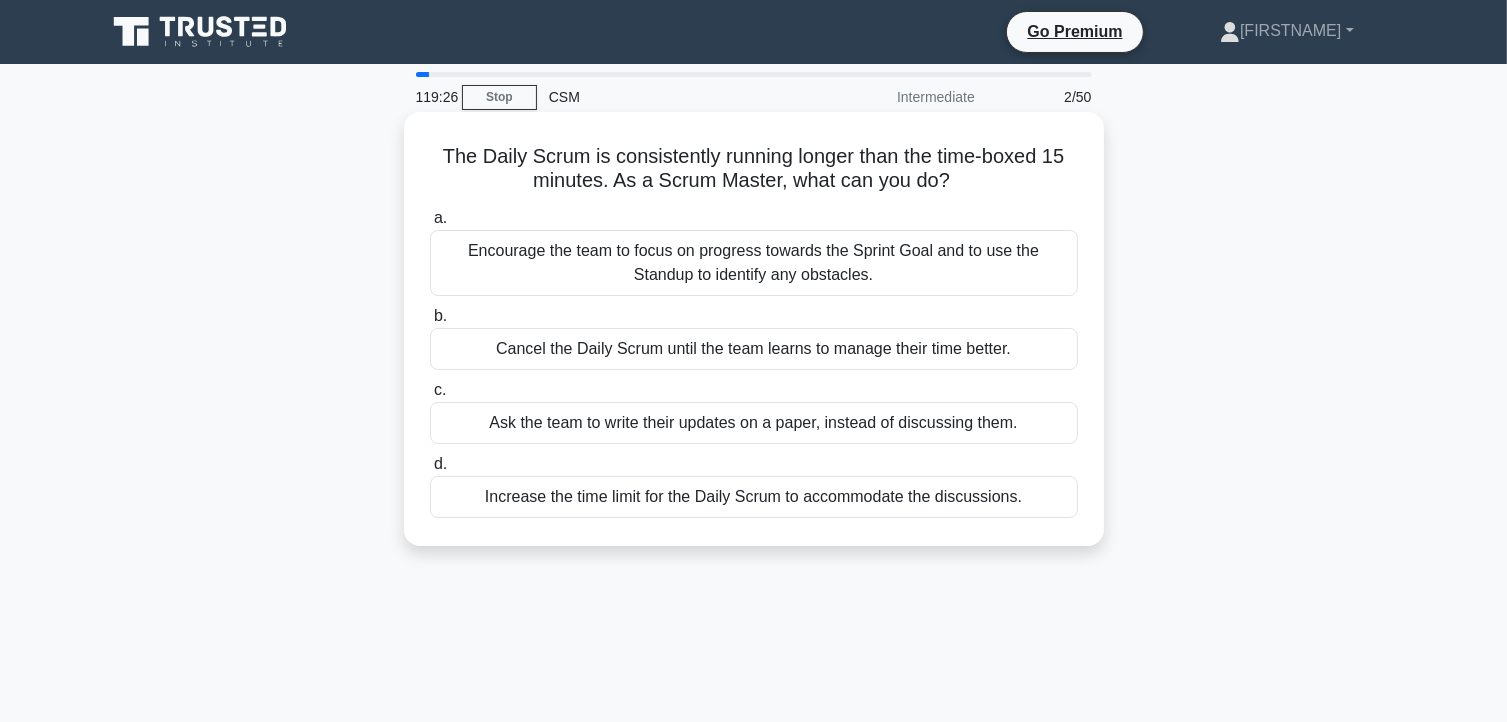 click on "Encourage the team to focus on progress towards the Sprint Goal and to use the Standup to identify any obstacles." at bounding box center (754, 263) 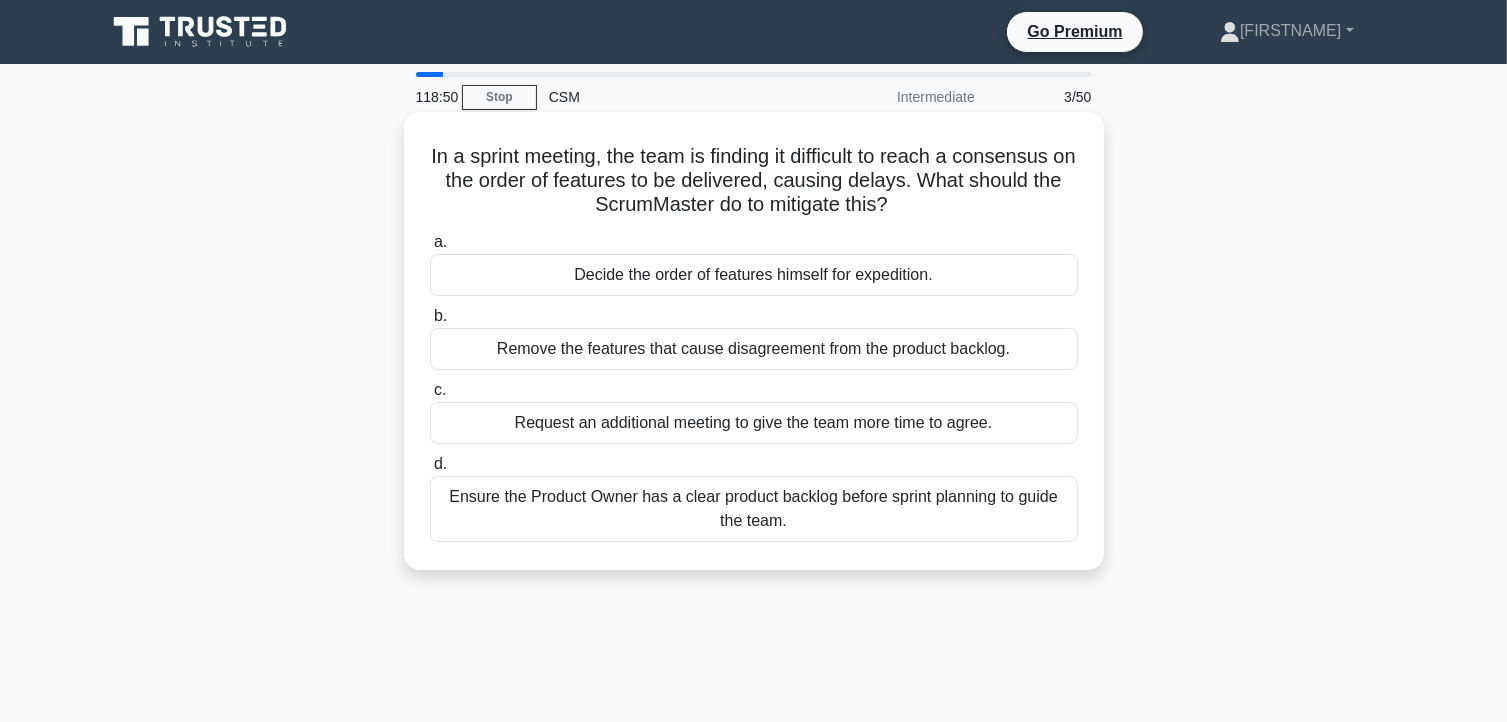 click on "Ensure the Product Owner has a clear product backlog before sprint planning to guide the team." at bounding box center (754, 509) 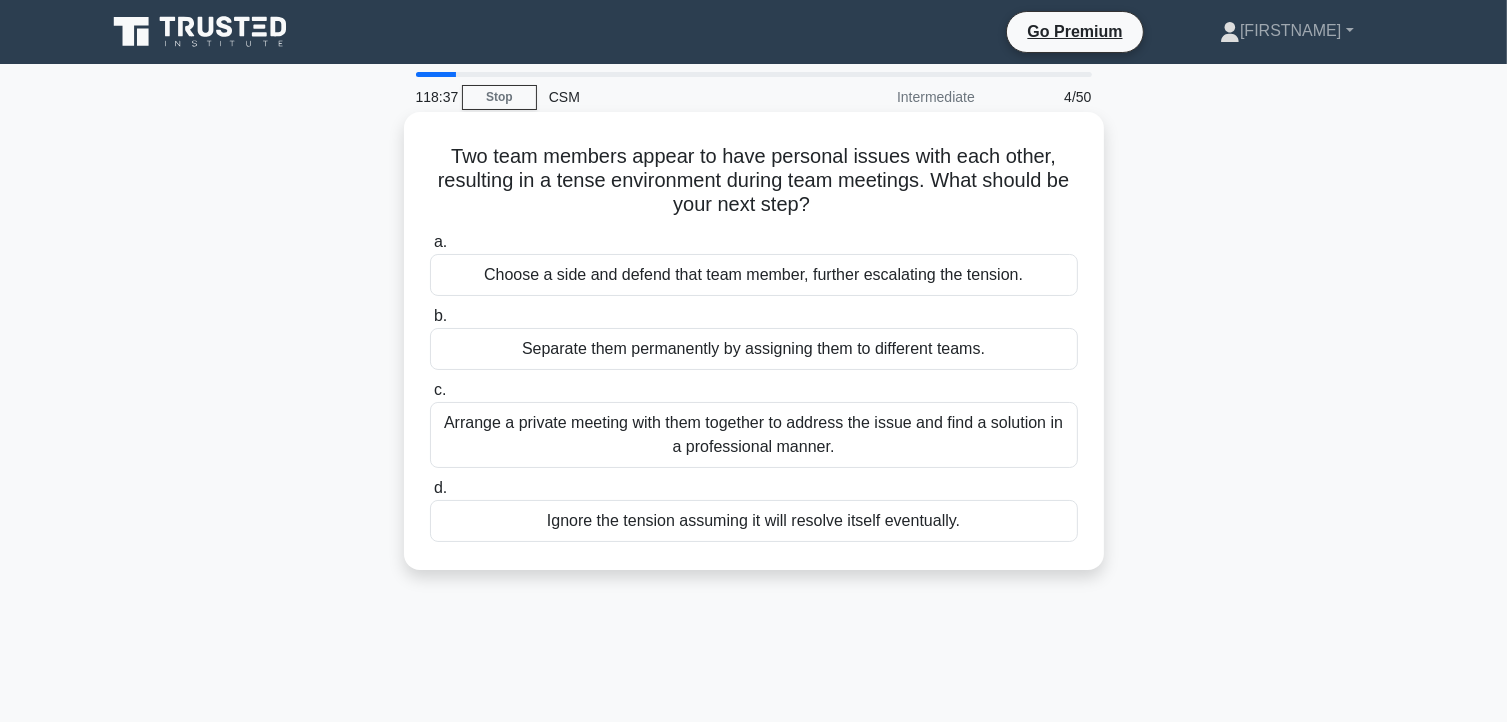 click on "Arrange a private meeting with them together to address the issue and find a solution in a professional manner." at bounding box center (754, 435) 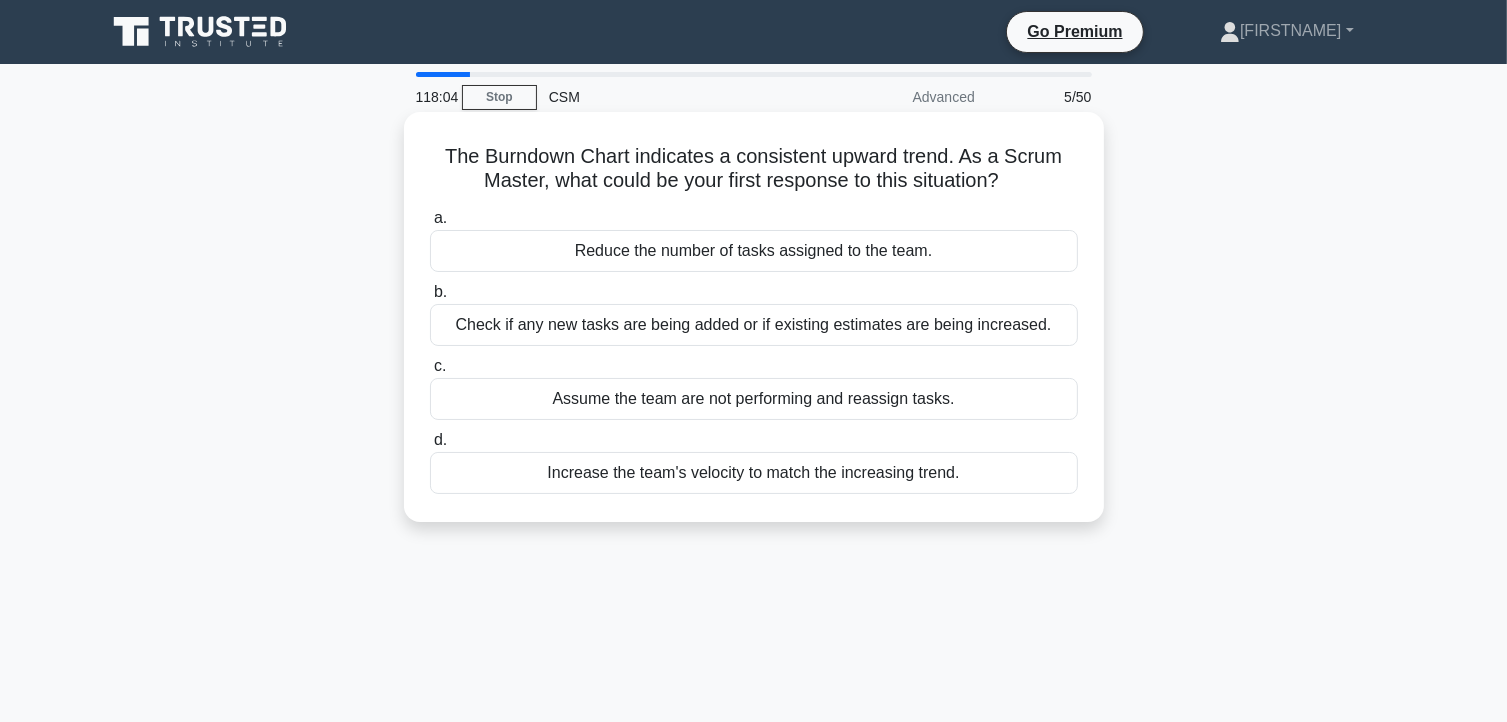click on "Check if any new tasks are being added or if existing estimates are being increased." at bounding box center (754, 325) 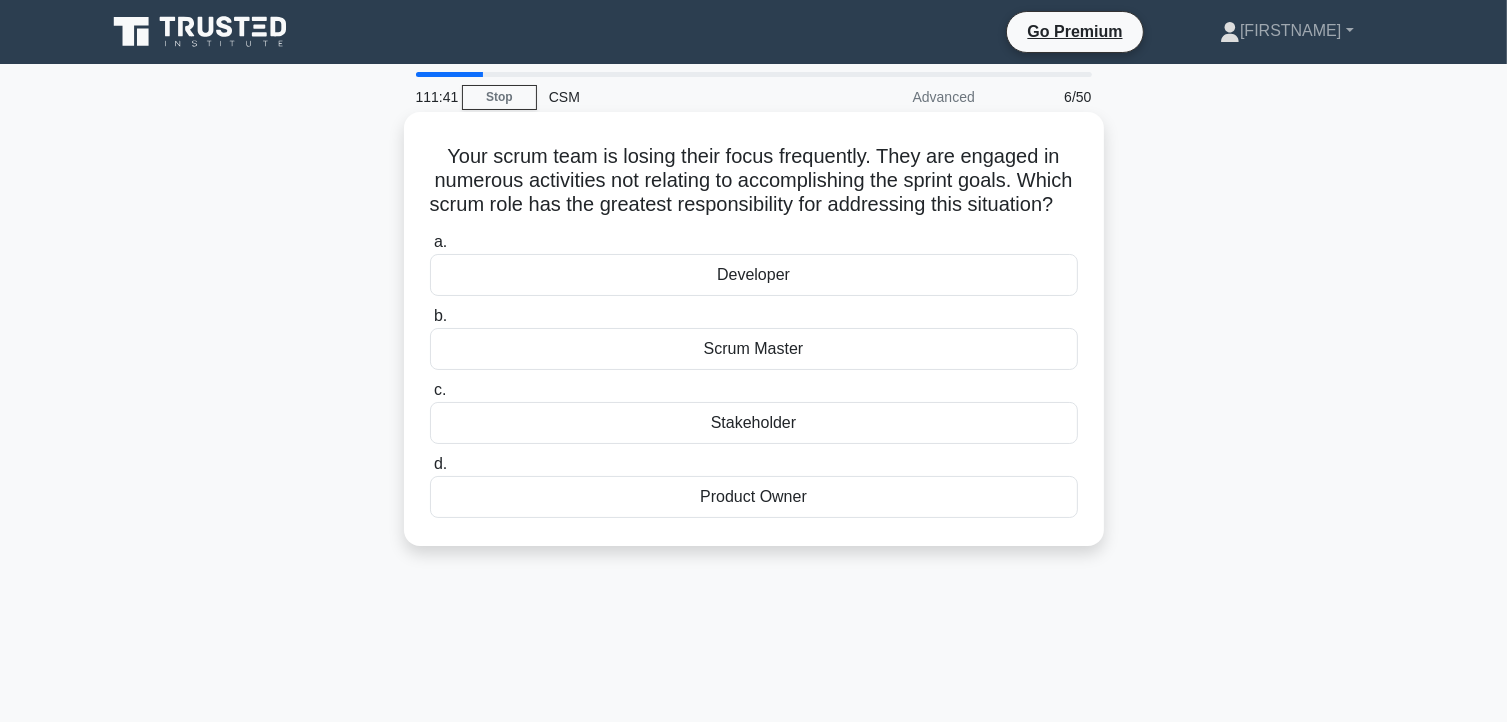 click on "Scrum Master" at bounding box center (754, 349) 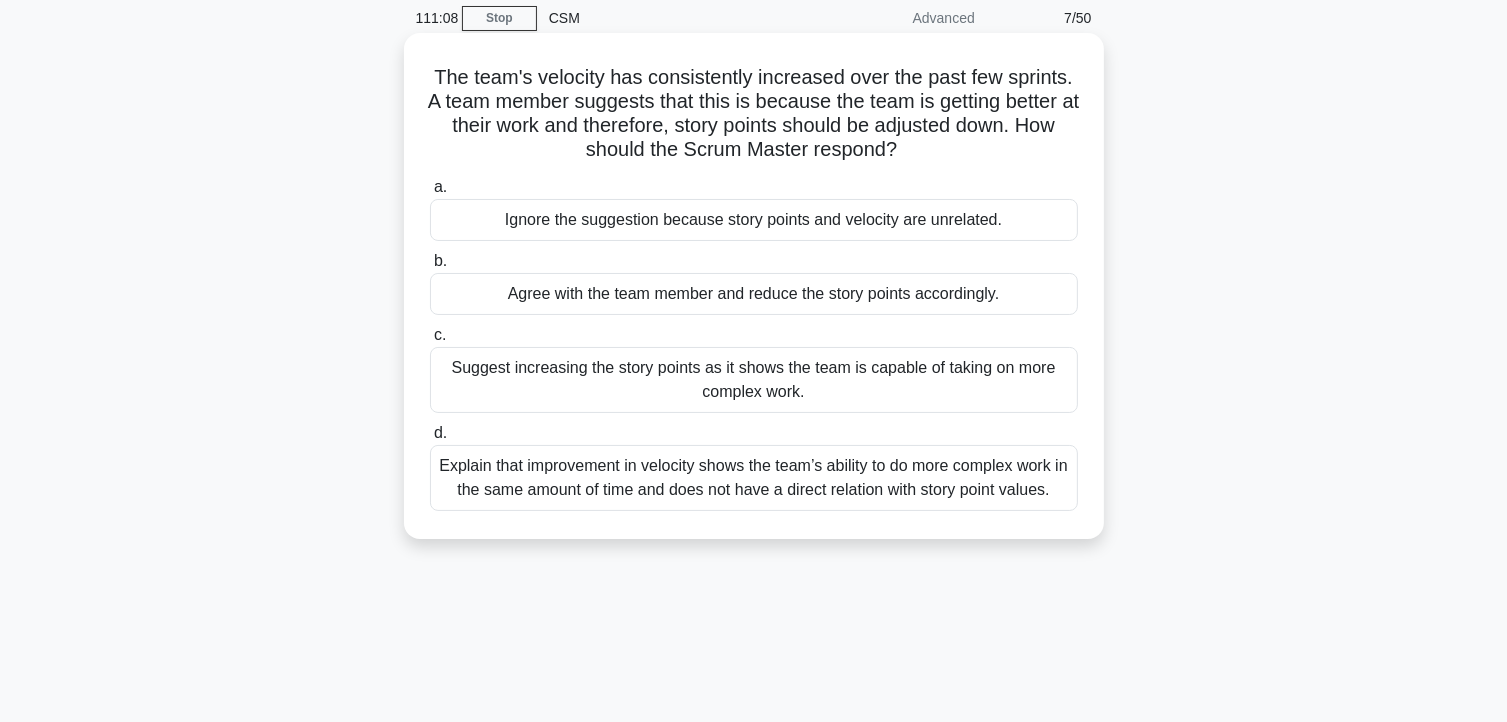 scroll, scrollTop: 78, scrollLeft: 0, axis: vertical 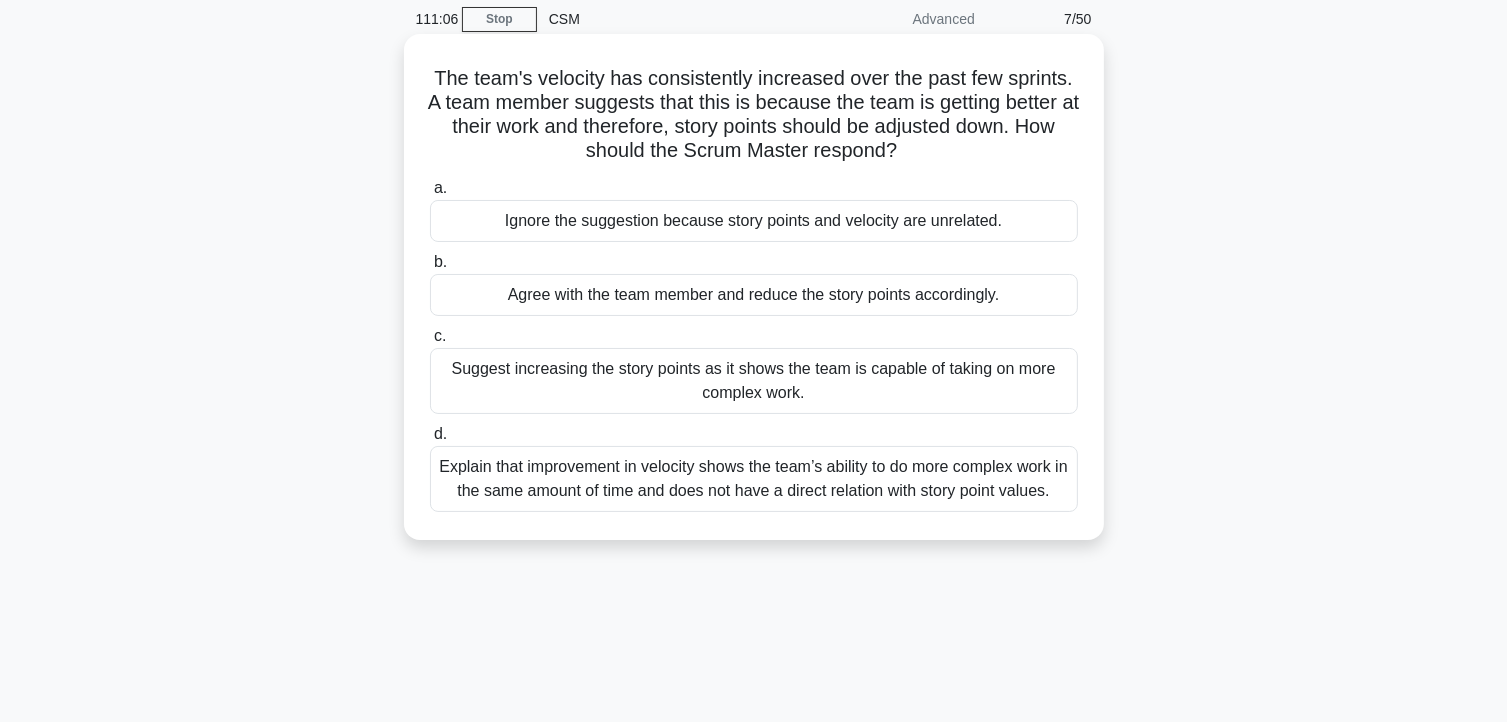 click on "Suggest increasing the story points as it shows the team is capable of taking on more complex work." at bounding box center (754, 381) 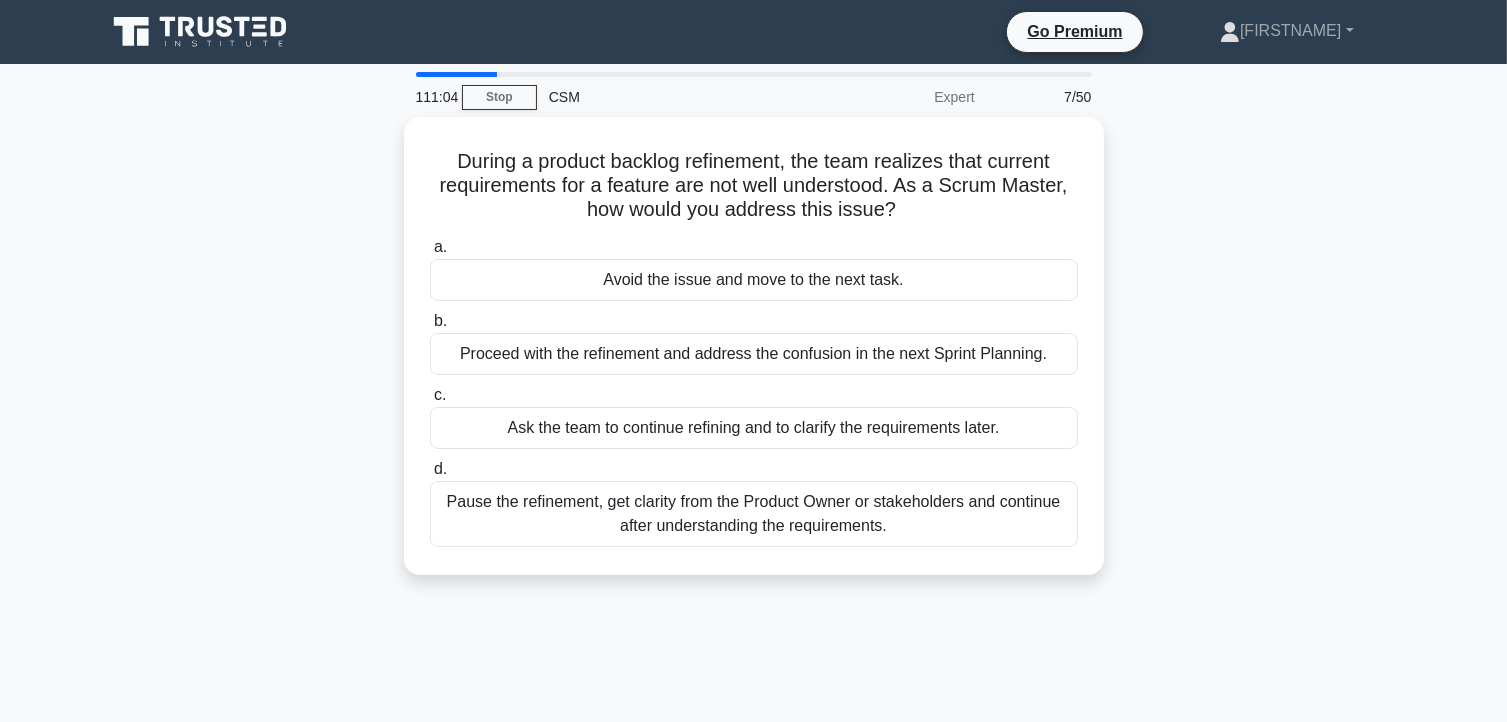 scroll, scrollTop: 0, scrollLeft: 0, axis: both 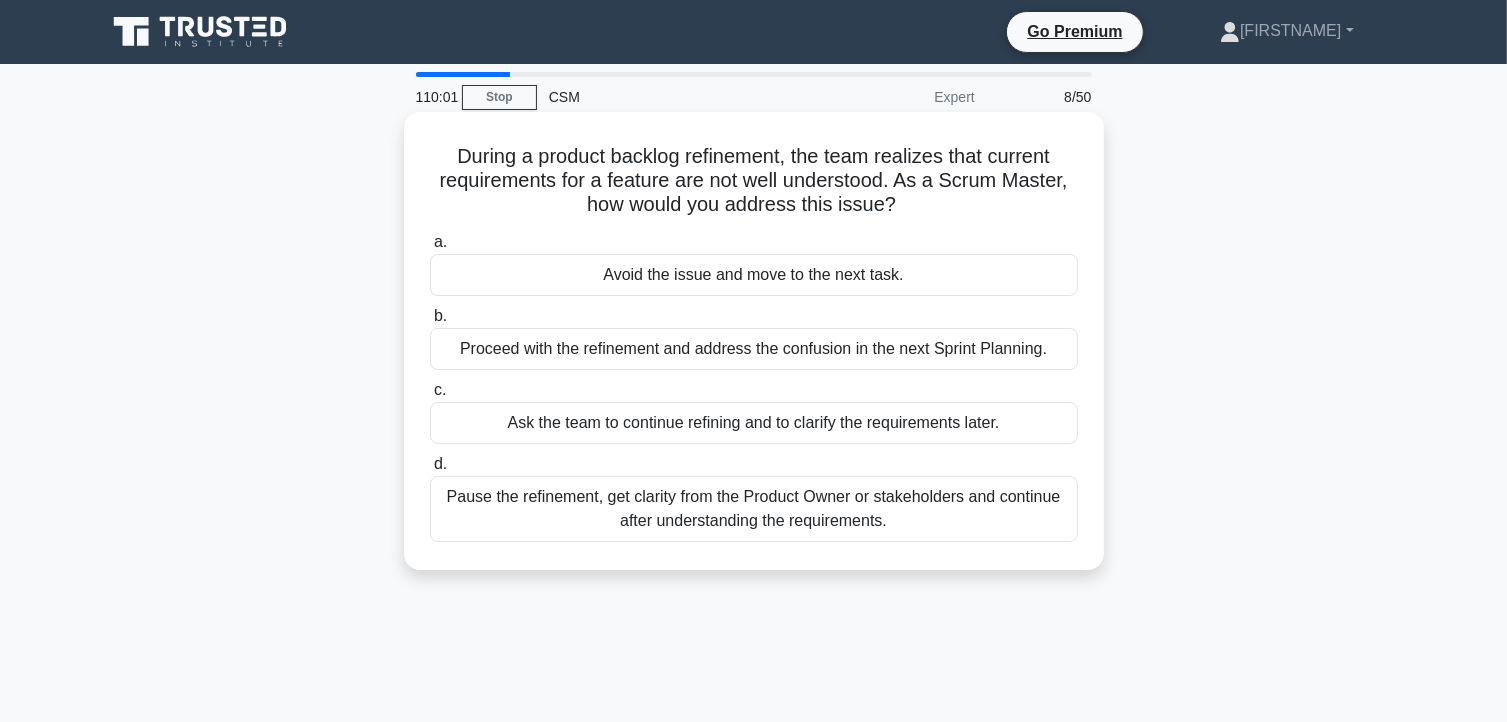 click on "Proceed with the refinement and address the confusion in the next Sprint Planning." at bounding box center [754, 349] 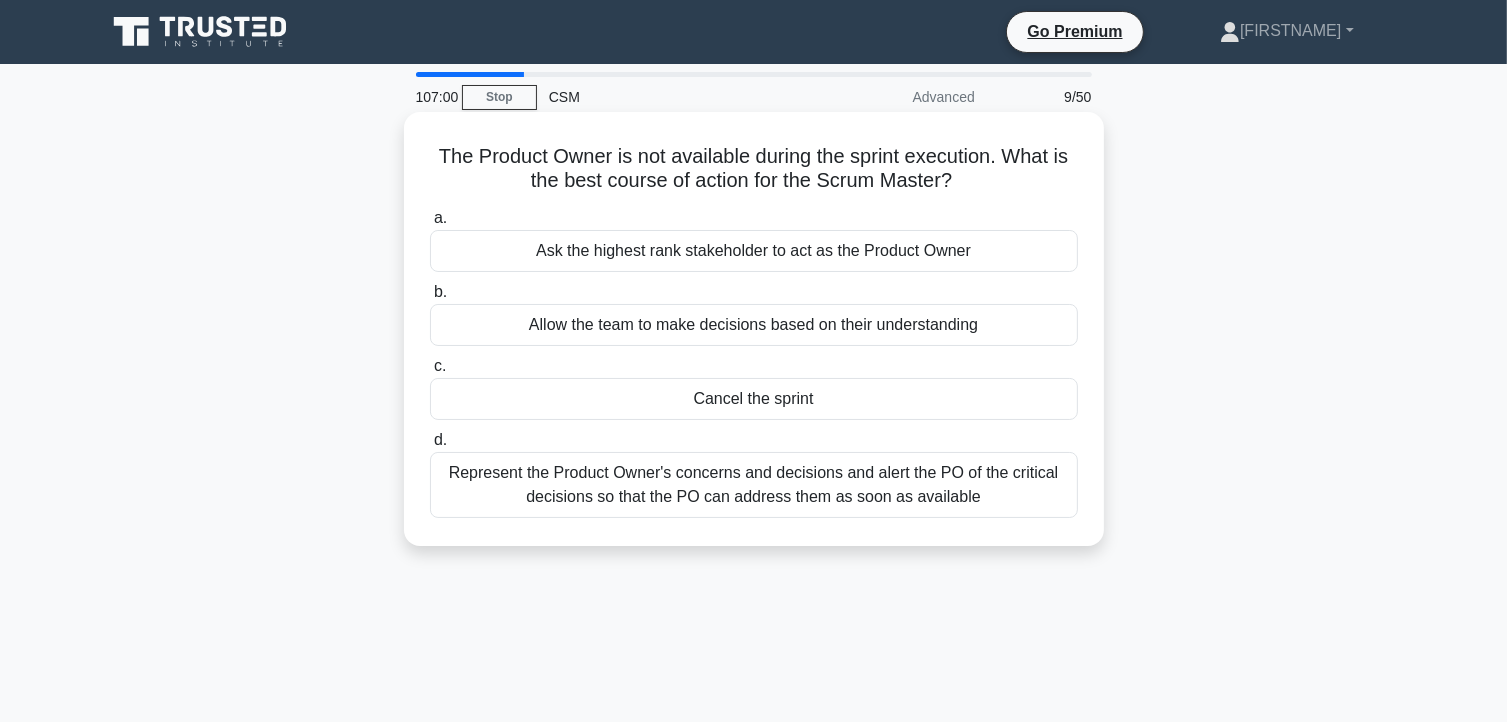 click on "Represent the Product Owner's concerns and decisions and alert the PO of the critical decisions so that the PO can address them as soon as available" at bounding box center (754, 485) 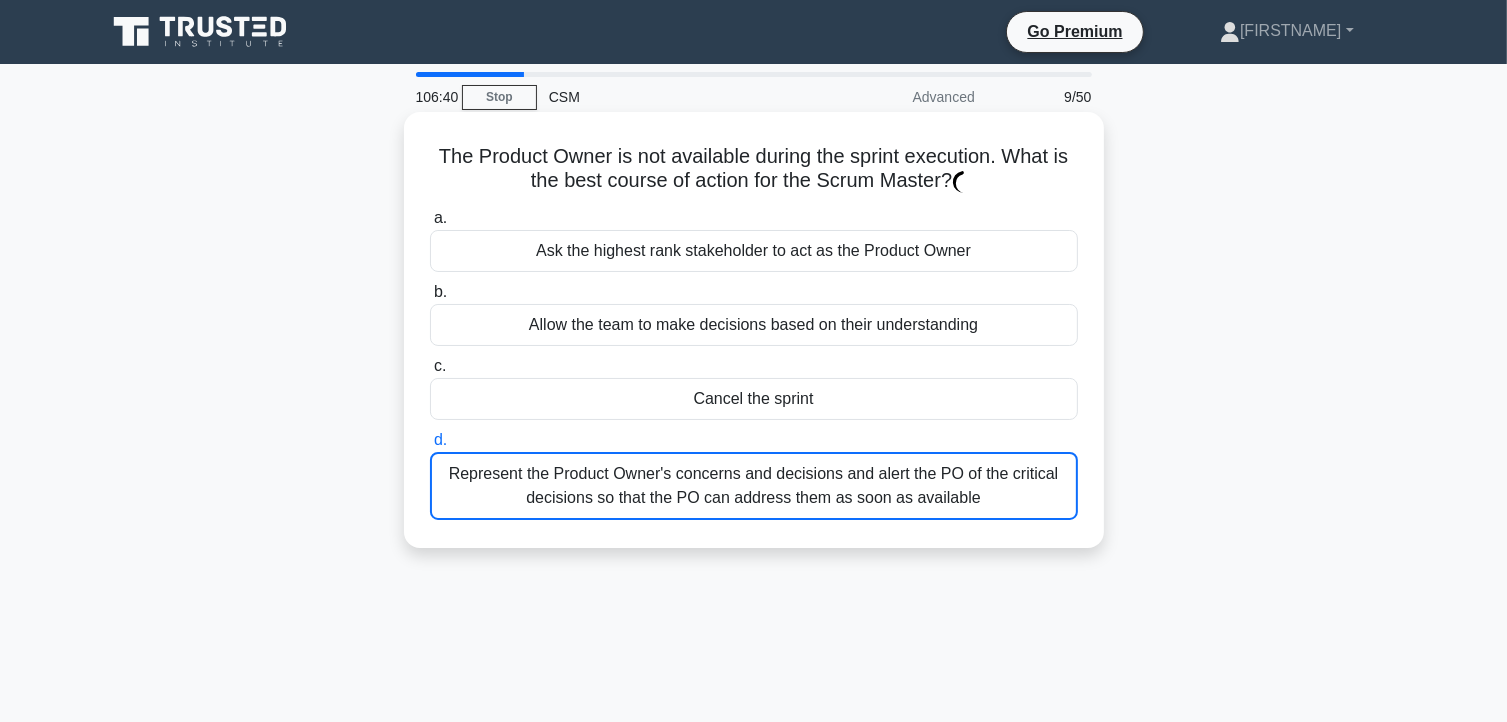 click on "Represent the Product Owner's concerns and decisions and alert the PO of the critical decisions so that the PO can address them as soon as available" at bounding box center [754, 486] 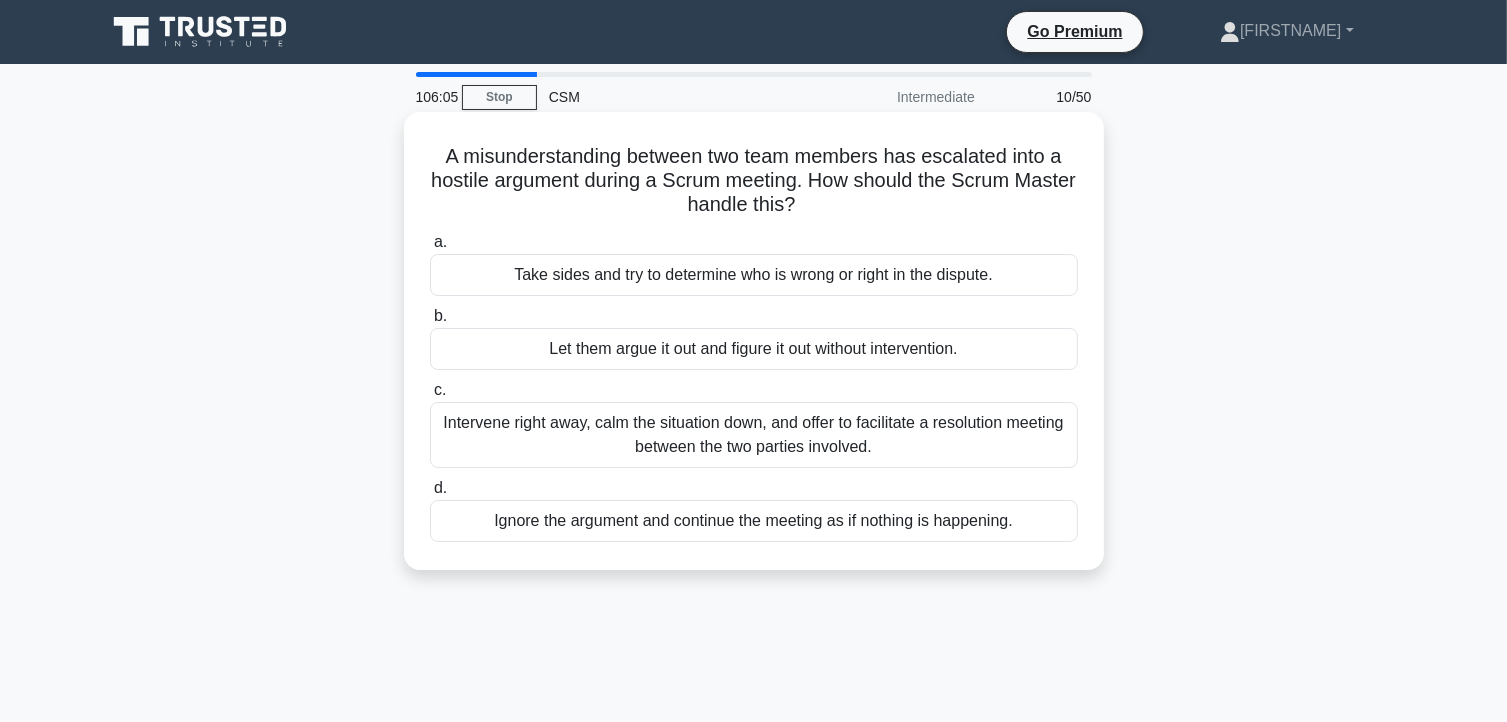 click on "Intervene right away, calm the situation down, and offer to facilitate a resolution meeting between the two parties involved." at bounding box center (754, 435) 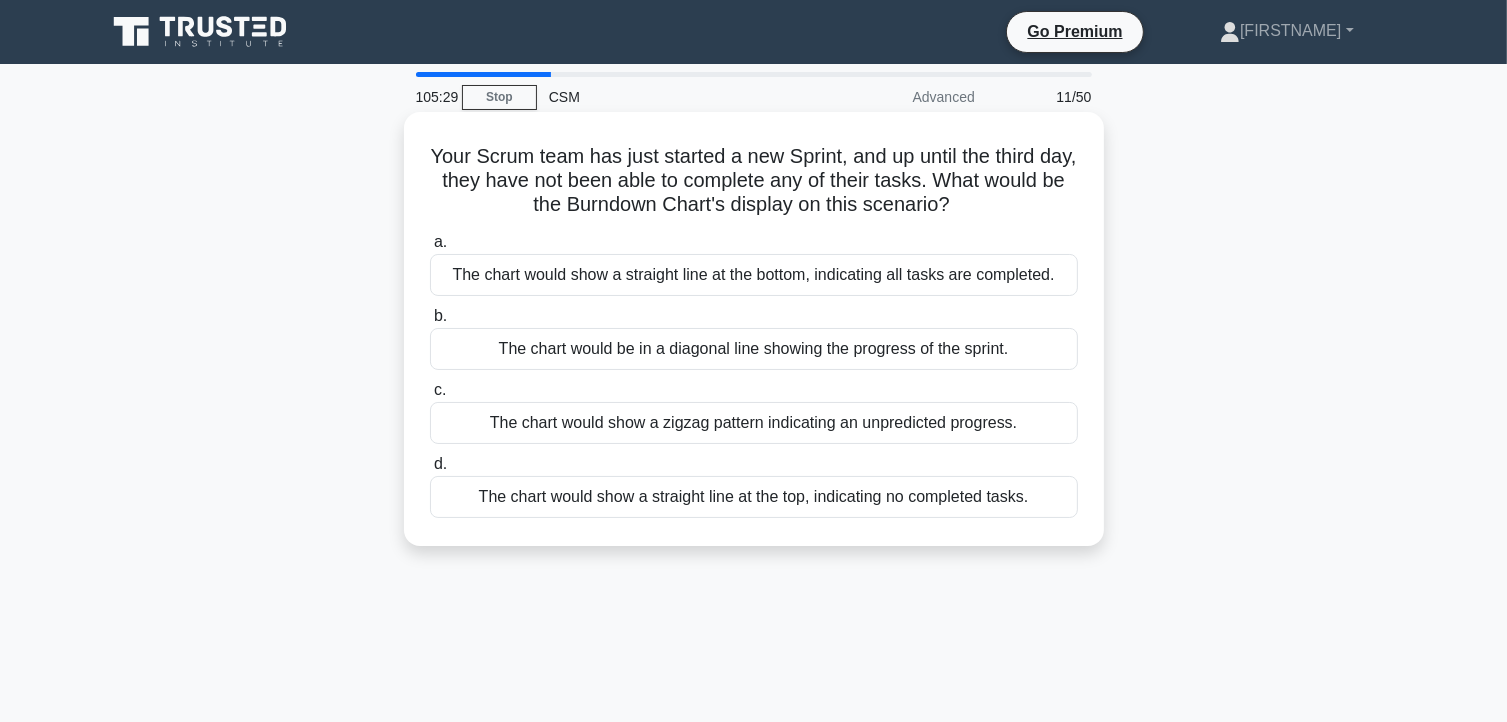 click on "The chart would show a straight line at the top, indicating no completed tasks." at bounding box center [754, 497] 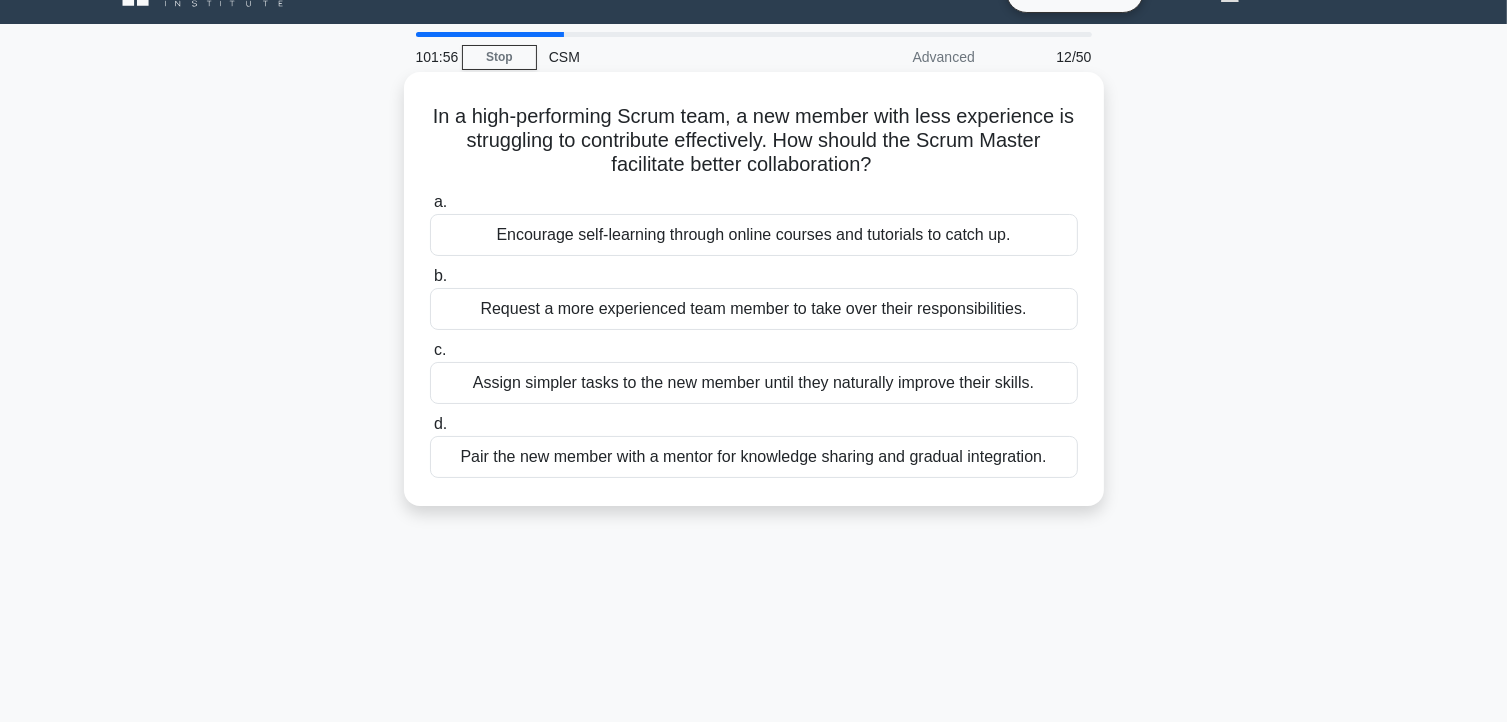 scroll, scrollTop: 46, scrollLeft: 0, axis: vertical 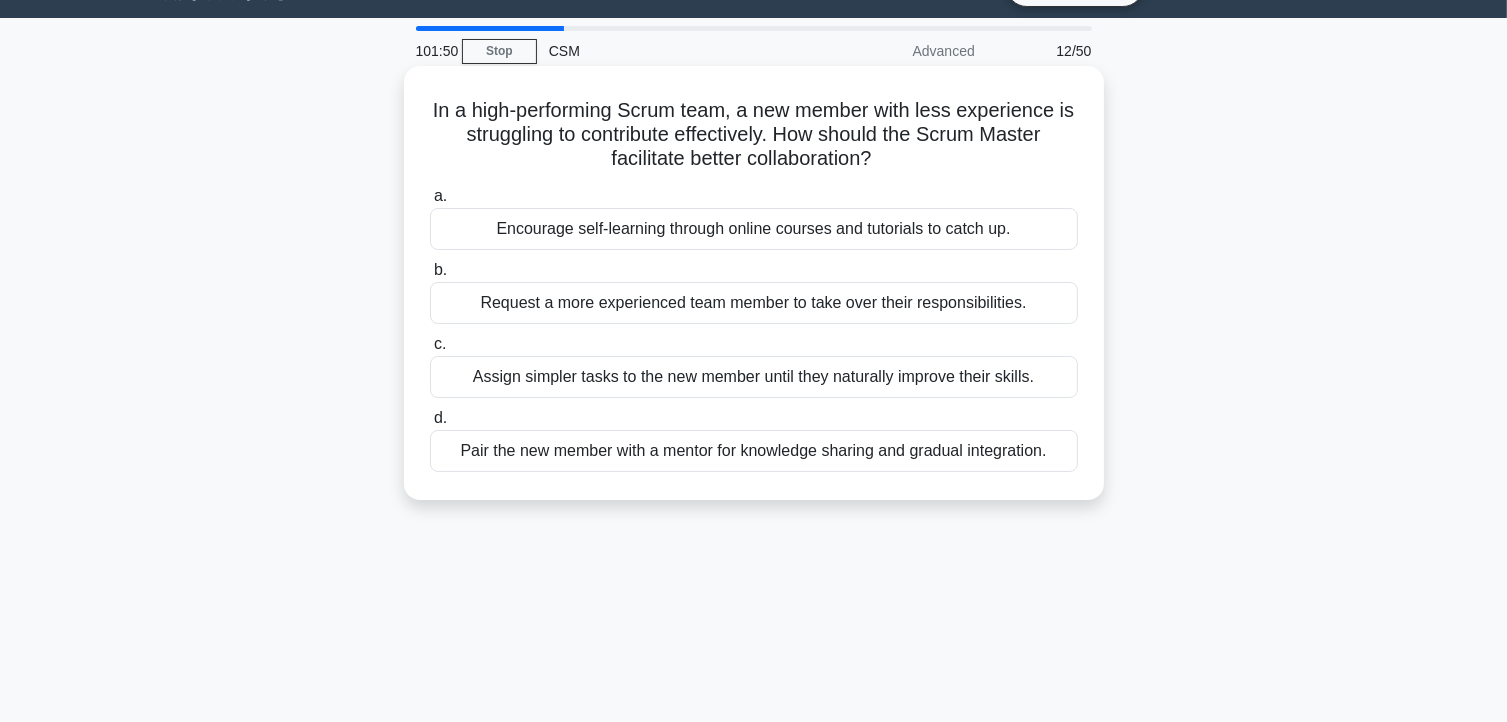 click on "Pair the new member with a mentor for knowledge sharing and gradual integration." at bounding box center (754, 451) 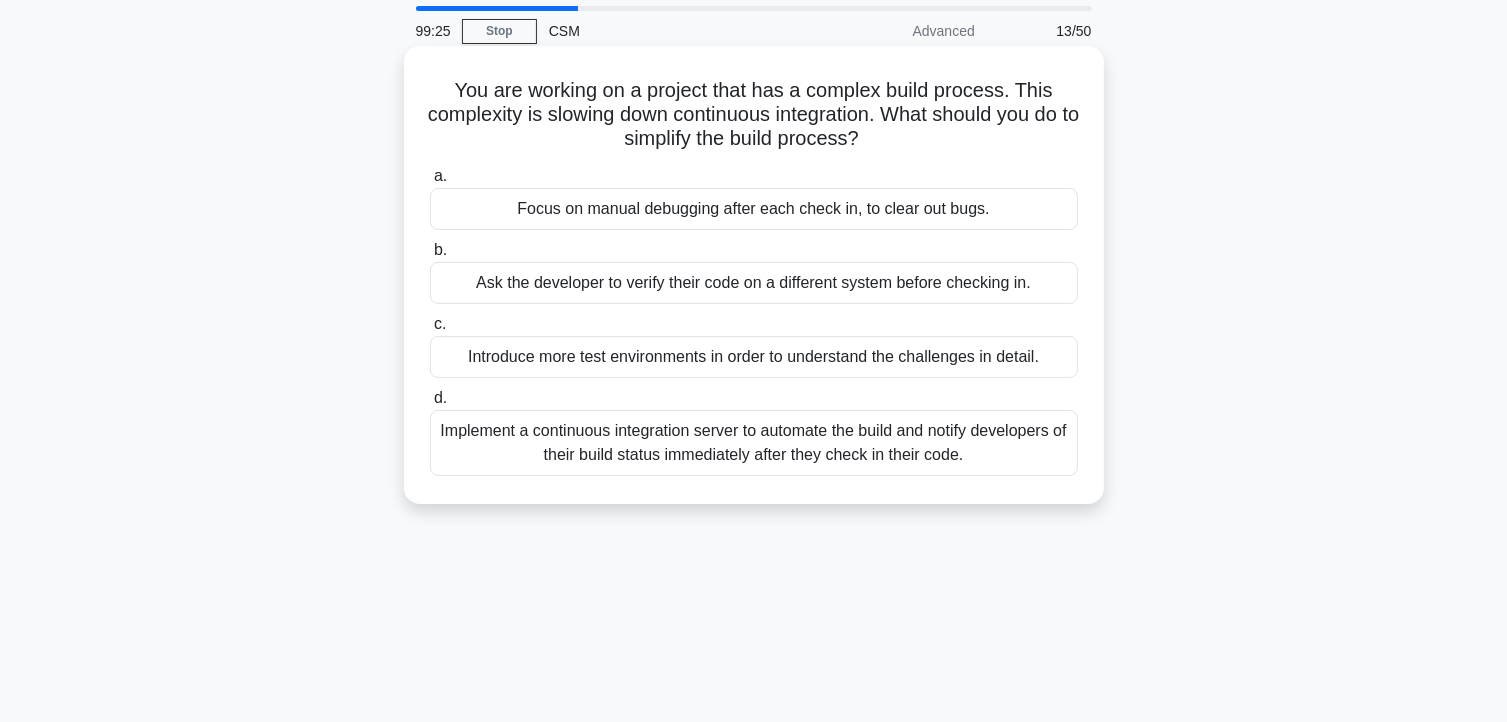 scroll, scrollTop: 67, scrollLeft: 0, axis: vertical 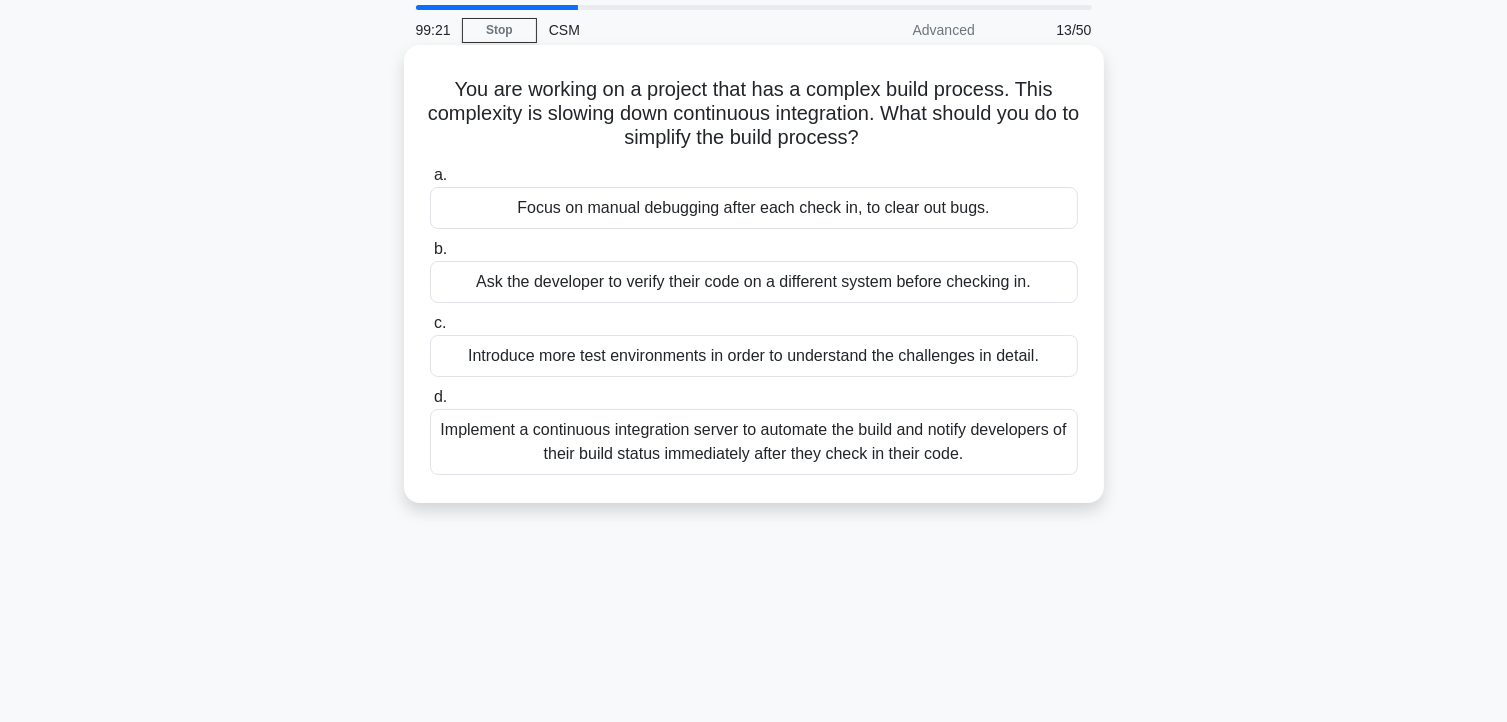 click on "Implement a continuous integration server to automate the build and notify developers of their build status immediately after they check in their code." at bounding box center (754, 442) 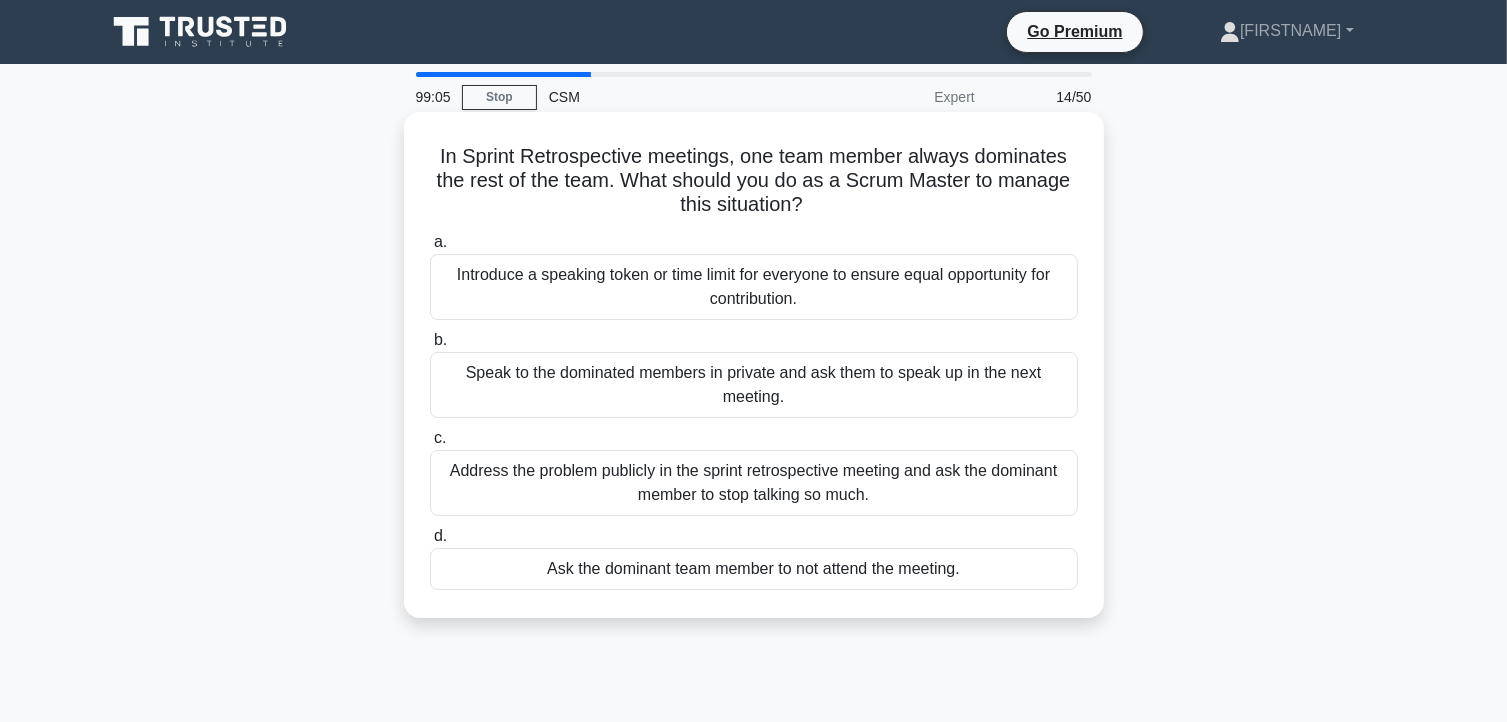 scroll, scrollTop: 59, scrollLeft: 0, axis: vertical 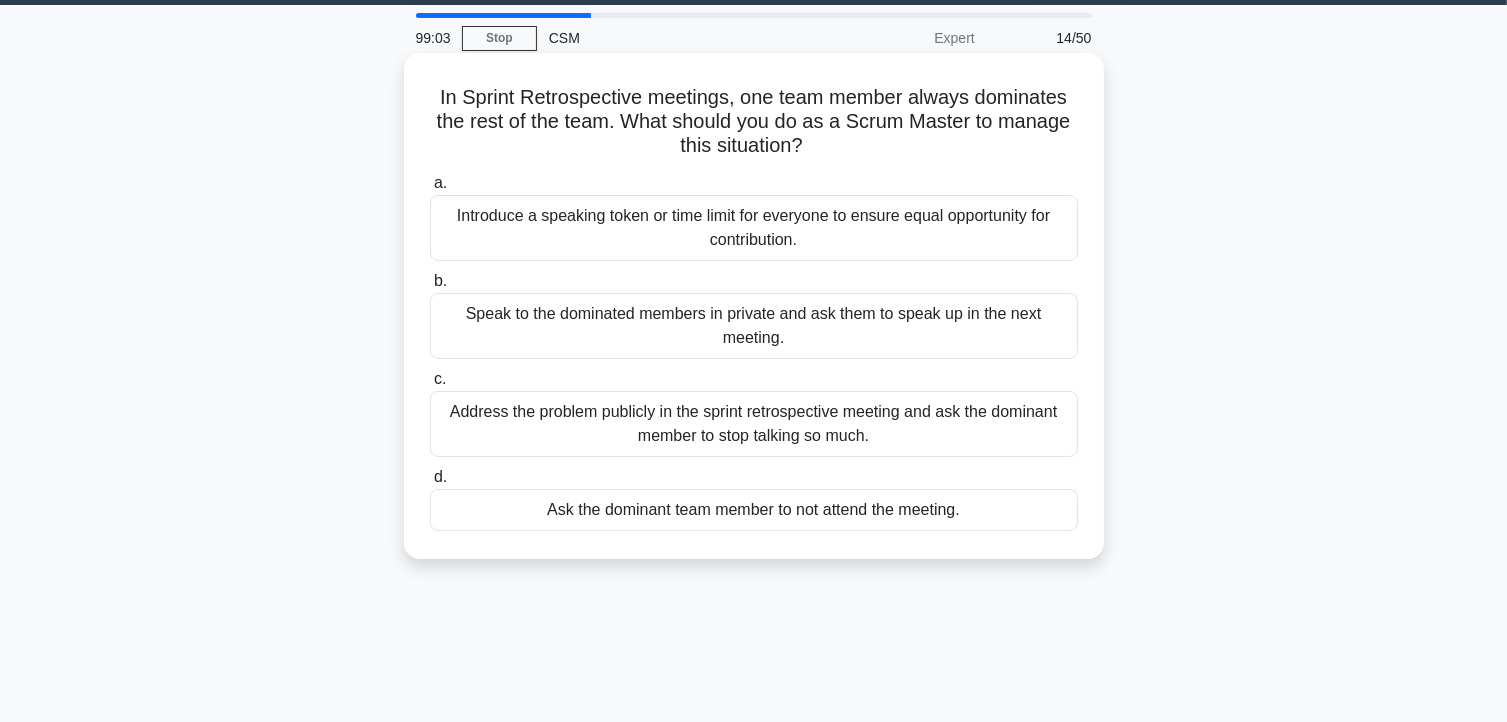 click on "Introduce a speaking token or time limit for everyone to ensure equal opportunity for contribution." at bounding box center [754, 228] 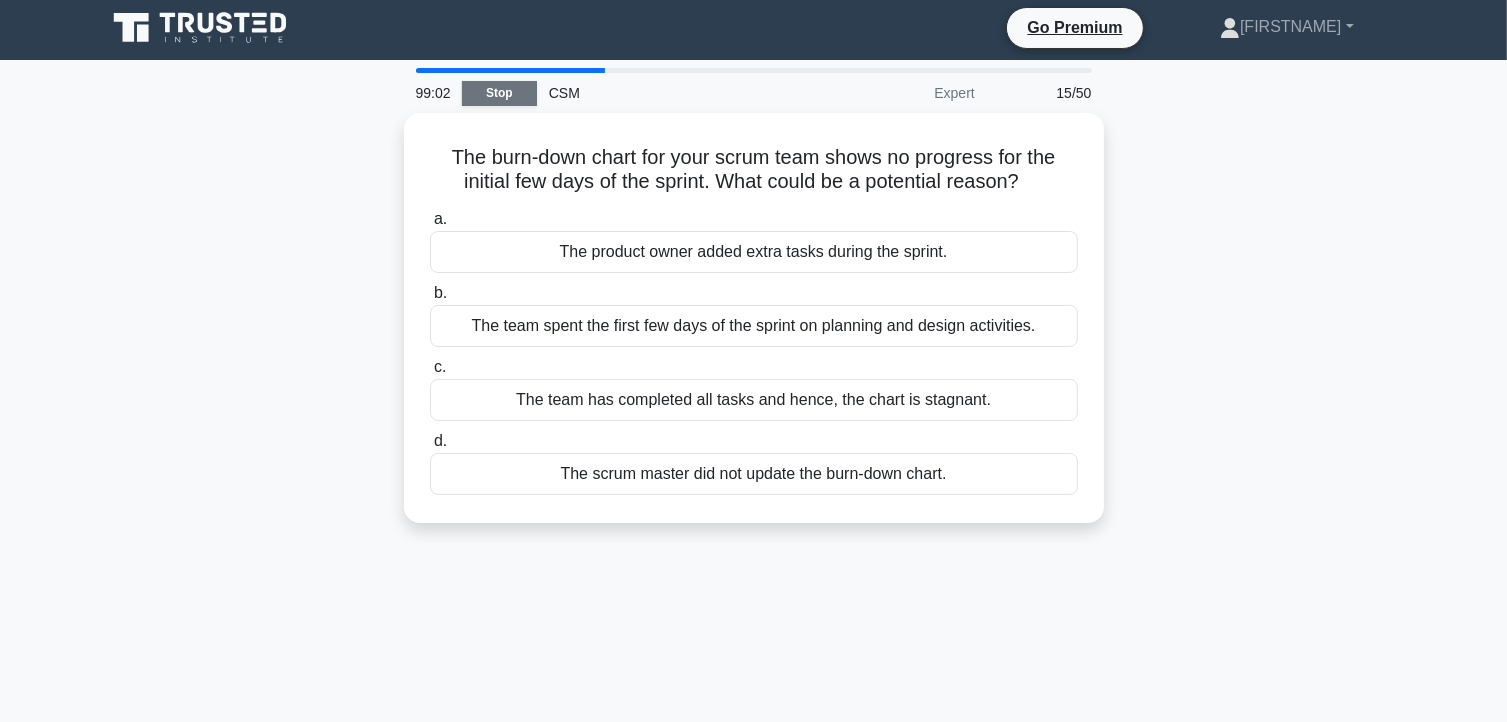 scroll, scrollTop: 0, scrollLeft: 0, axis: both 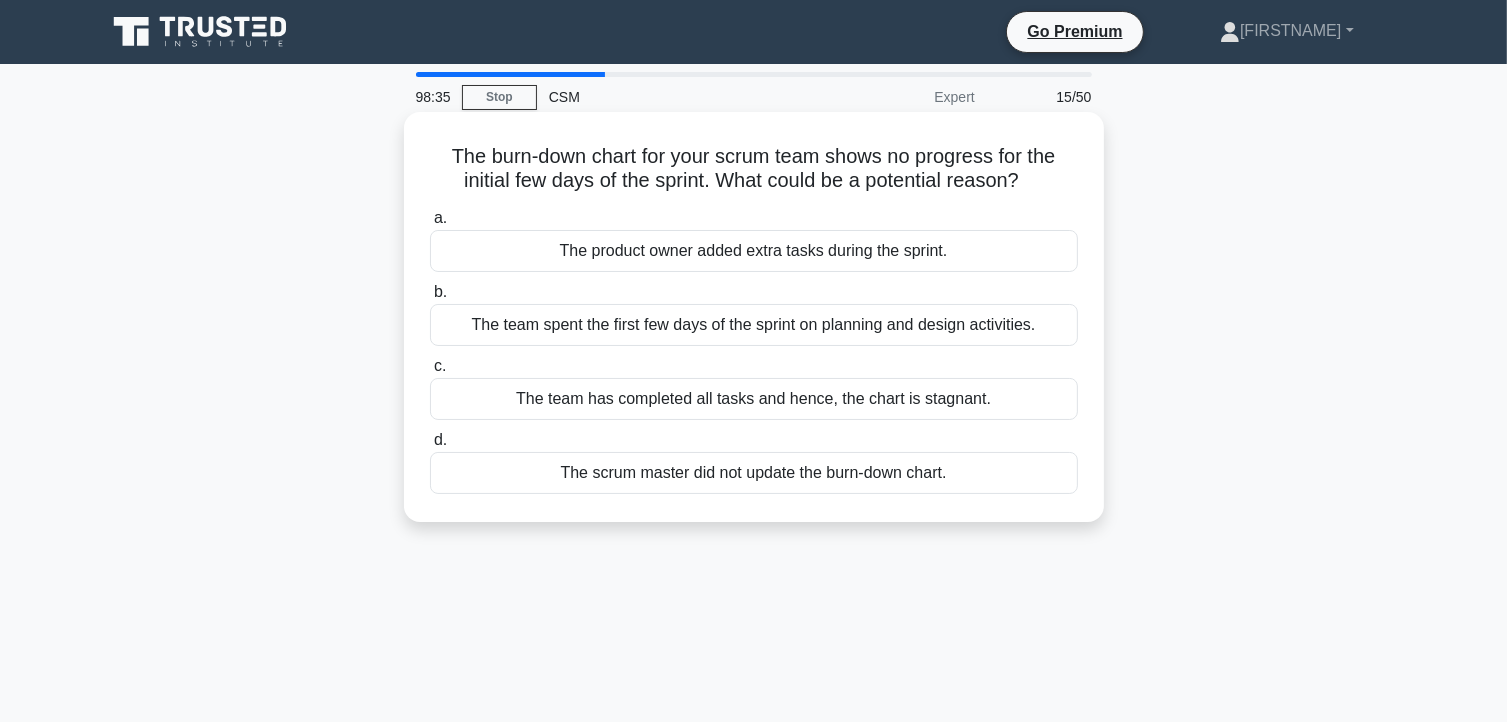 click on "The team spent the first few days of the sprint on planning and design activities." at bounding box center (754, 325) 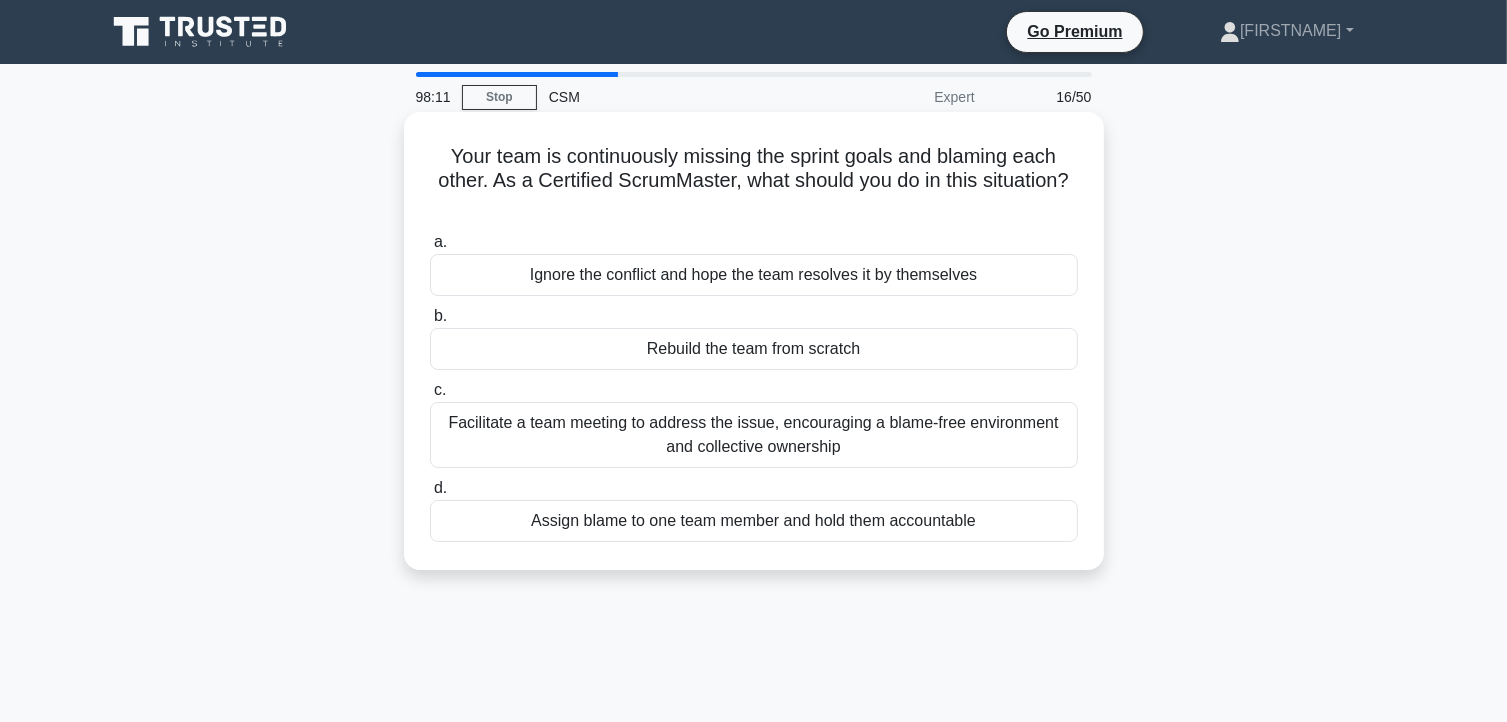 click on "Facilitate a team meeting to address the issue, encouraging a blame-free environment and collective ownership" at bounding box center (754, 435) 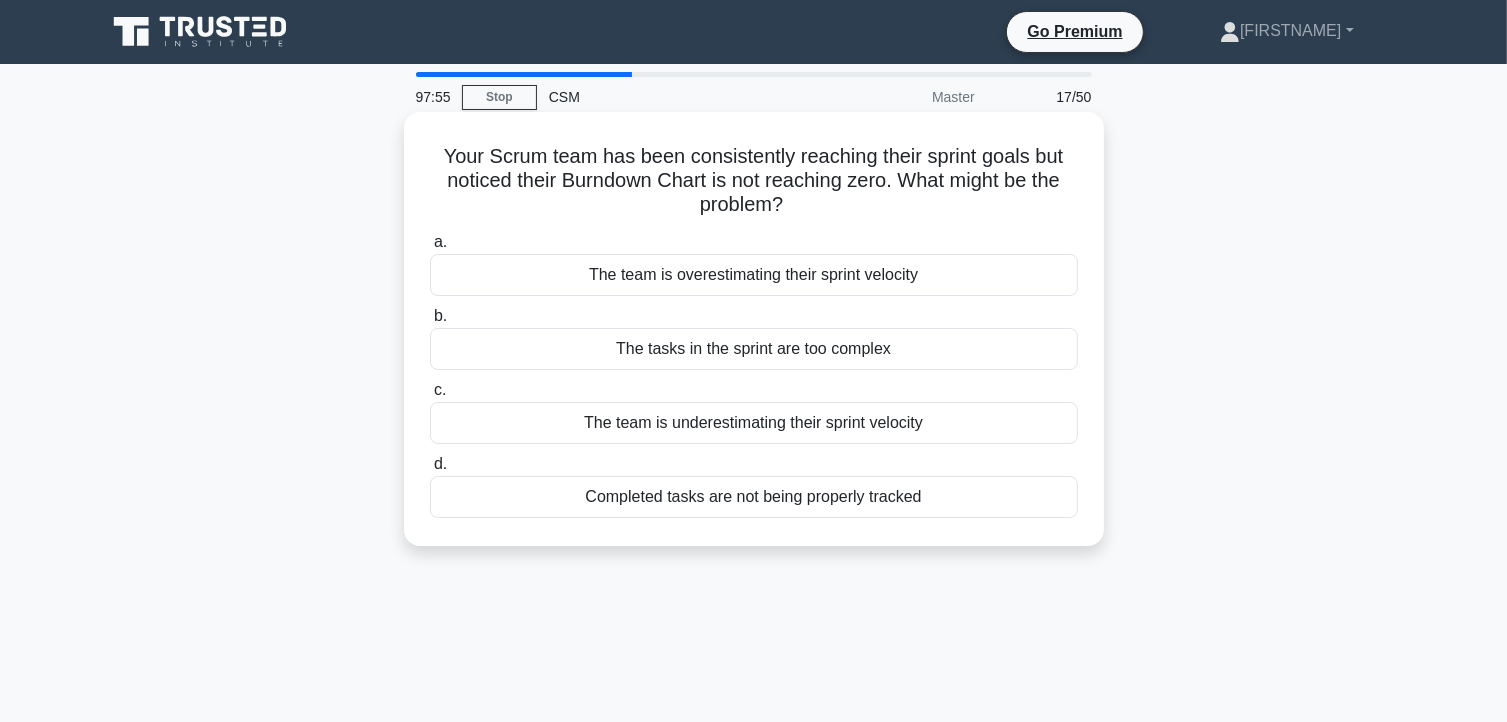 click on "Completed tasks are not being properly tracked" at bounding box center (754, 497) 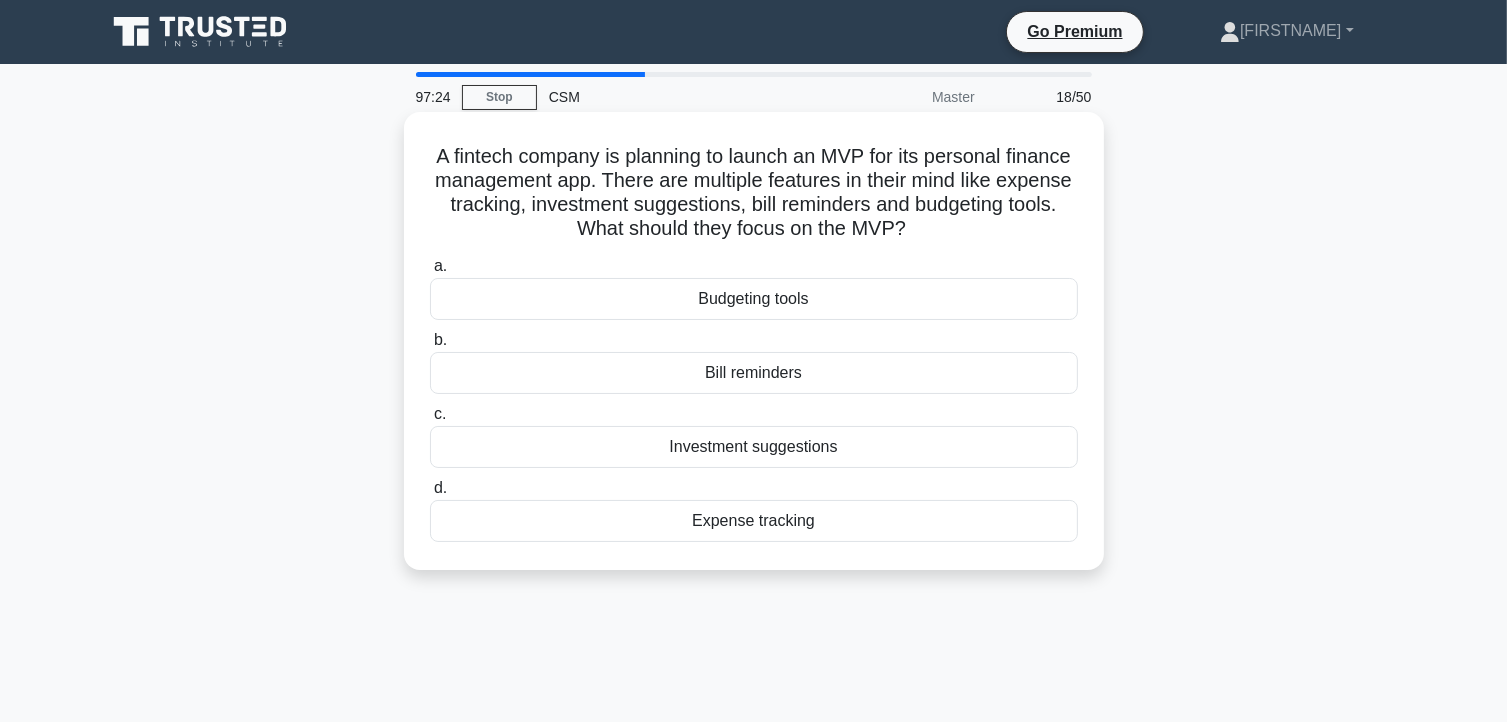 click on "Expense tracking" at bounding box center (754, 521) 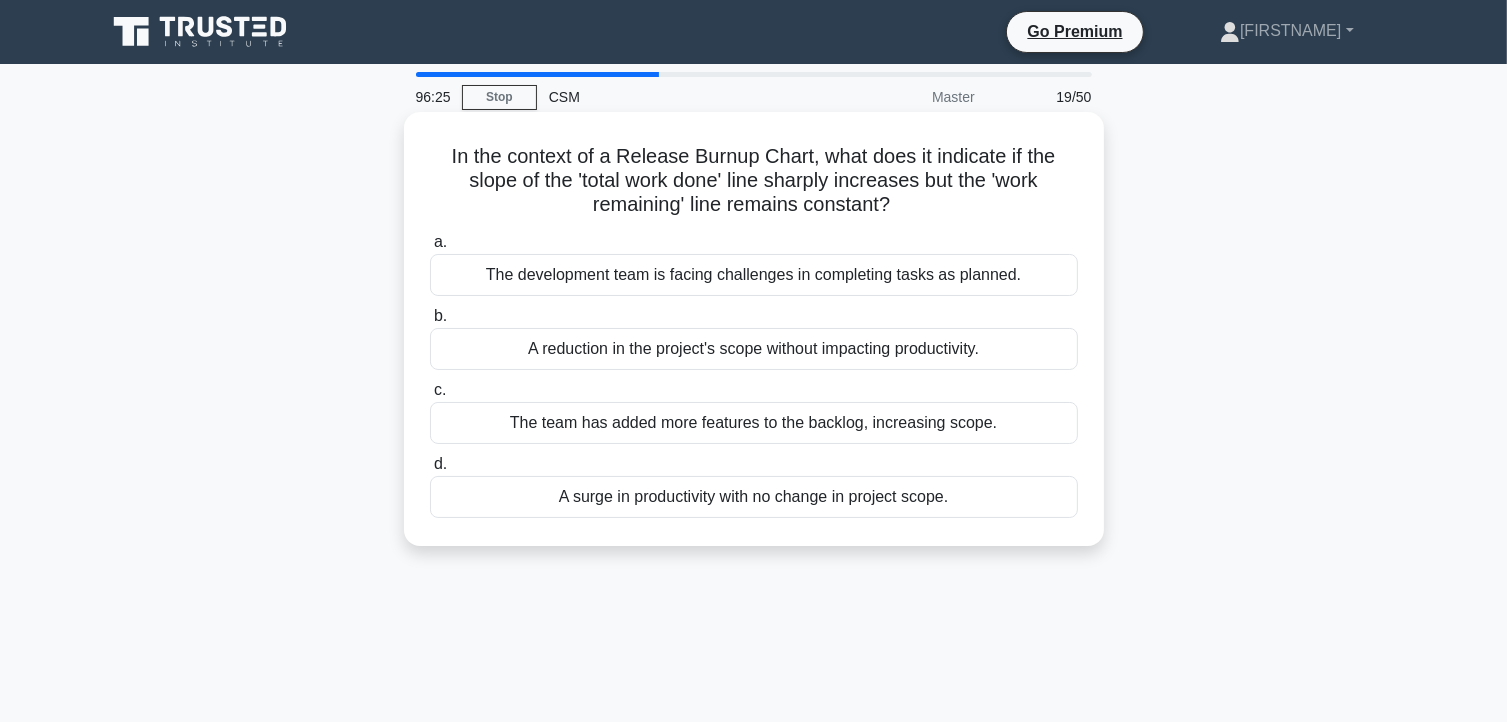 click on "The team has added more features to the backlog, increasing scope." at bounding box center [754, 423] 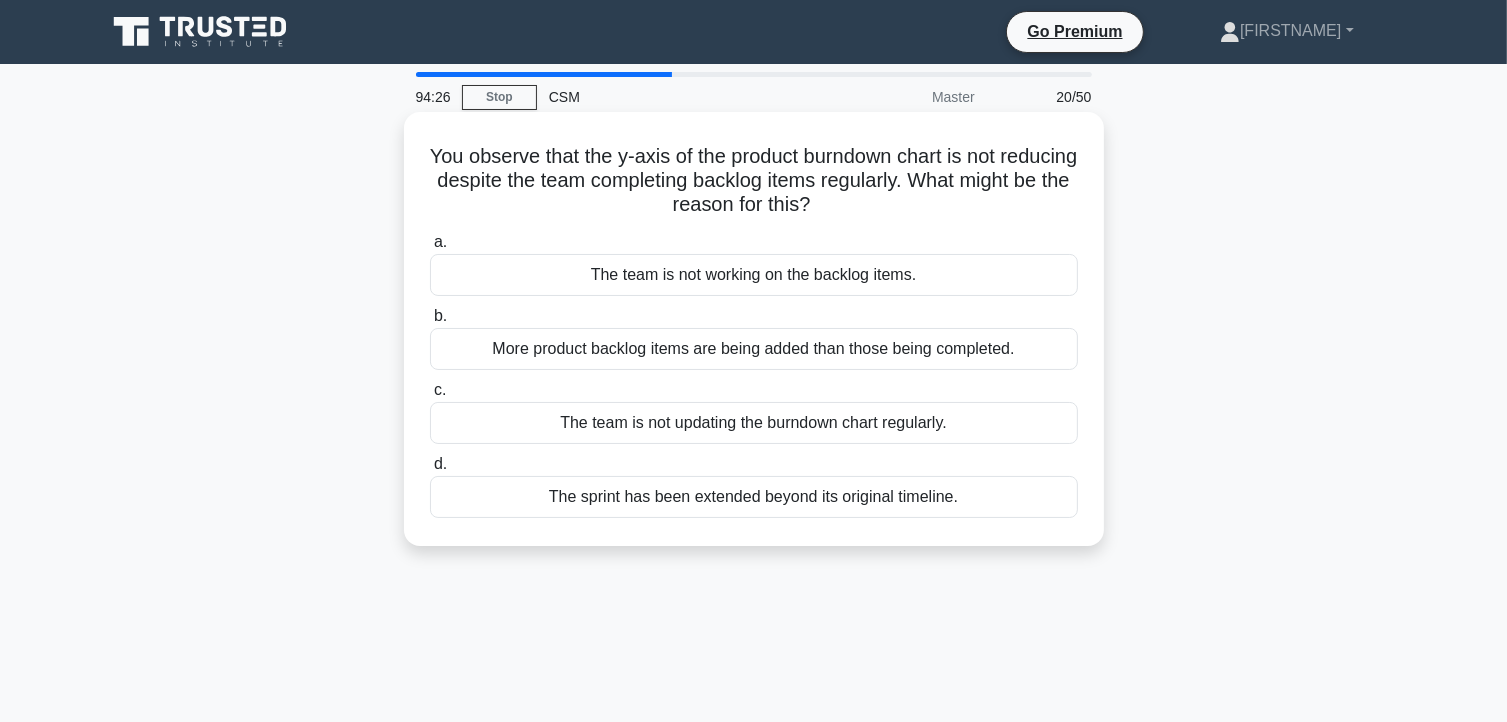 click on "More product backlog items are being added than those being completed." at bounding box center (754, 349) 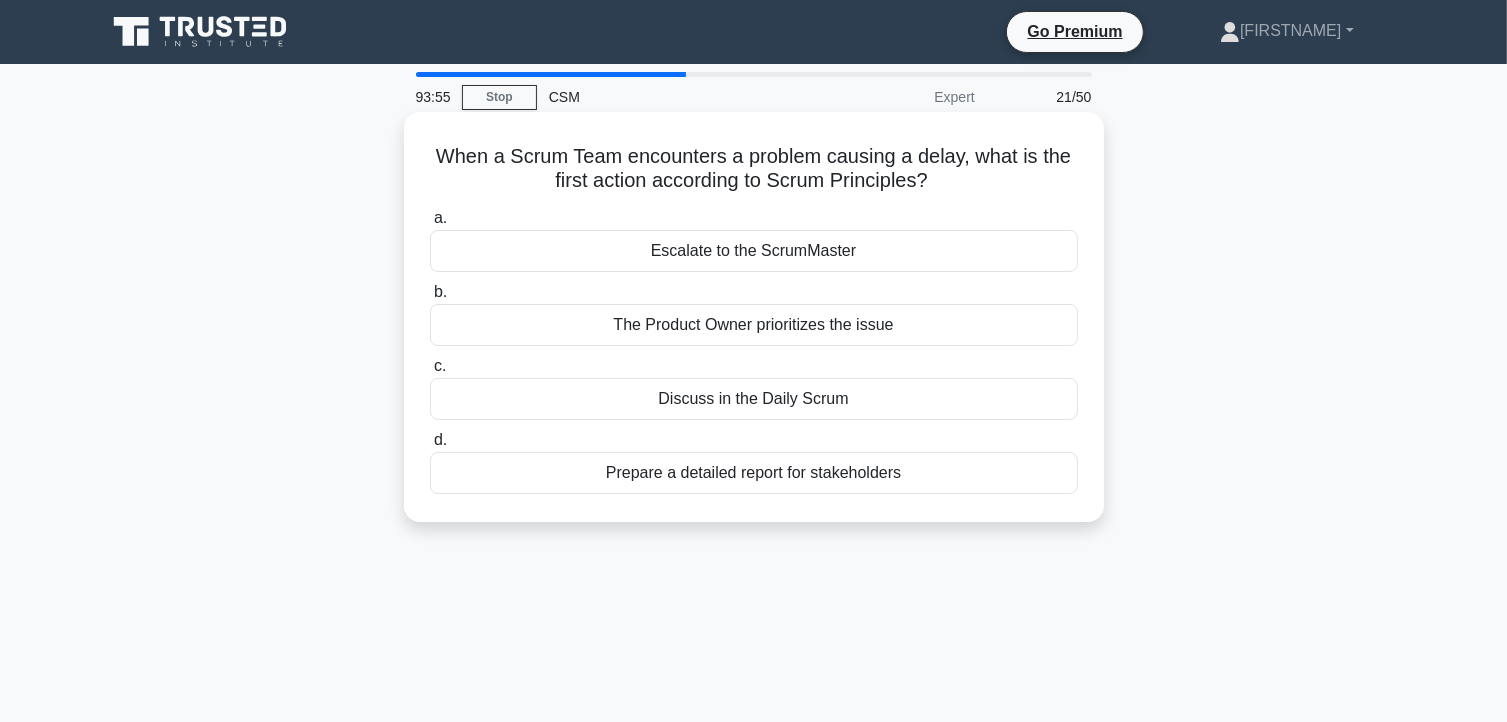 drag, startPoint x: 712, startPoint y: 402, endPoint x: 789, endPoint y: 241, distance: 178.46568 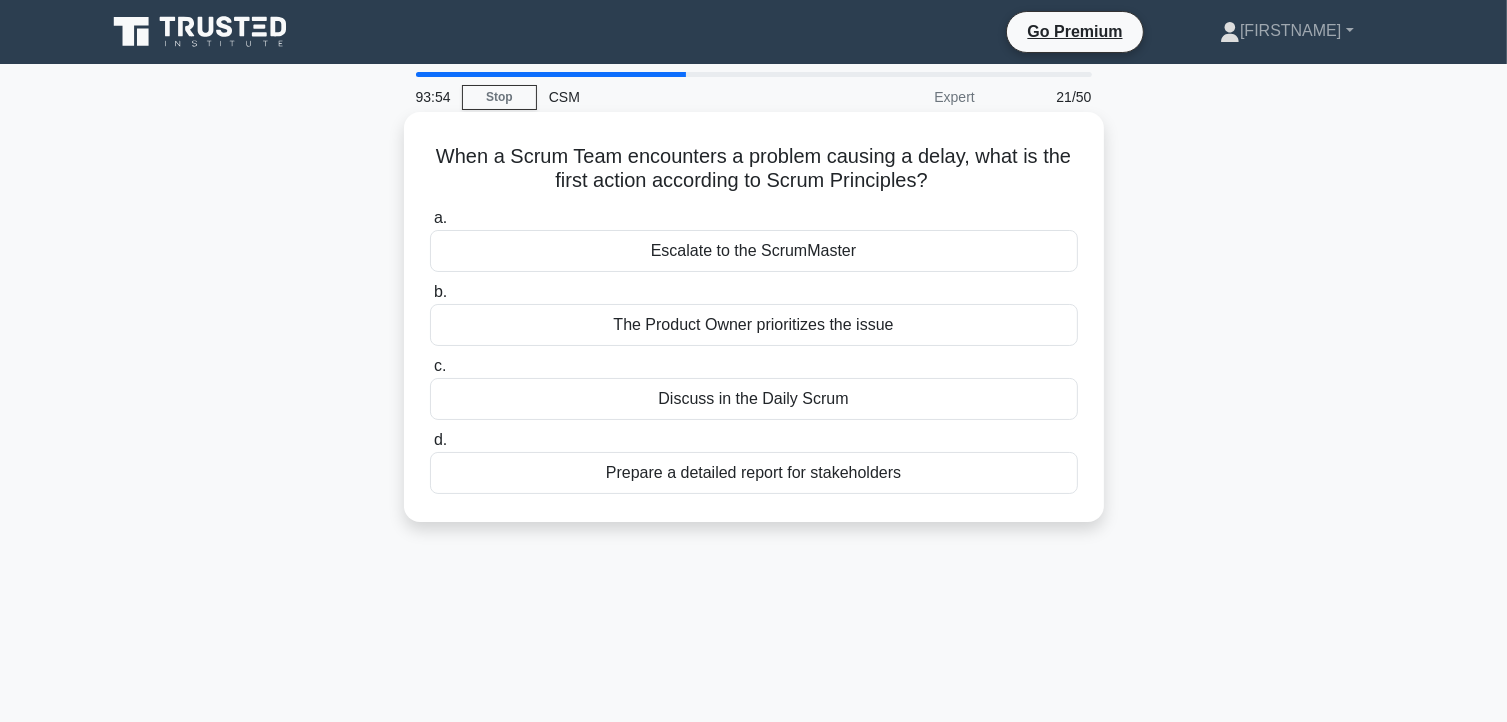 click on "When a Scrum Team encounters a problem causing a delay, what is the first action according to Scrum Principles?
.spinner_0XTQ{transform-origin:center;animation:spinner_y6GP .75s linear infinite}@keyframes spinner_y6GP{100%{transform:rotate(360deg)}}" at bounding box center (754, 169) 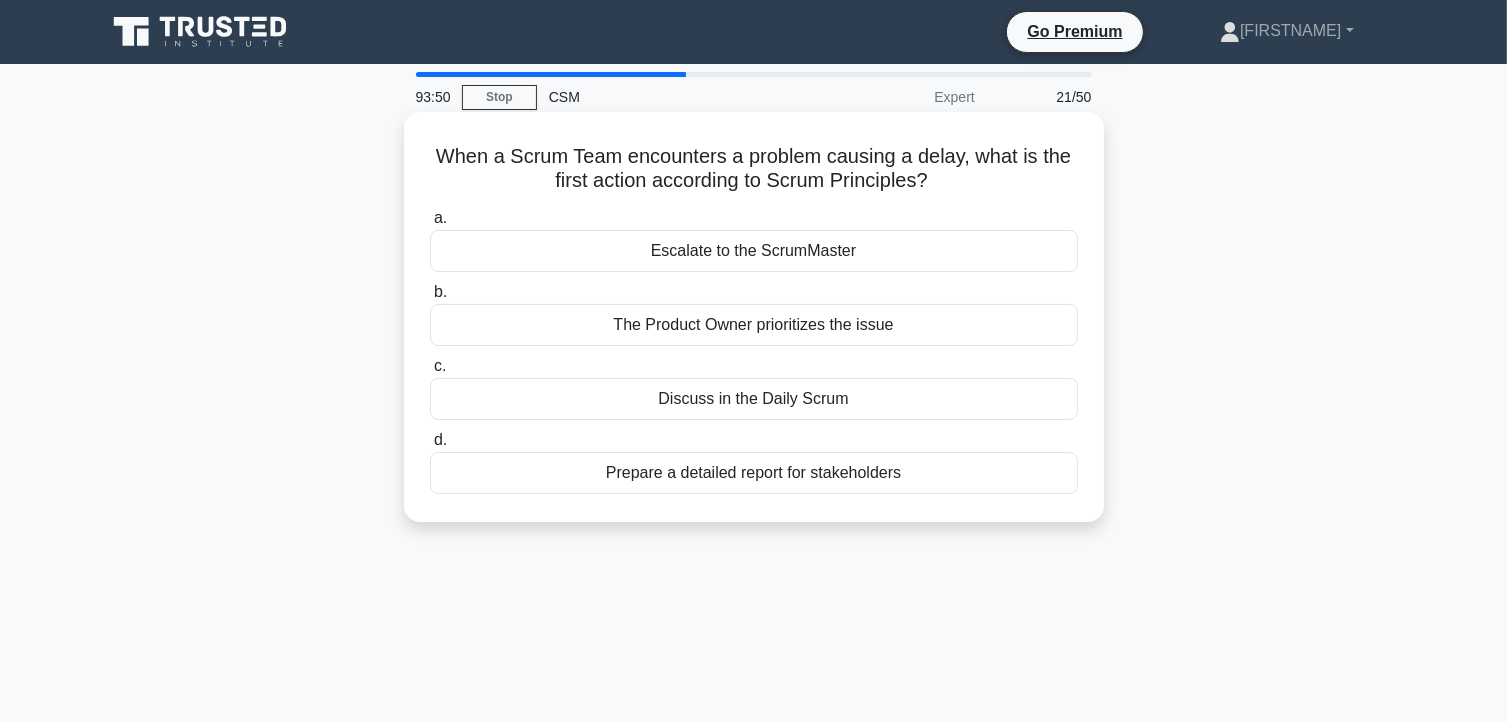 click on "Escalate to the ScrumMaster" at bounding box center [754, 251] 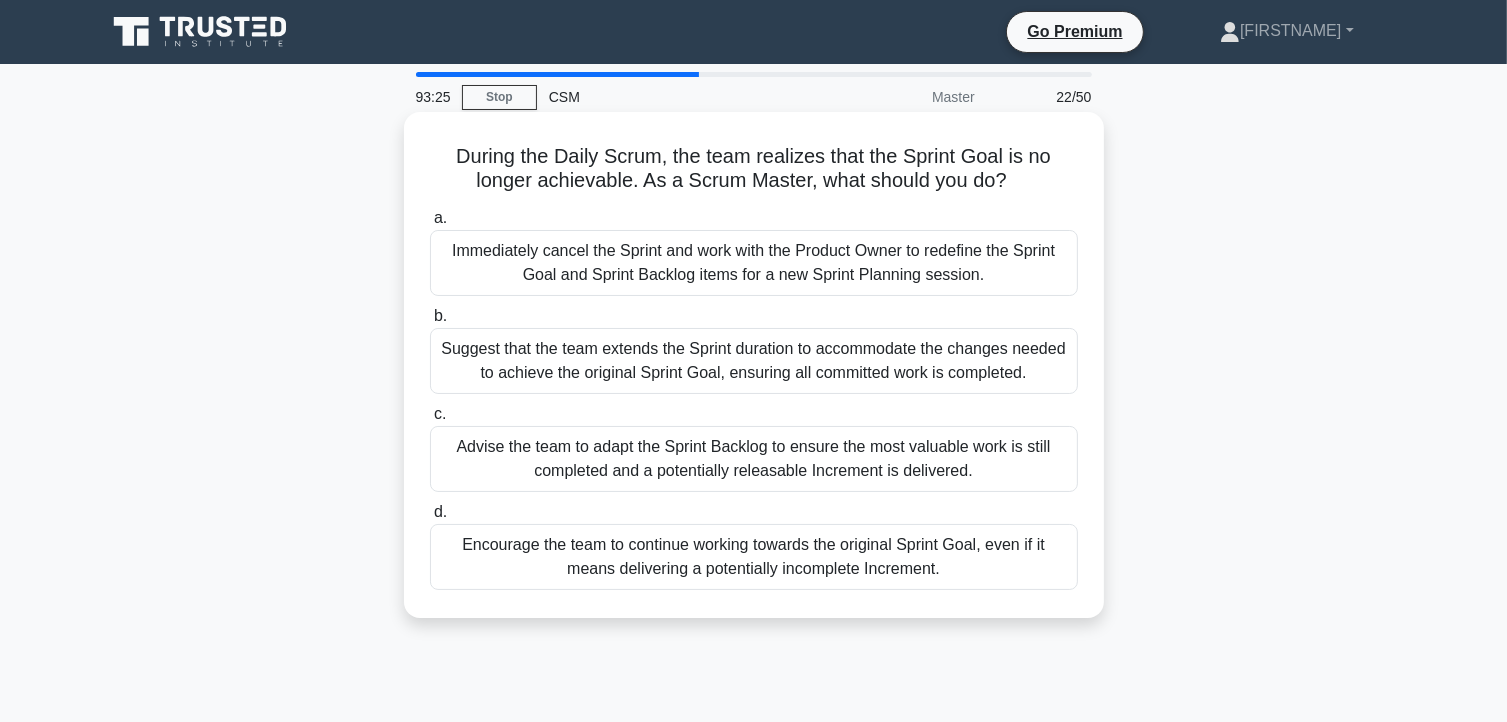 click on "Advise the team to adapt the Sprint Backlog to ensure the most valuable work is still completed and a potentially releasable Increment is delivered." at bounding box center (754, 459) 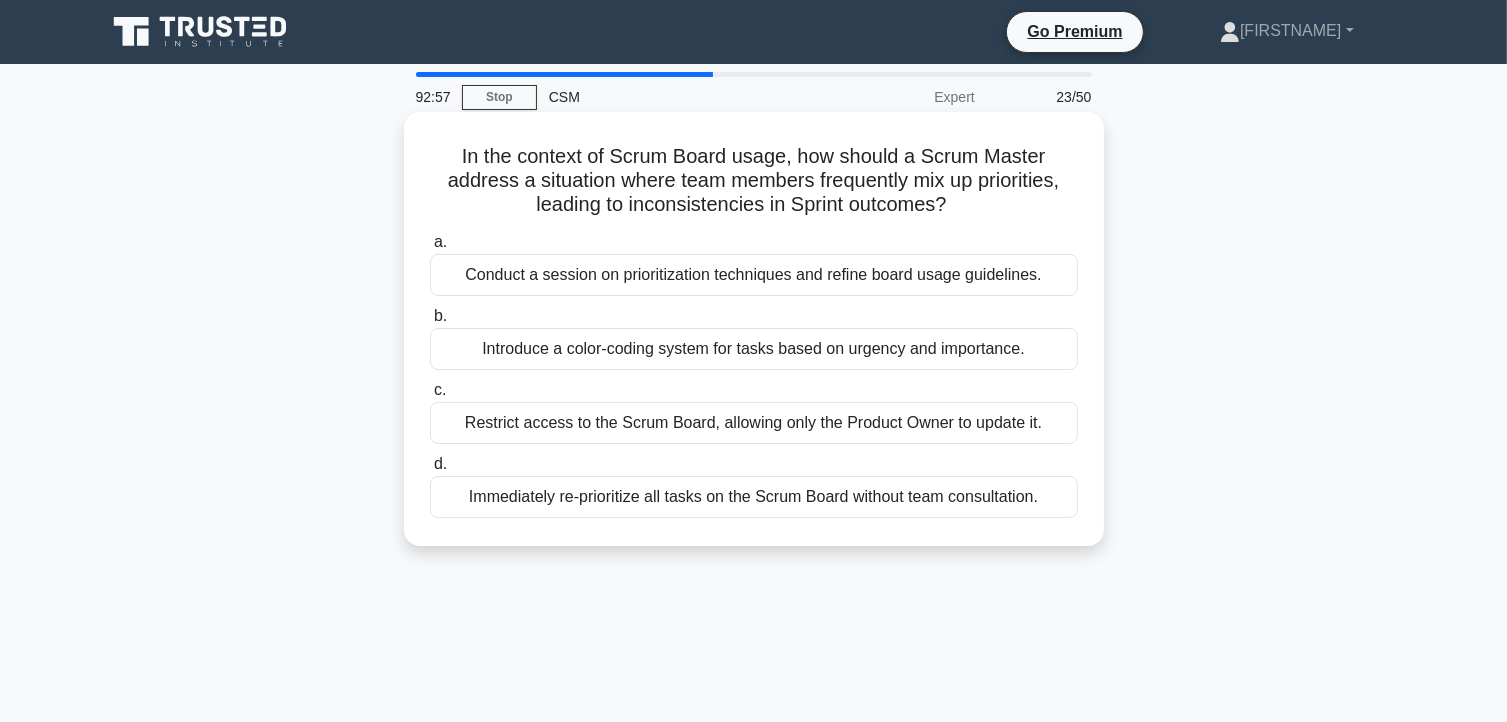click on "Conduct a session on prioritization techniques and refine board usage guidelines." at bounding box center [754, 275] 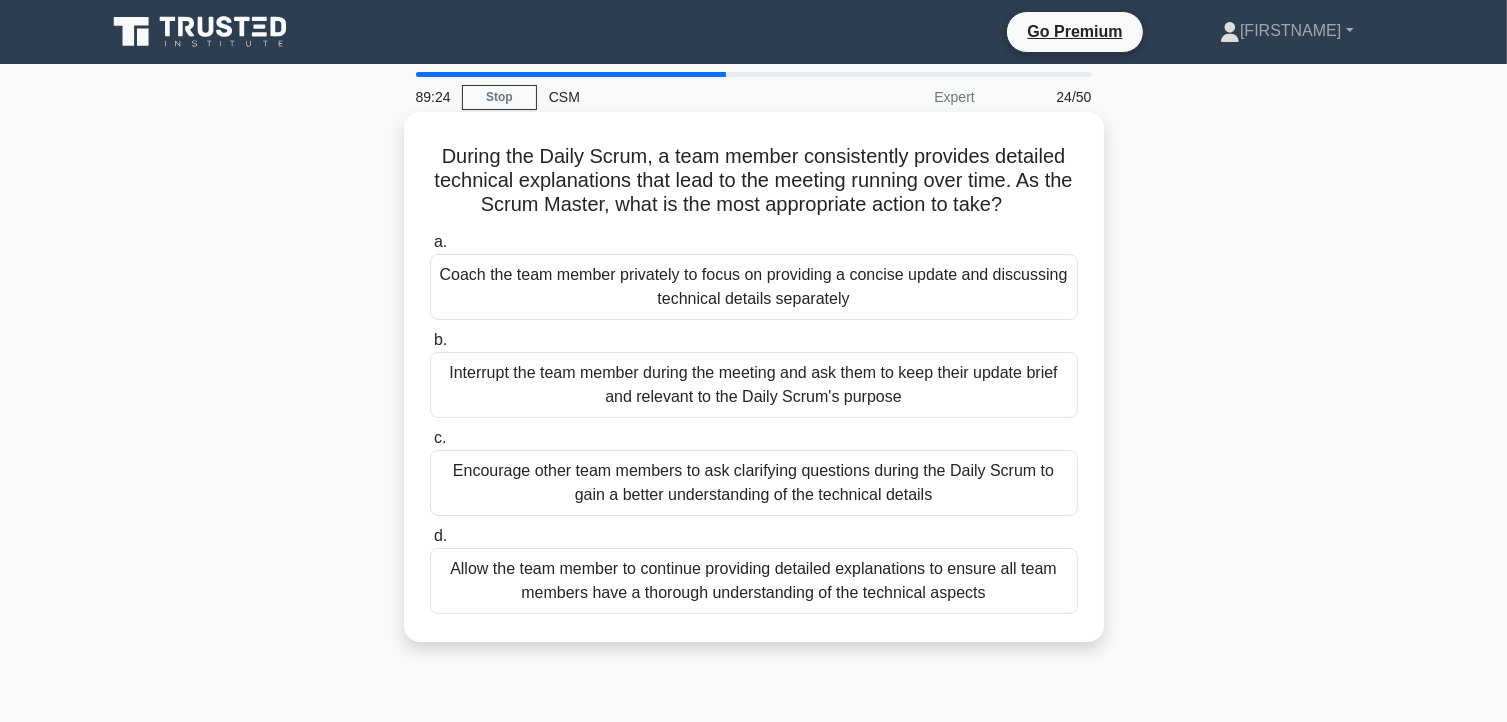 scroll, scrollTop: 4, scrollLeft: 0, axis: vertical 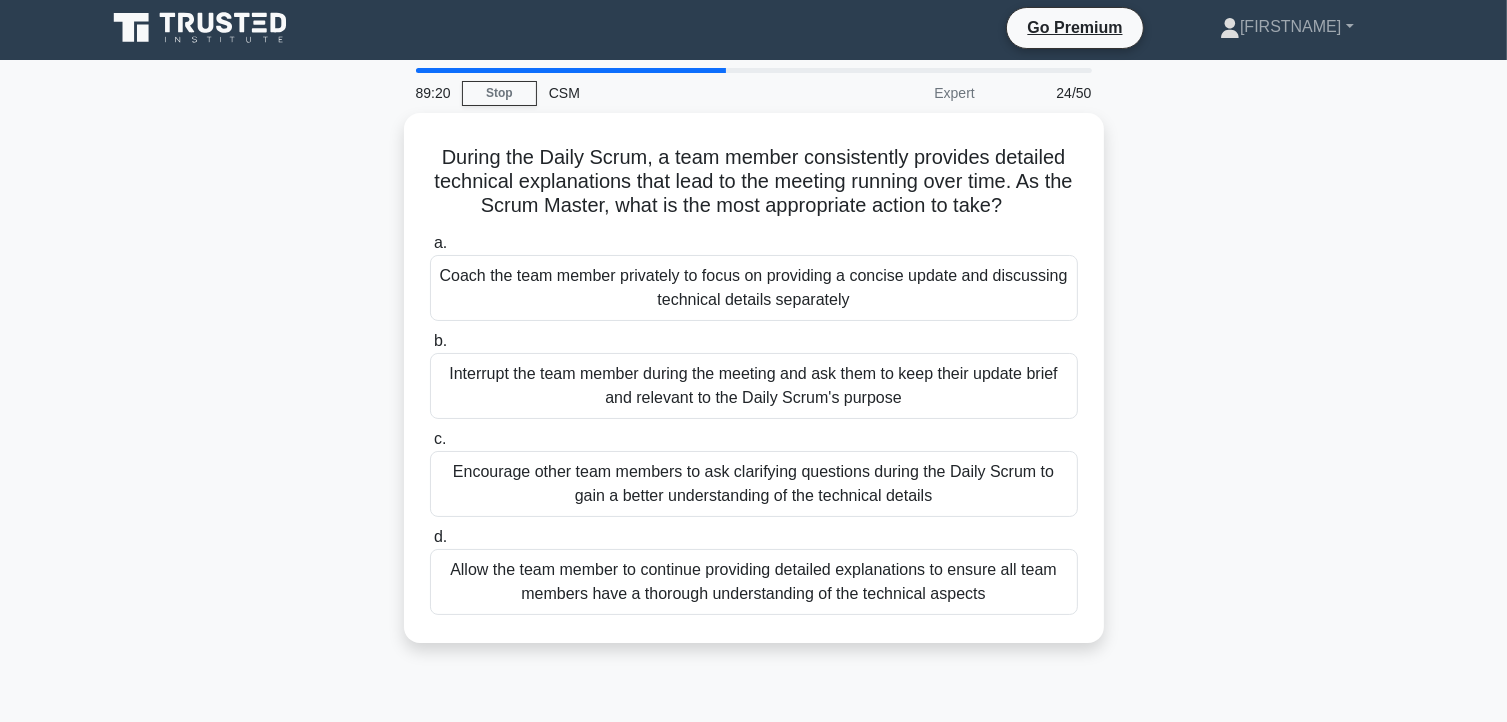 click on "CSM" at bounding box center (674, 93) 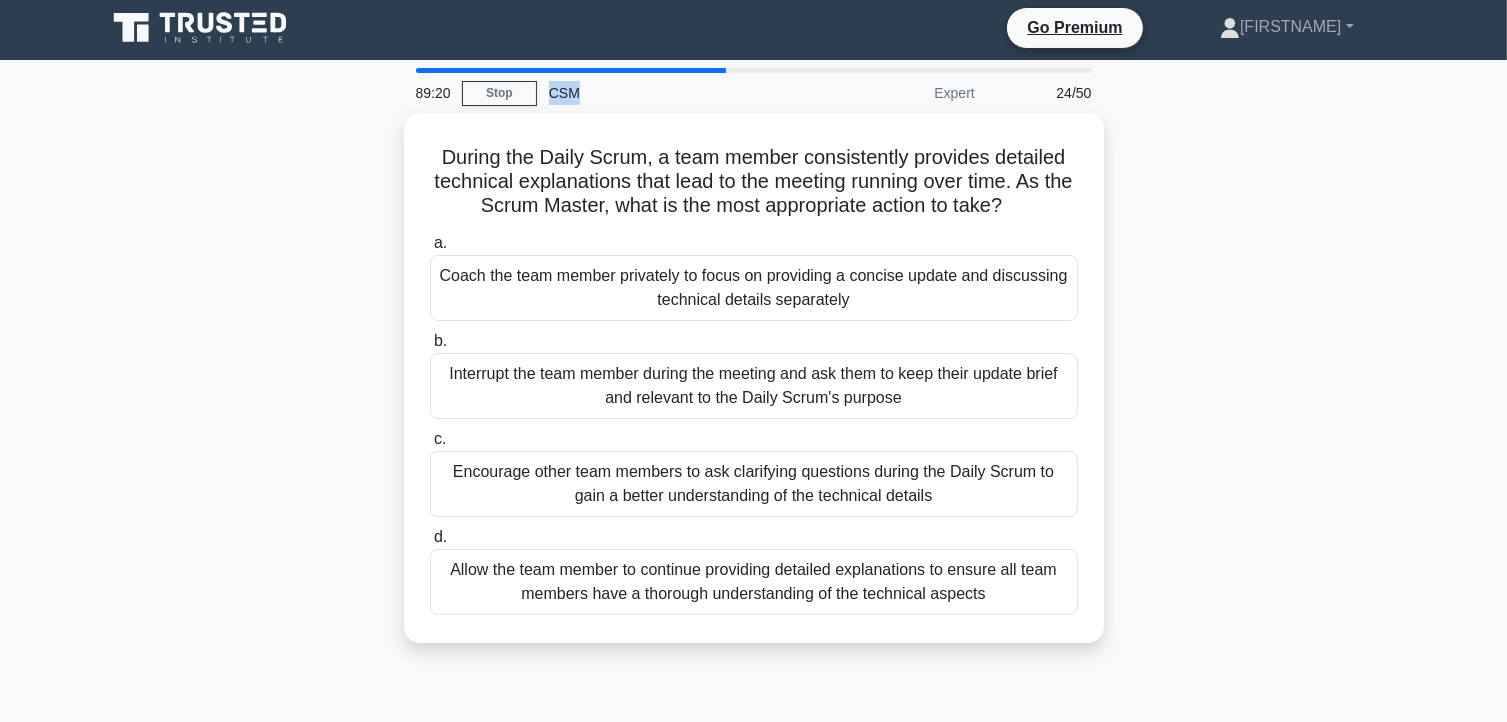 click on "CSM" at bounding box center [674, 93] 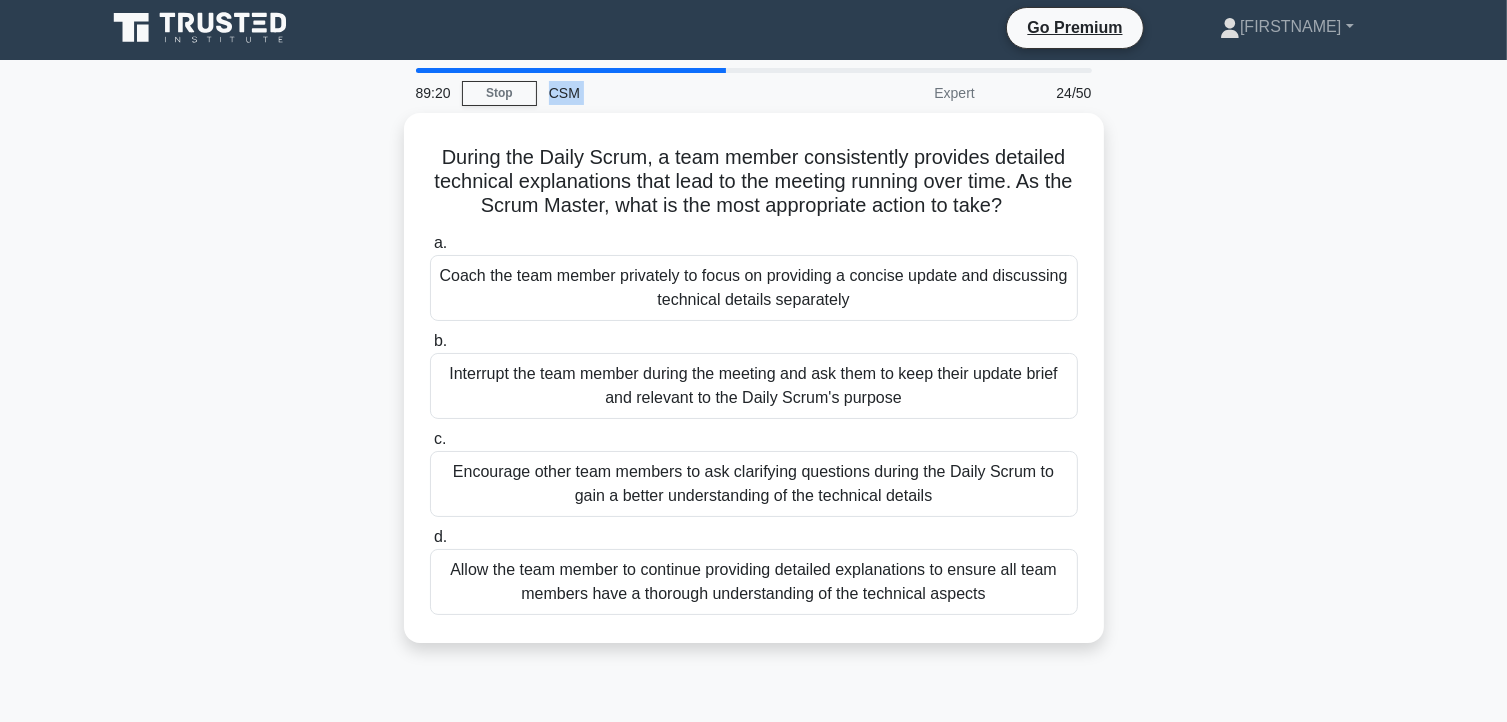 click on "CSM" at bounding box center (674, 93) 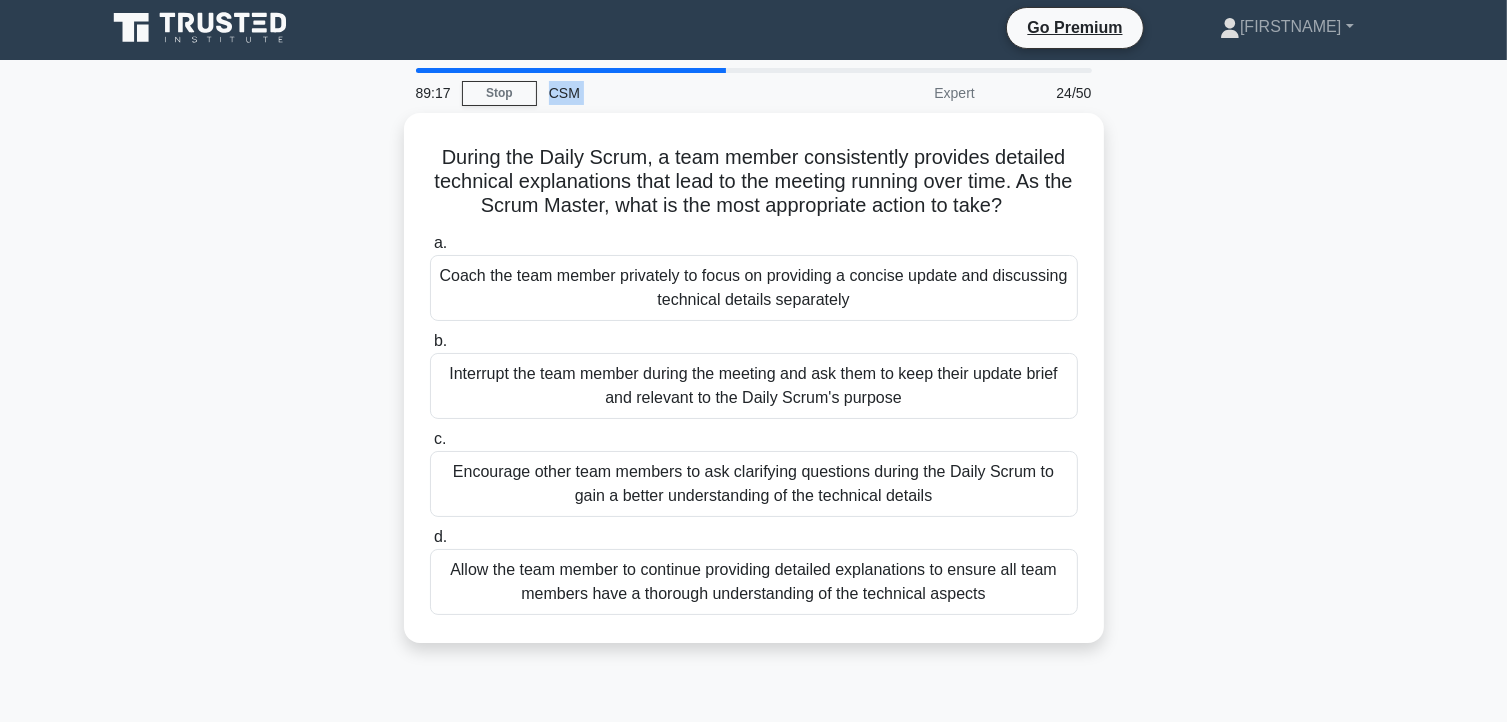 click on "CSM" at bounding box center (674, 93) 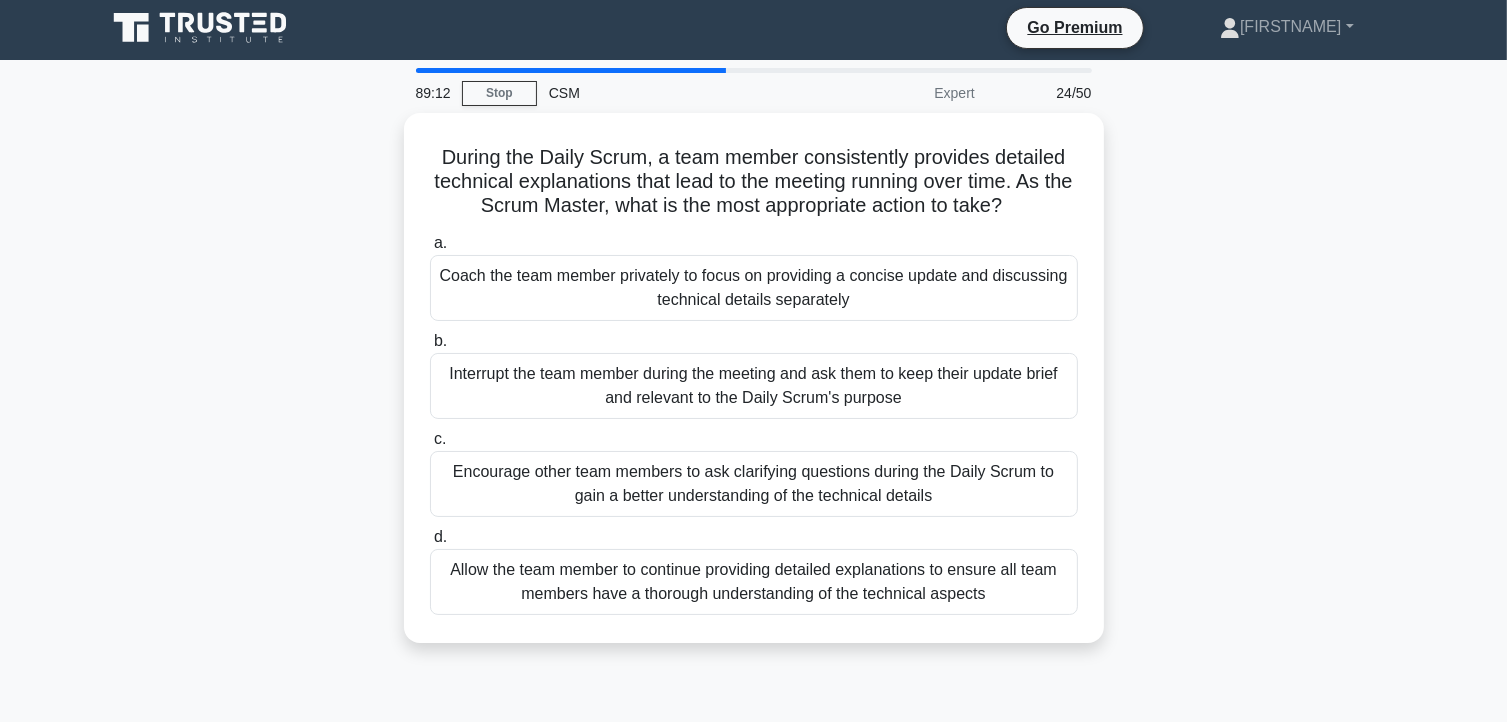 click on "CSM" at bounding box center (674, 93) 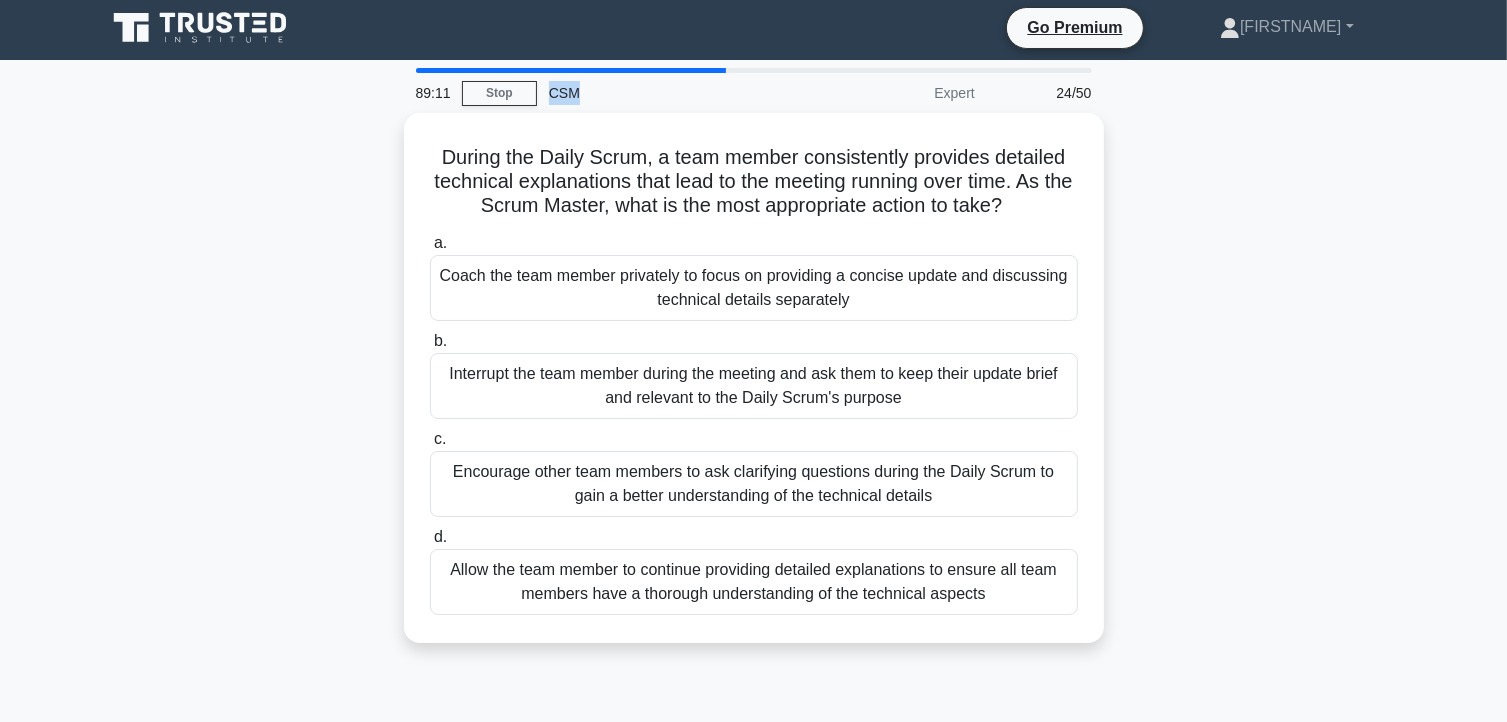 click on "CSM" at bounding box center (674, 93) 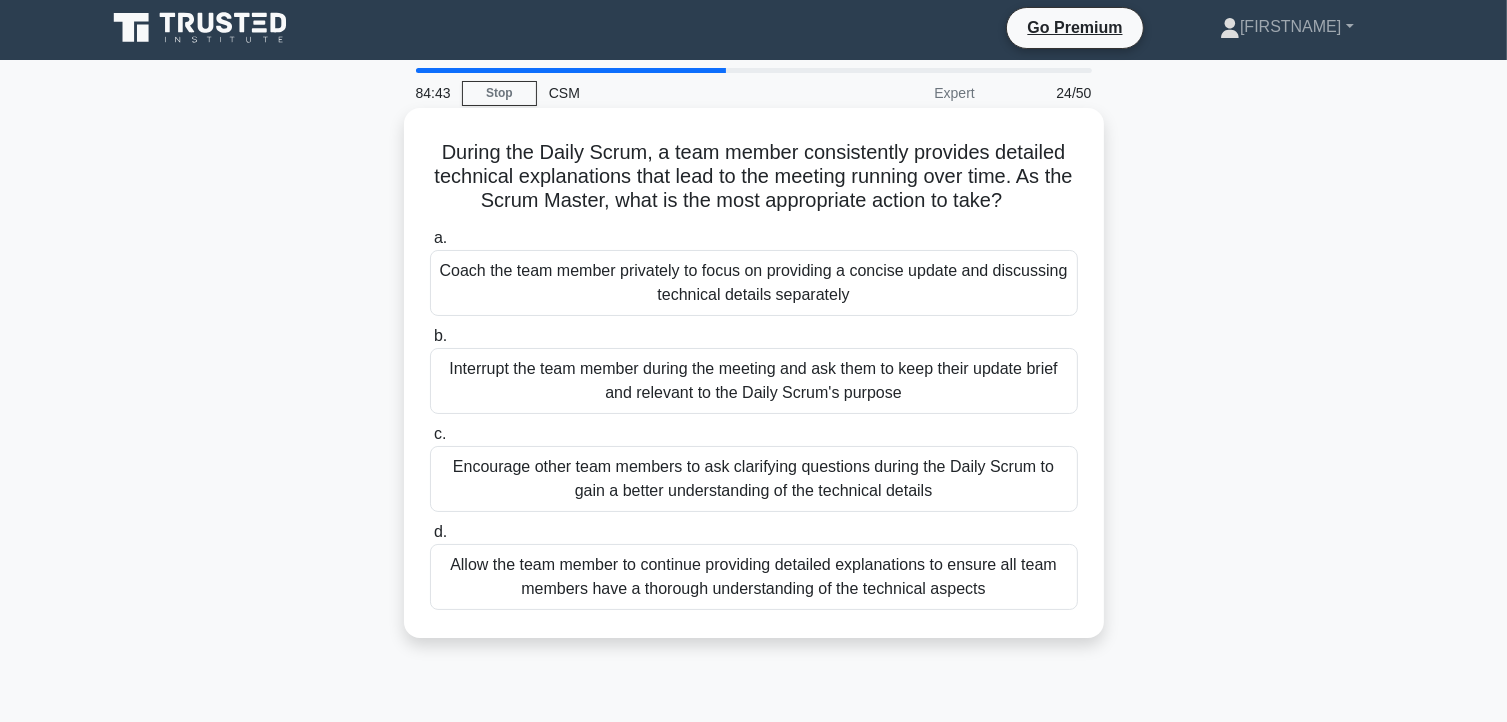 click on "Coach the team member privately to focus on providing a concise update and discussing technical details separately" at bounding box center [754, 283] 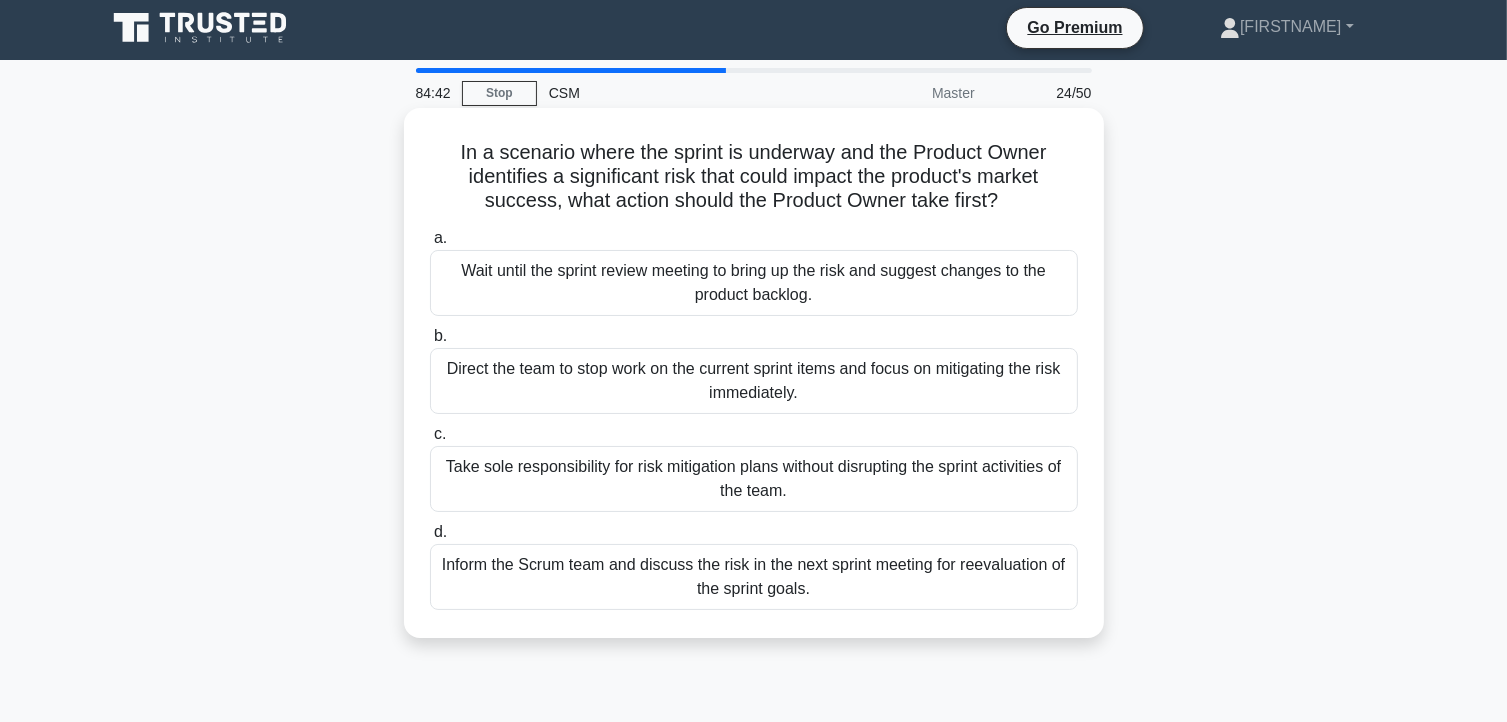 scroll, scrollTop: 0, scrollLeft: 0, axis: both 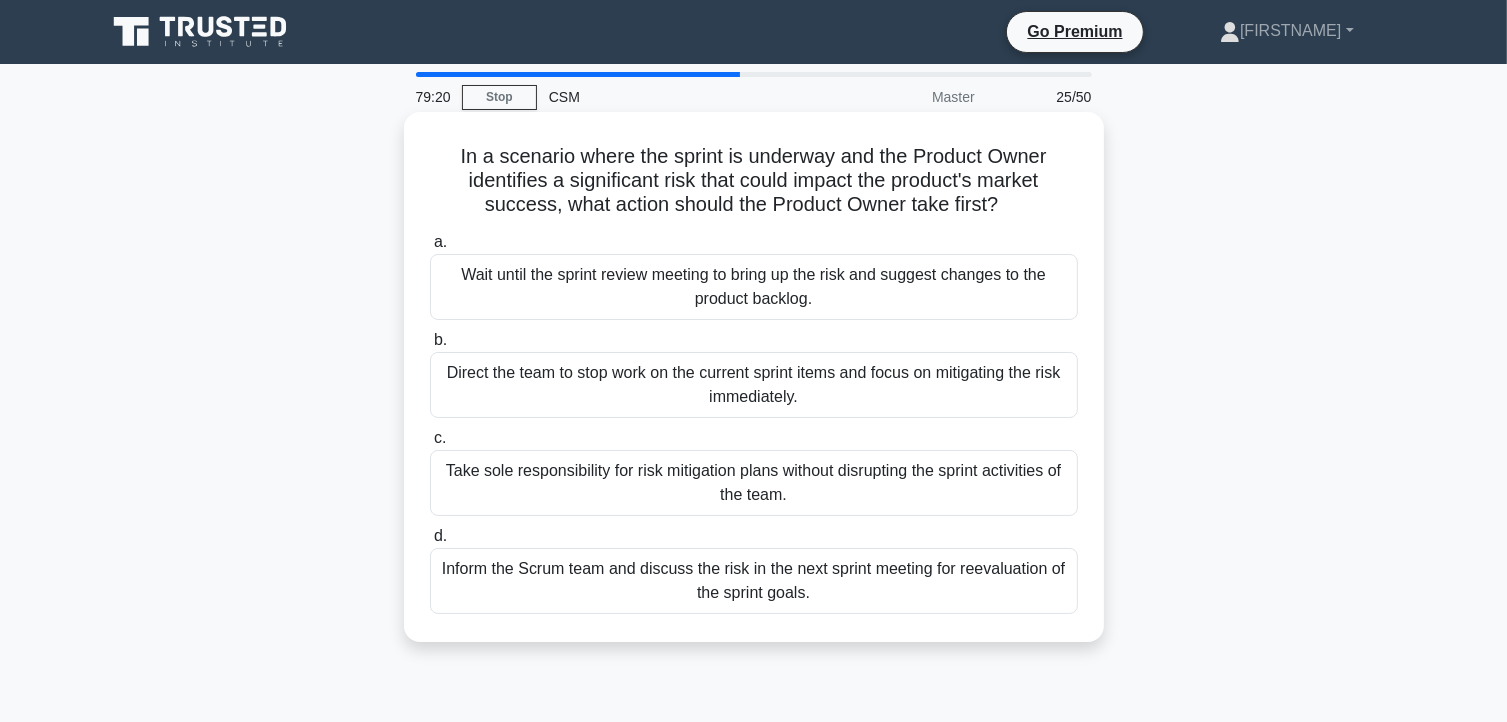 click on "In a scenario where the sprint is underway and the Product Owner identifies a significant risk that could impact the product's market success, what action should the Product Owner take first?
.spinner_0XTQ{transform-origin:center;animation:spinner_y6GP .75s linear infinite}@keyframes spinner_y6GP{100%{transform:rotate(360deg)}}" at bounding box center [754, 181] 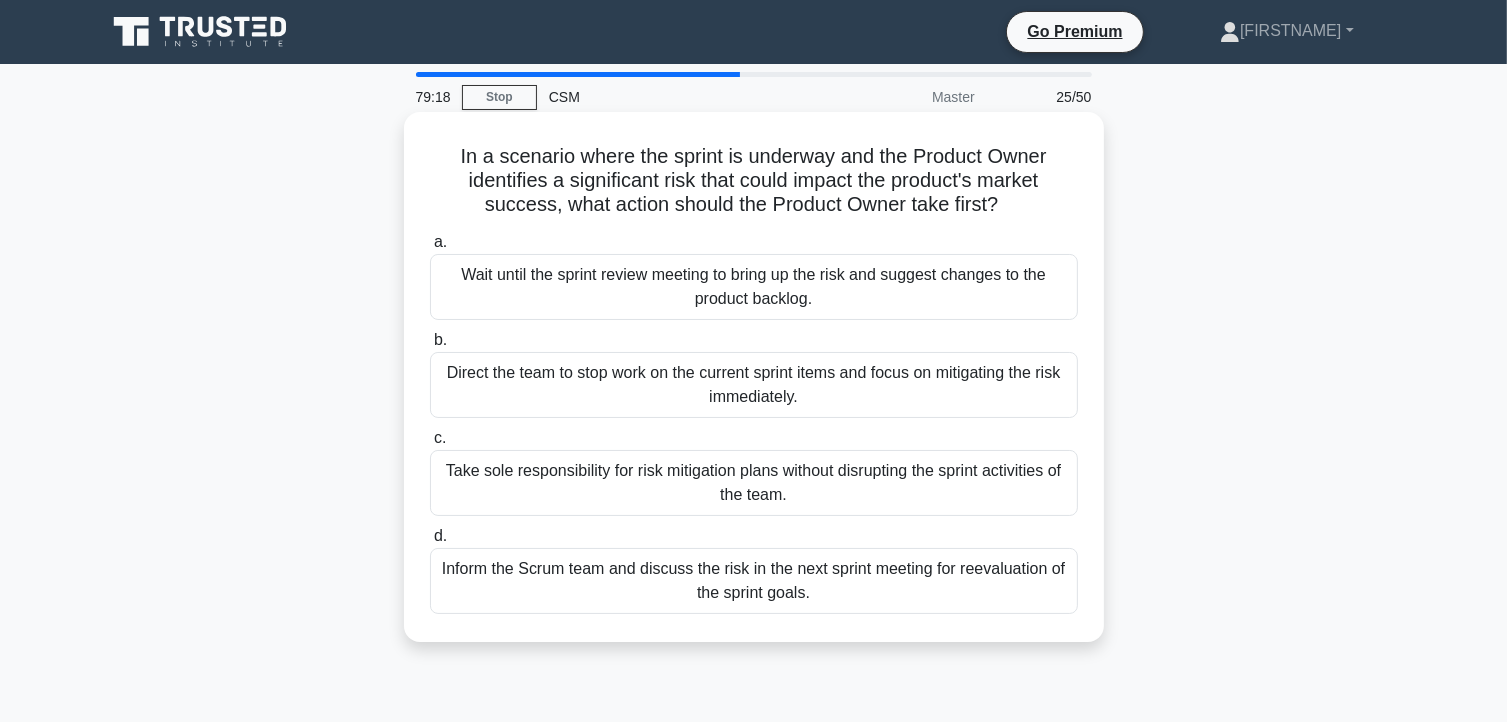 click on "In a scenario where the sprint is underway and the Product Owner identifies a significant risk that could impact the product's market success, what action should the Product Owner take first?
.spinner_0XTQ{transform-origin:center;animation:spinner_y6GP .75s linear infinite}@keyframes spinner_y6GP{100%{transform:rotate(360deg)}}" at bounding box center (754, 181) 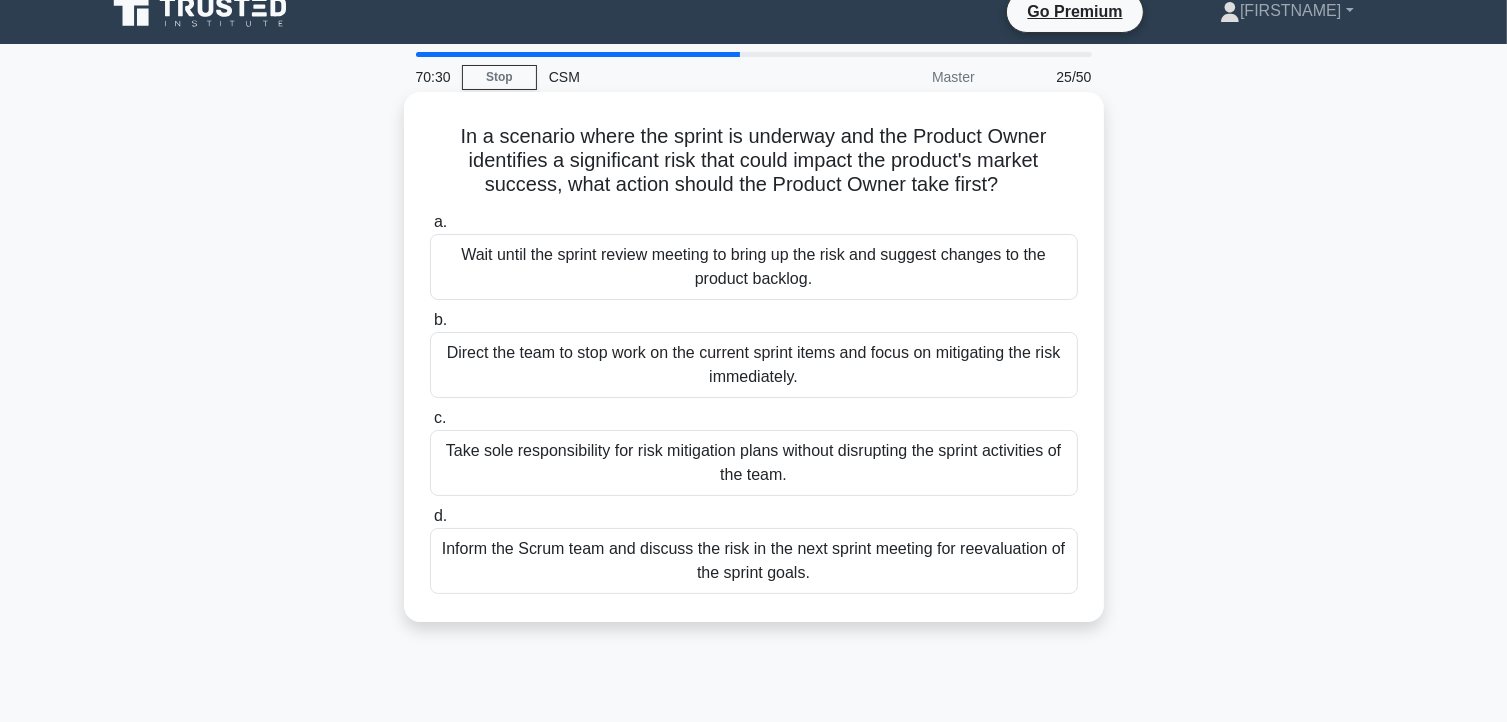 scroll, scrollTop: 24, scrollLeft: 0, axis: vertical 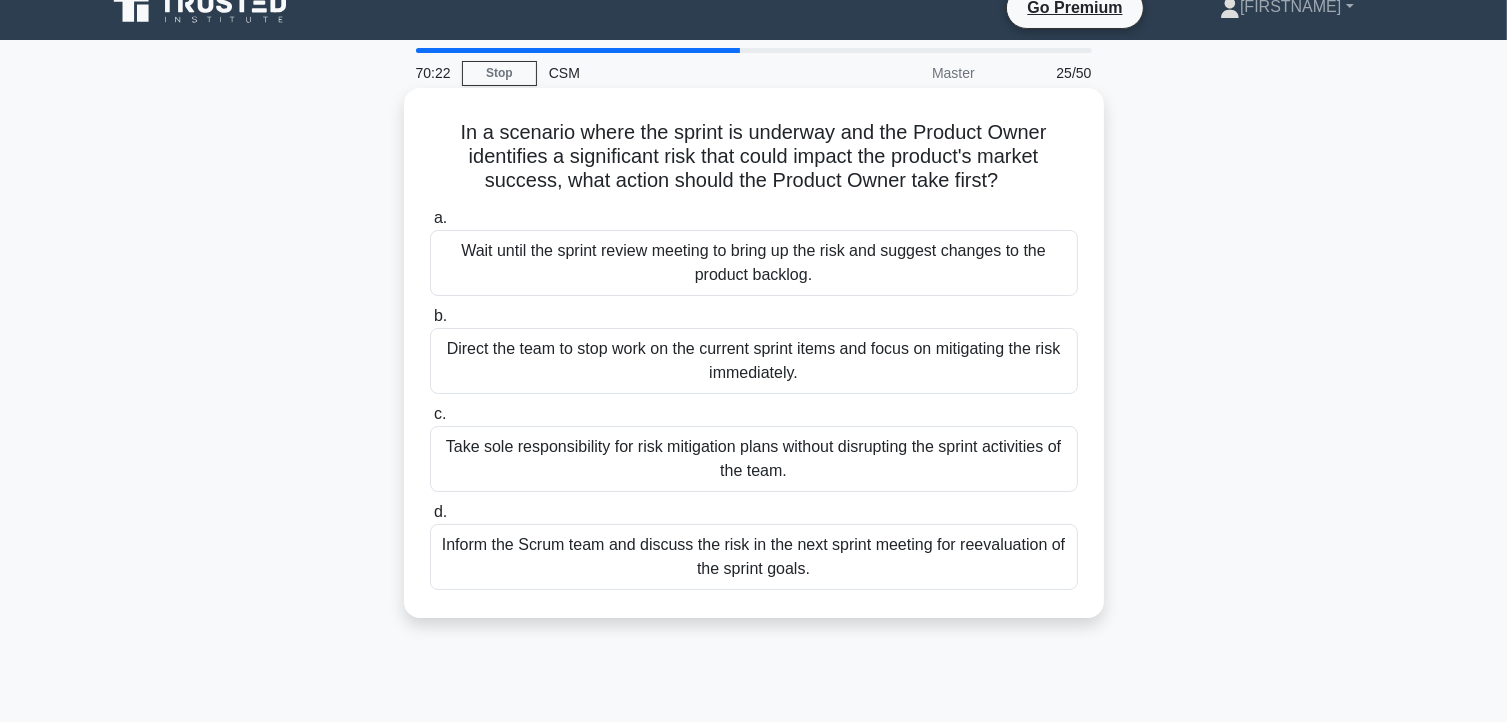 click on "Wait until the sprint review meeting to bring up the risk and suggest changes to the product backlog." at bounding box center (754, 263) 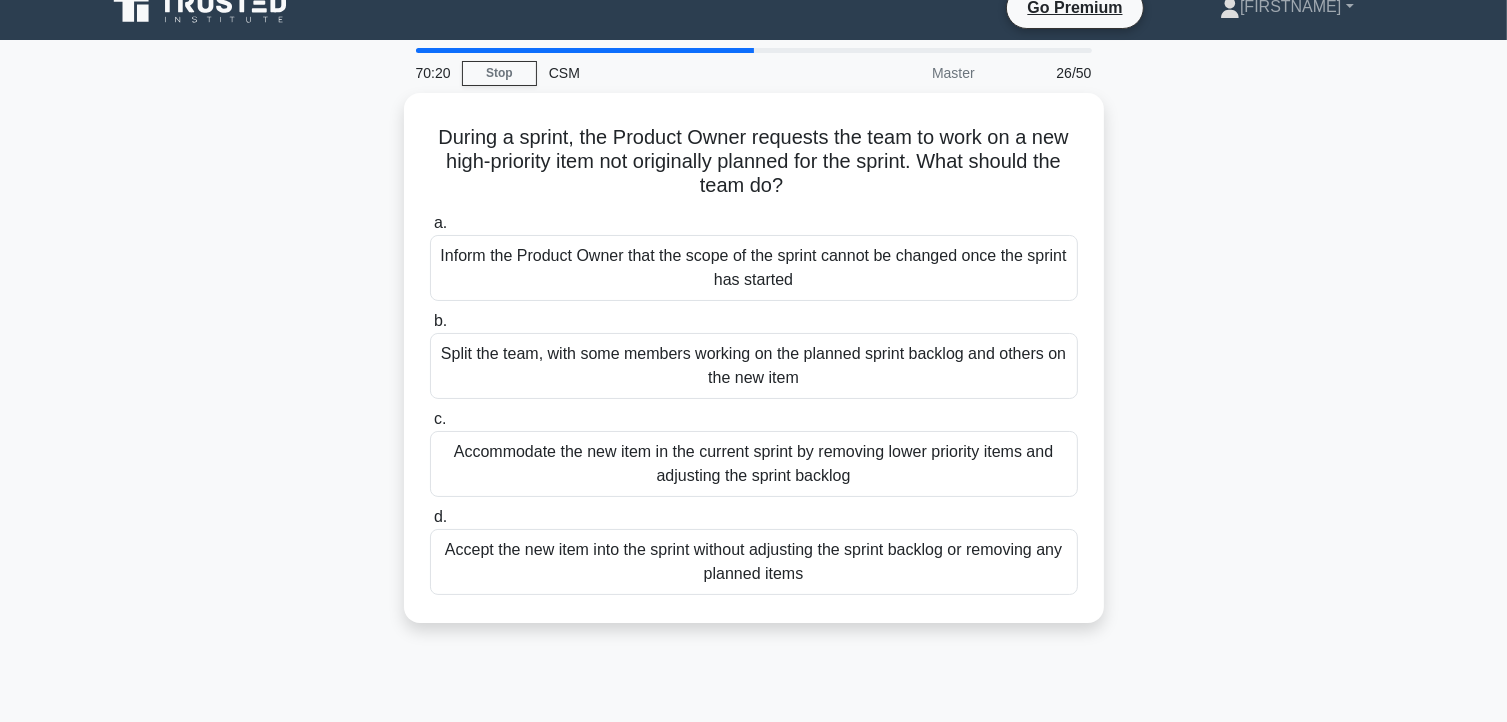 scroll, scrollTop: 0, scrollLeft: 0, axis: both 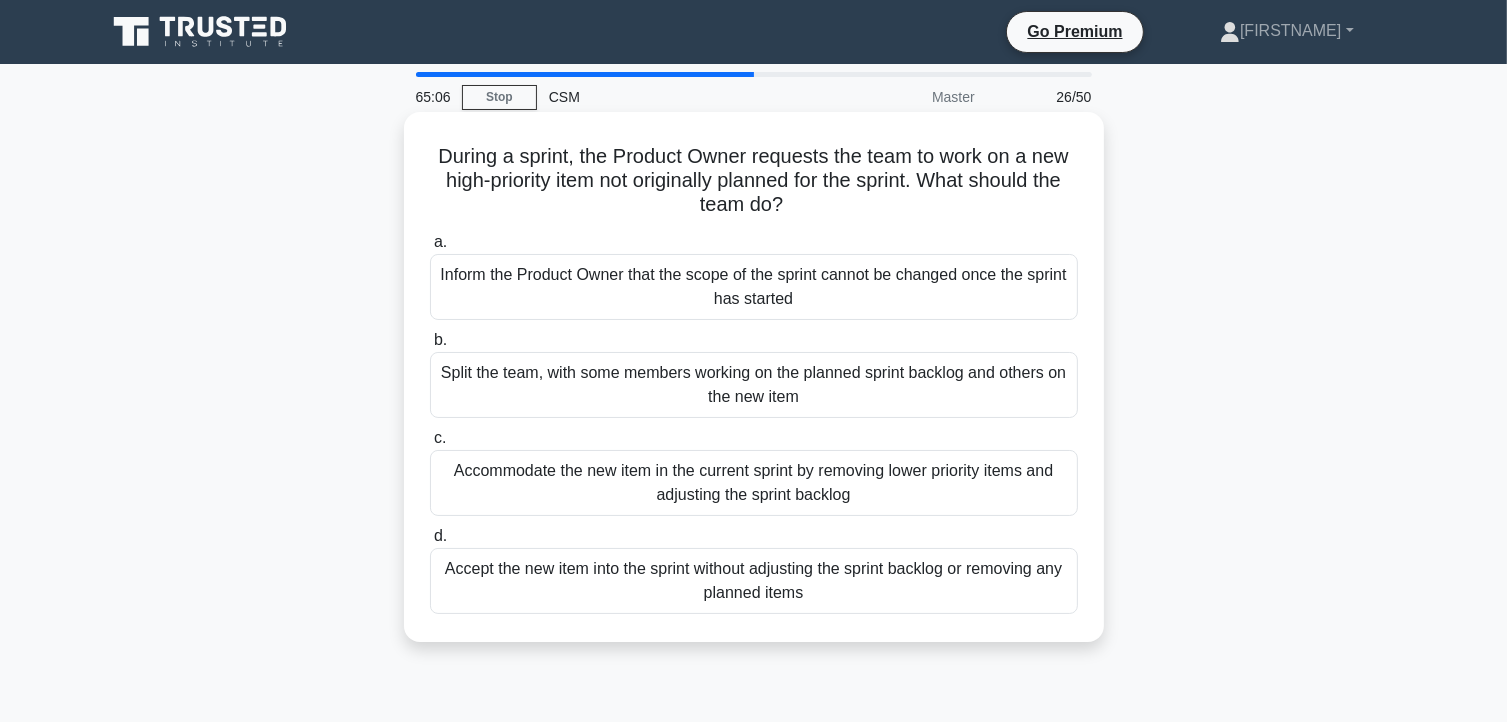 drag, startPoint x: 792, startPoint y: 265, endPoint x: 789, endPoint y: 213, distance: 52.086468 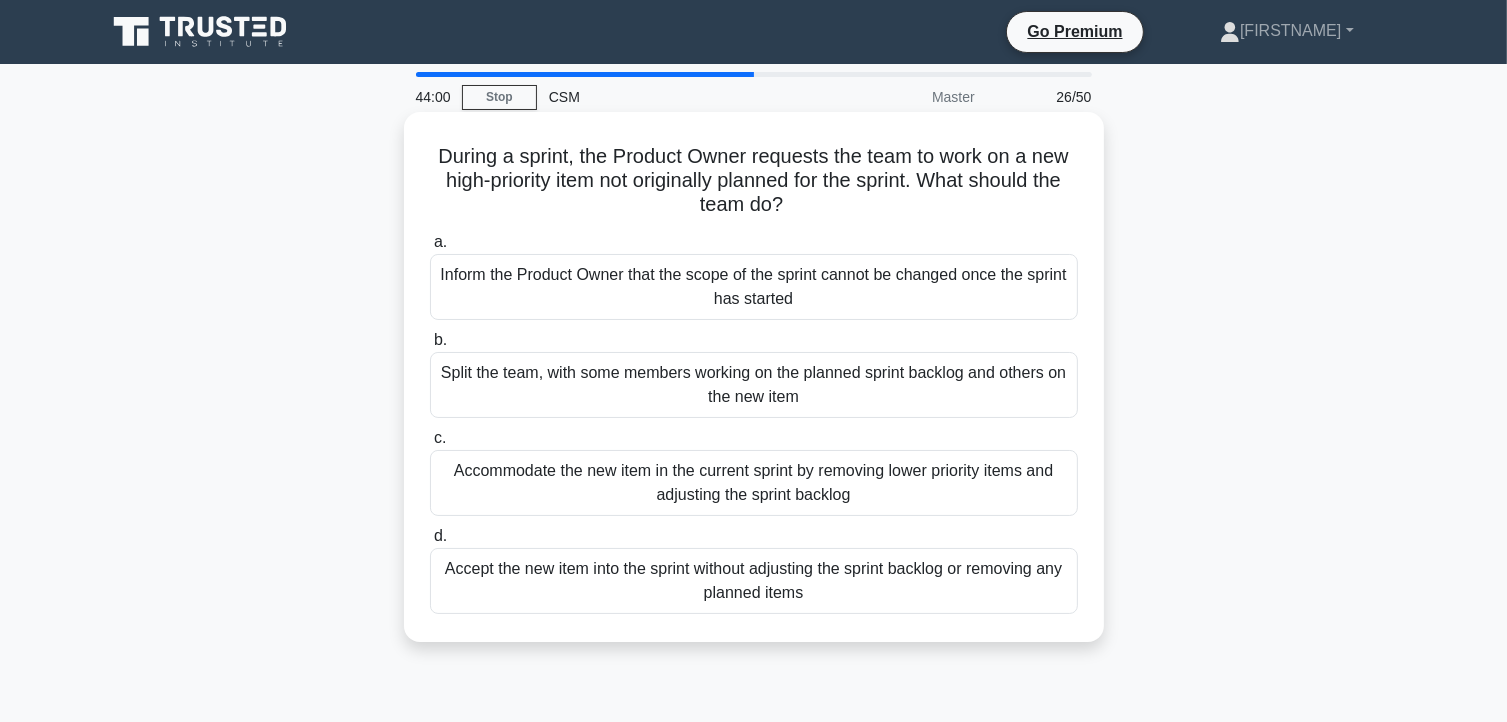 click on "a.
Inform the Product Owner that the scope of the sprint cannot be changed once the sprint has started" at bounding box center [754, 275] 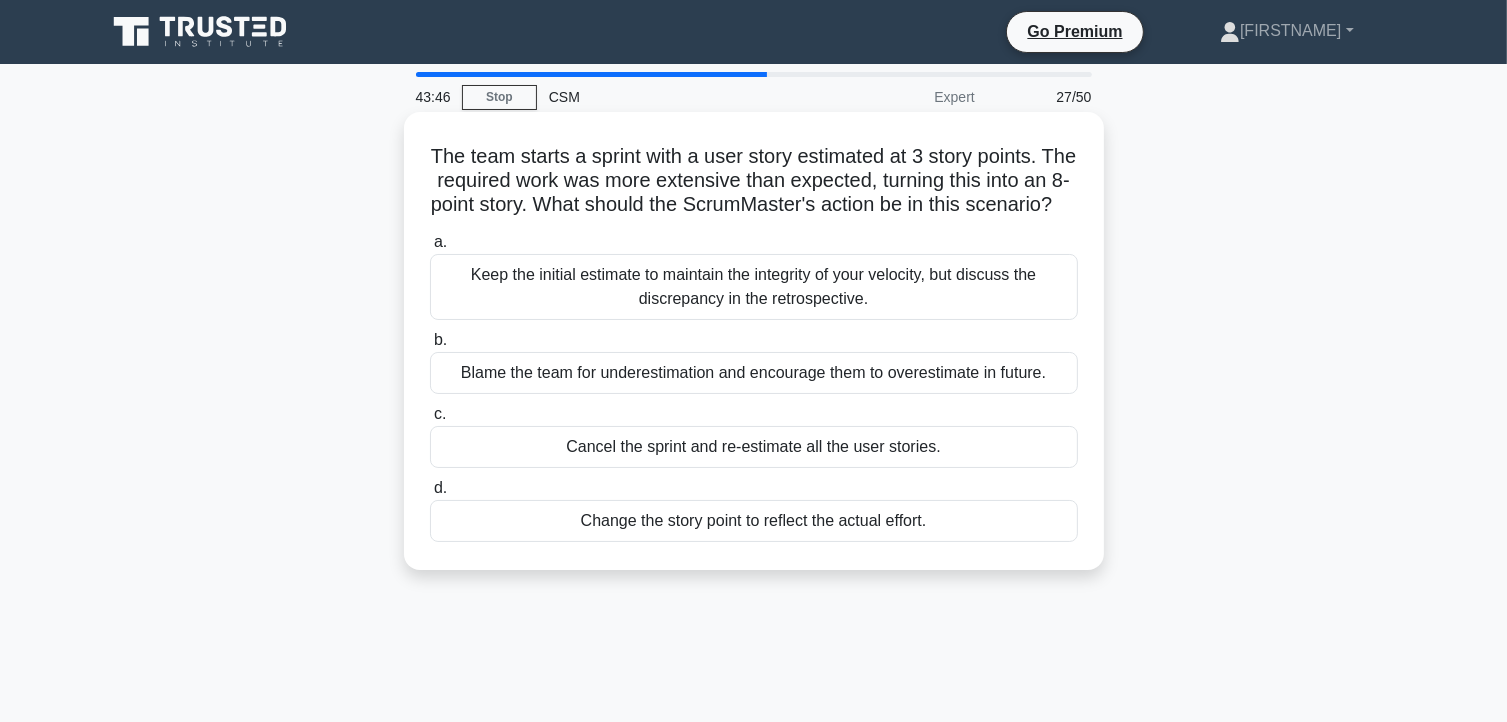 click on "Keep the initial estimate to maintain the integrity of your velocity, but discuss the discrepancy in the retrospective." at bounding box center (754, 287) 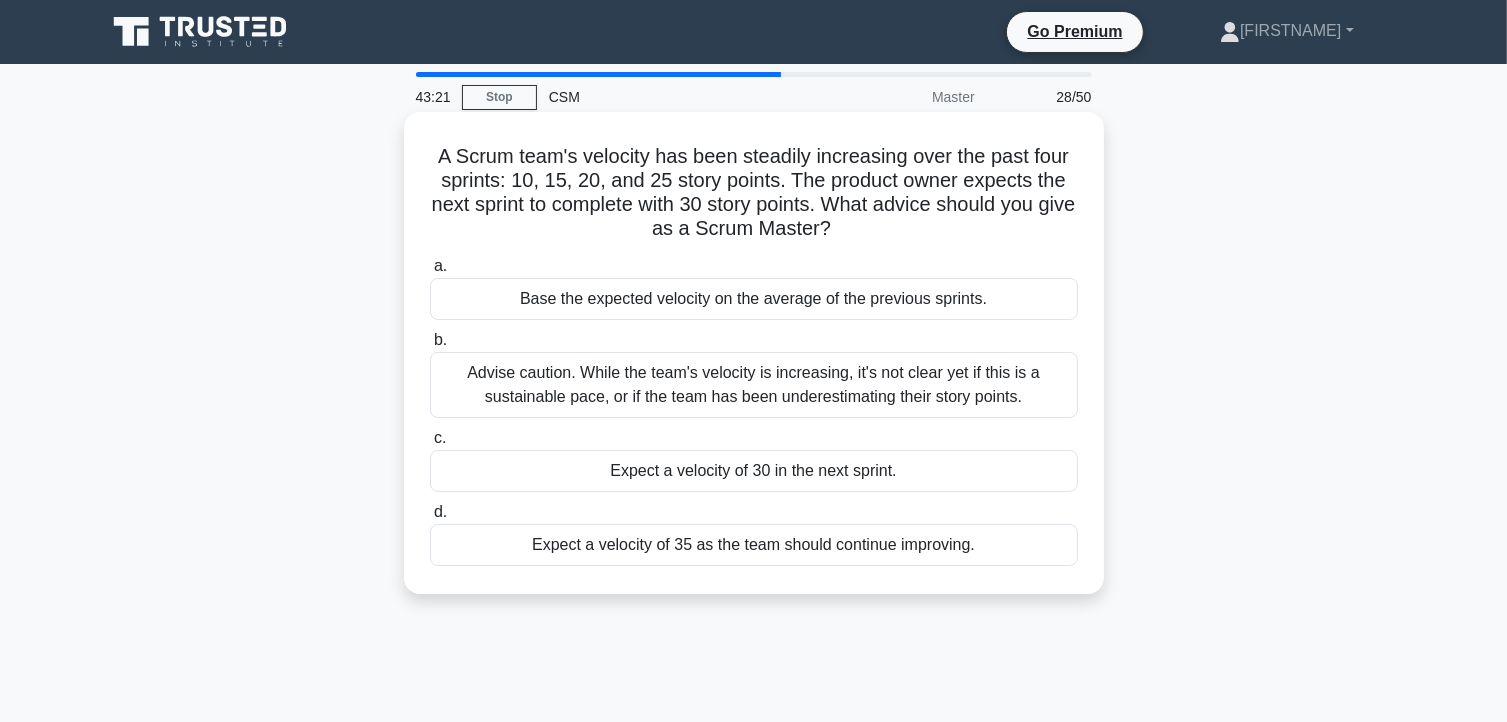 click on "Expect a velocity of 30 in the next sprint." at bounding box center [754, 471] 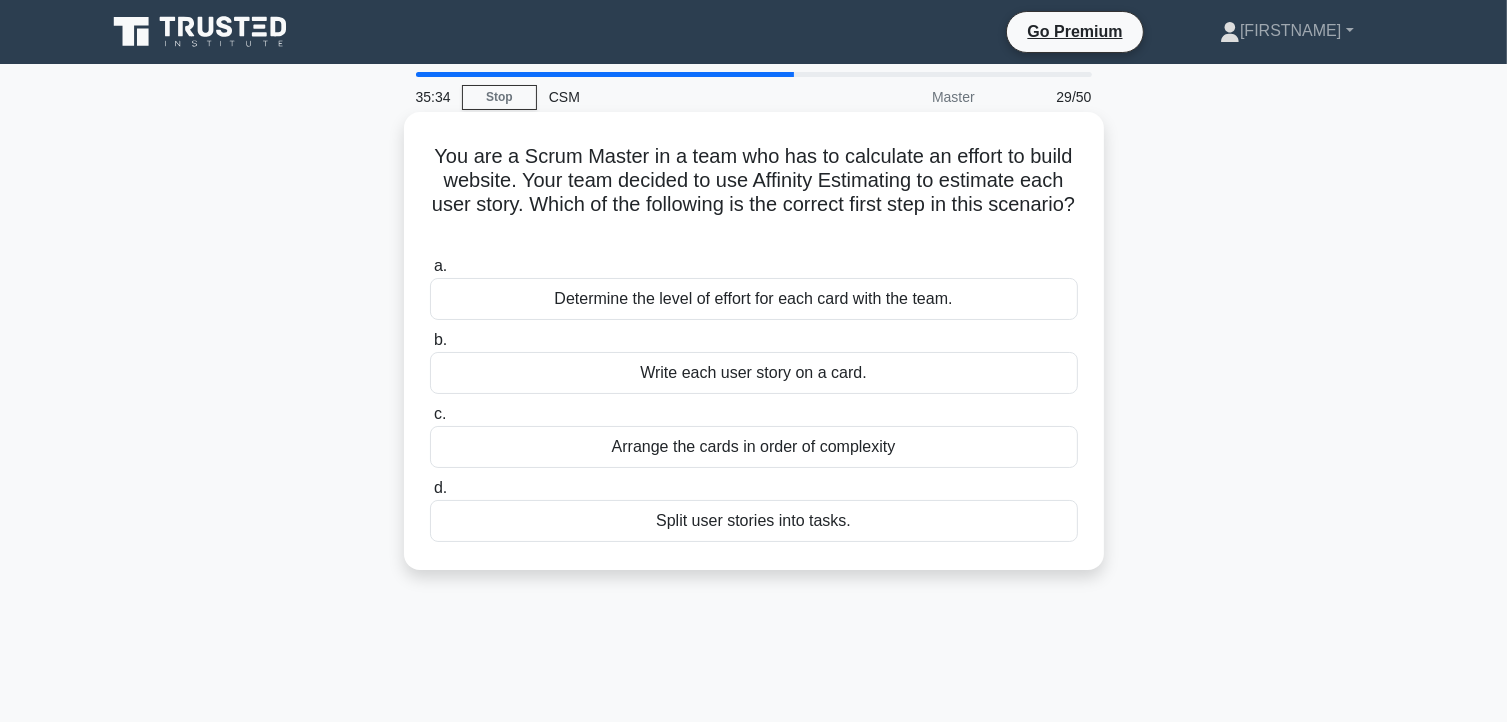 click on "Write each user story on a card." at bounding box center (754, 373) 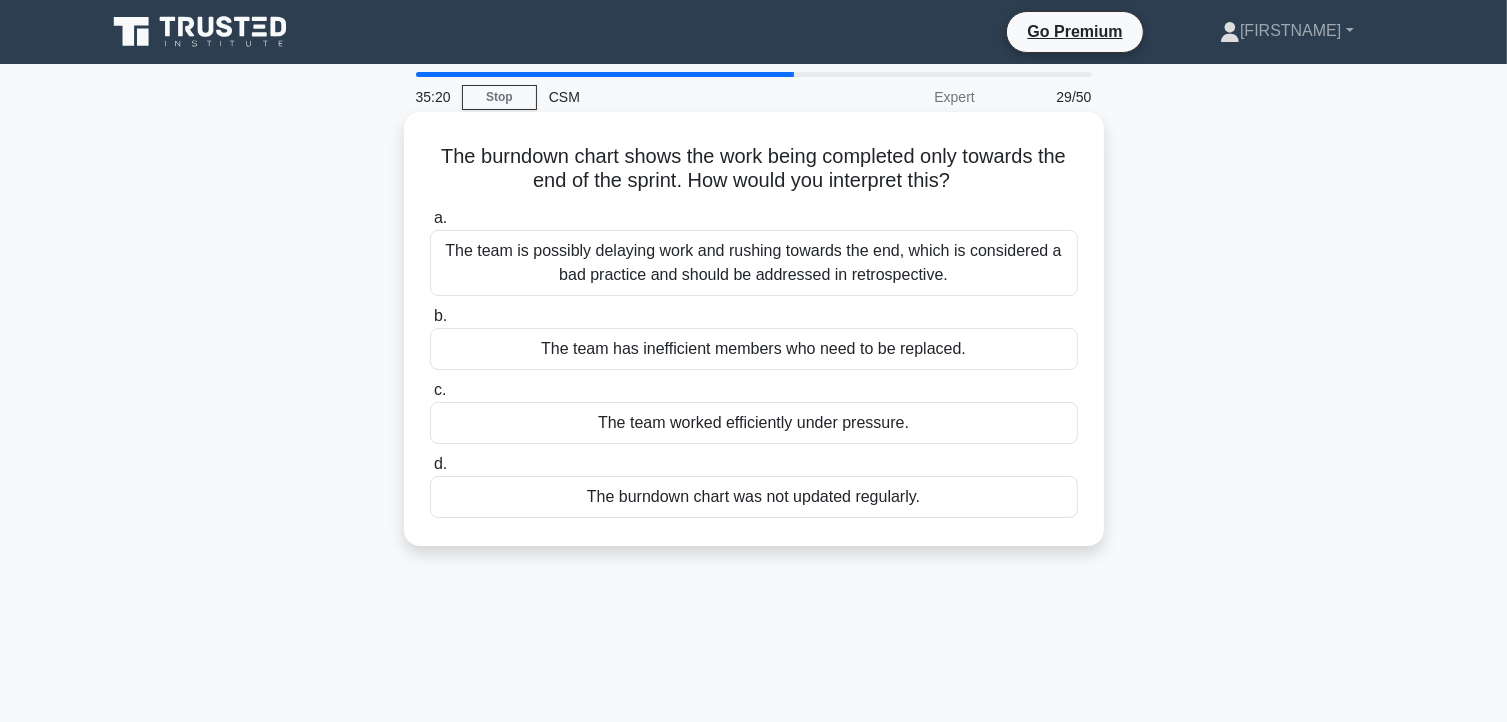click on "The team is possibly delaying work and rushing towards the end, which is considered a bad practice and should be addressed in retrospective." at bounding box center (754, 263) 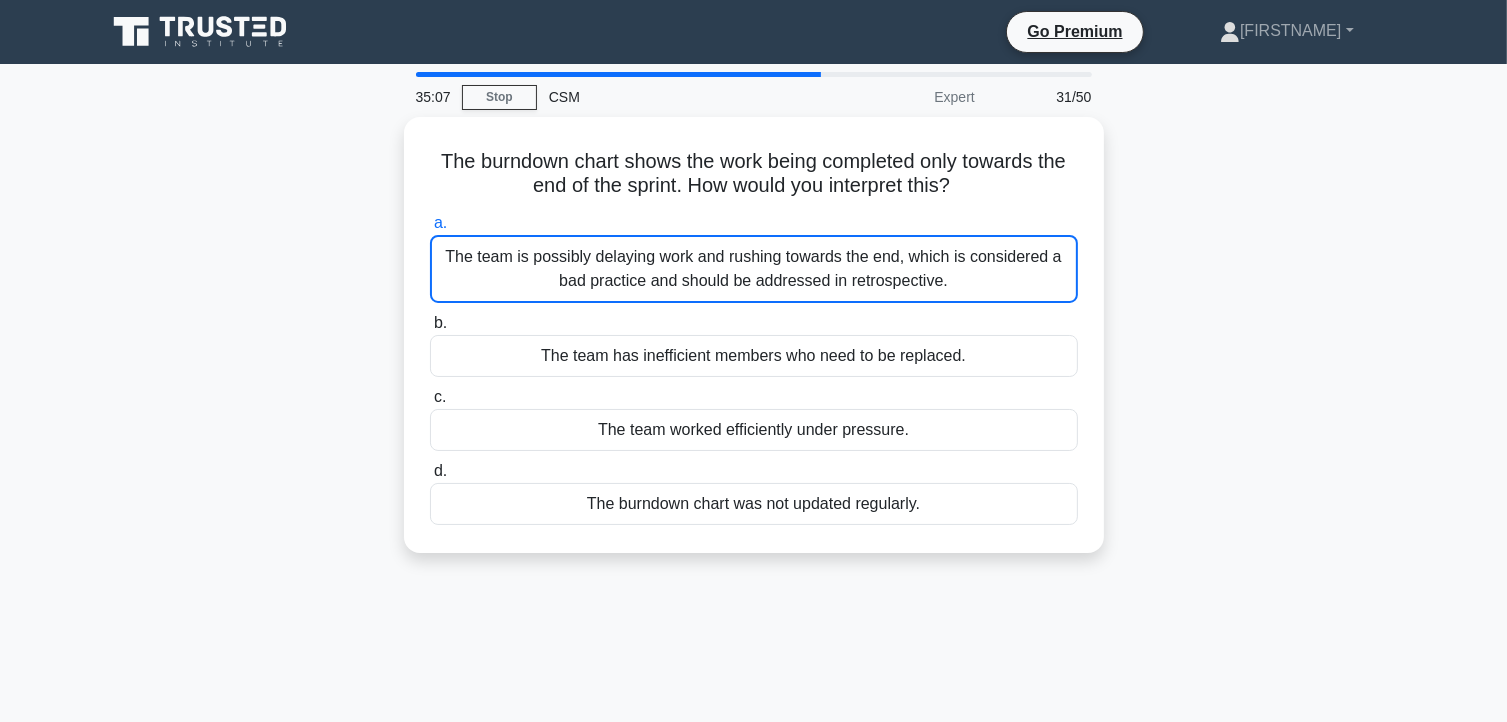 click on "The burndown chart shows the work being completed only towards the end of the sprint. How would you interpret this?
.spinner_0XTQ{transform-origin:center;animation:spinner_y6GP .75s linear infinite}@keyframes spinner_y6GP{100%{transform:rotate(360deg)}}
a.
The team is possibly delaying work and rushing towards the end, which is considered a bad practice and should be addressed in retrospective.
b." at bounding box center [754, 347] 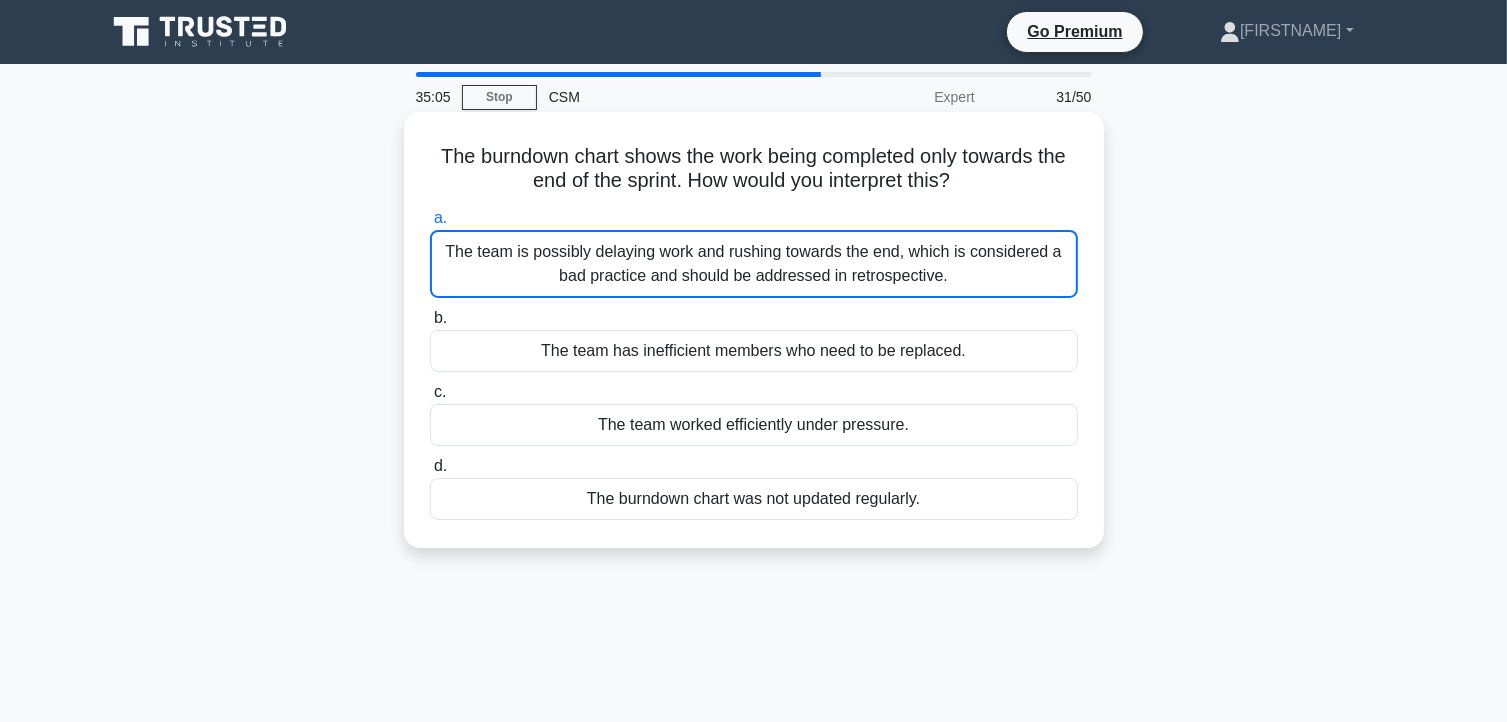 click on "The team is possibly delaying work and rushing towards the end, which is considered a bad practice and should be addressed in retrospective." at bounding box center (754, 264) 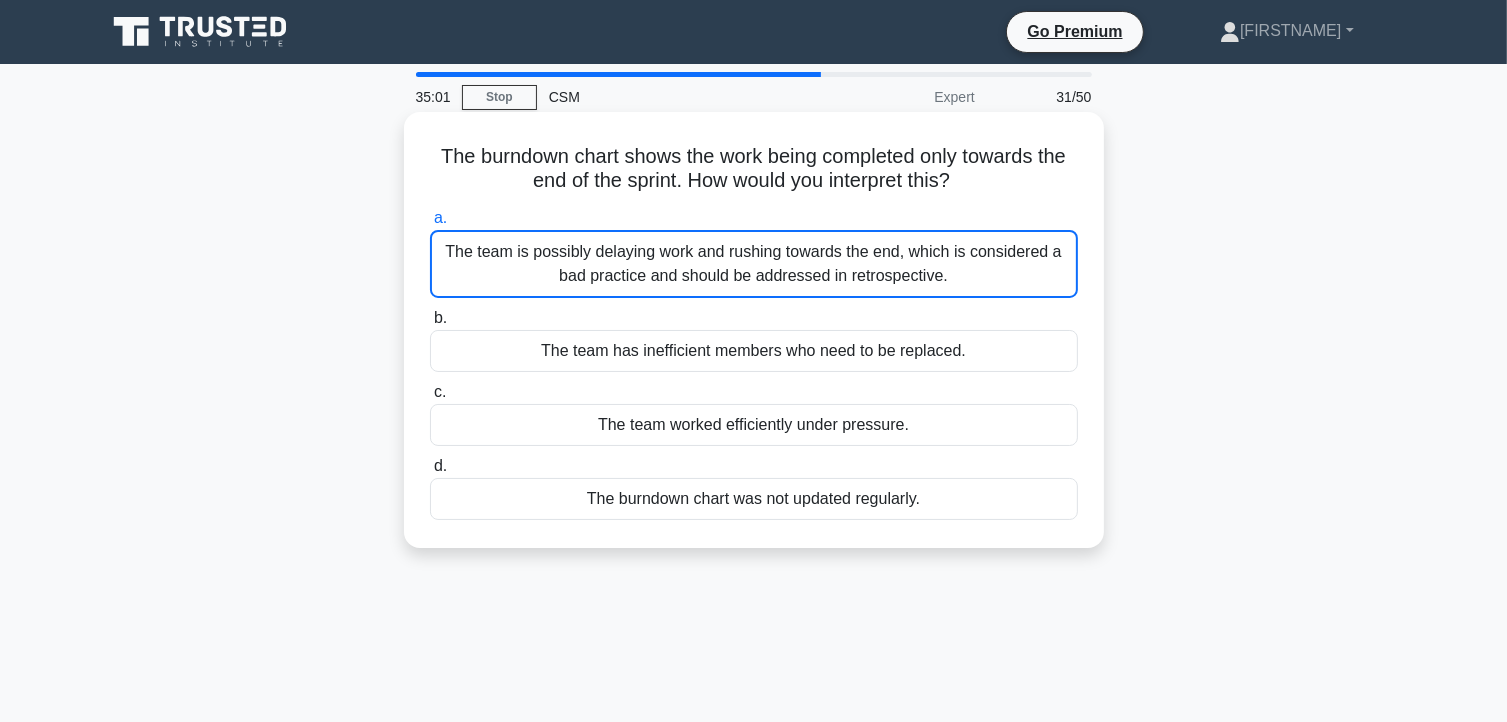 click on "The team is possibly delaying work and rushing towards the end, which is considered a bad practice and should be addressed in retrospective." at bounding box center [754, 264] 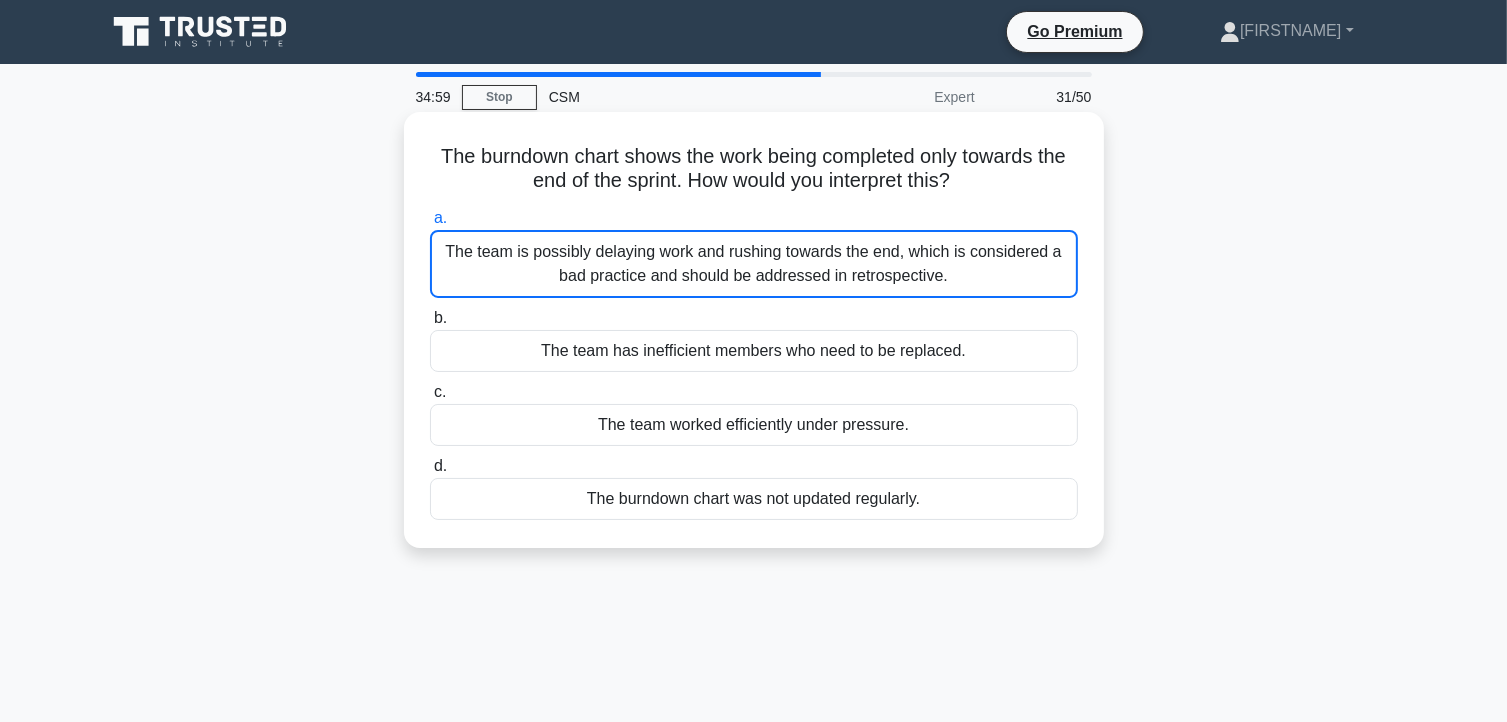 click on "The team is possibly delaying work and rushing towards the end, which is considered a bad practice and should be addressed in retrospective." at bounding box center (754, 264) 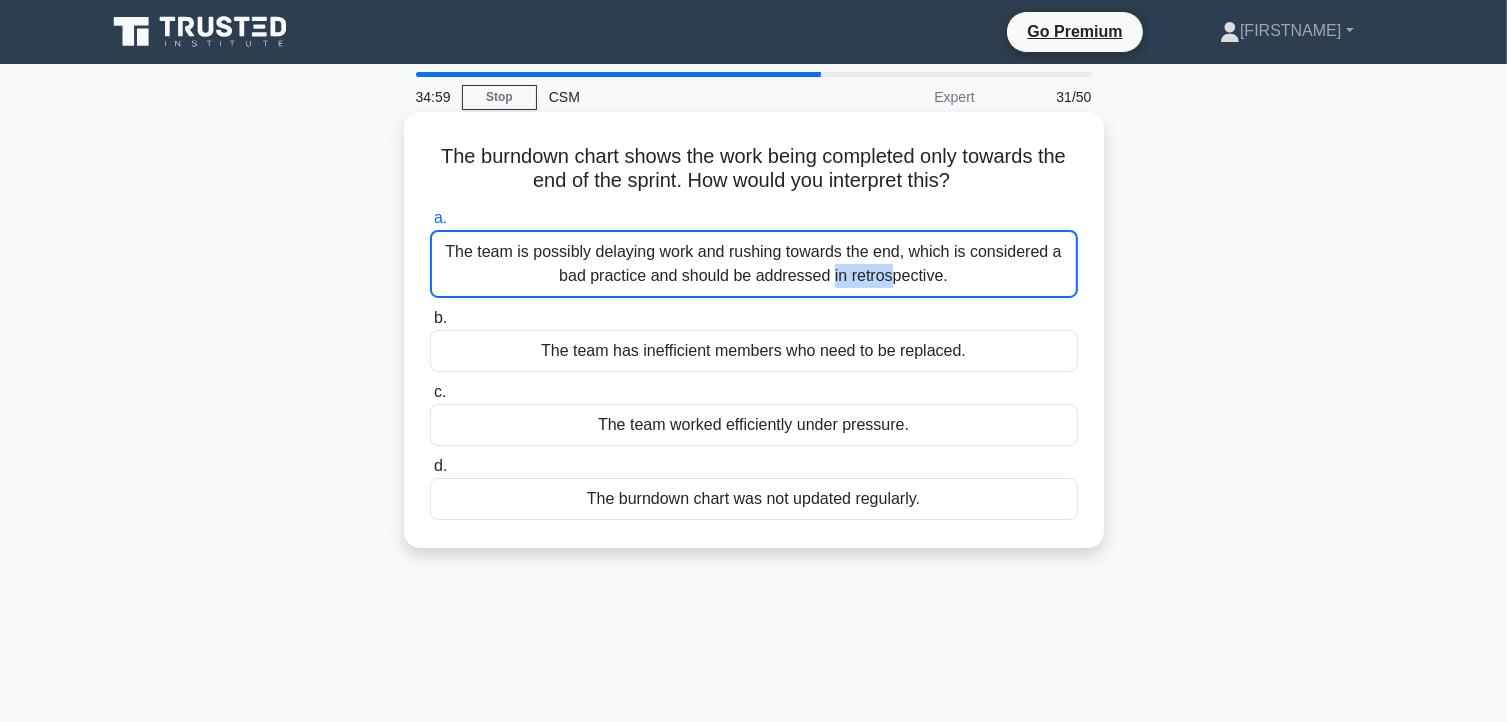 click on "The team is possibly delaying work and rushing towards the end, which is considered a bad practice and should be addressed in retrospective." at bounding box center [754, 264] 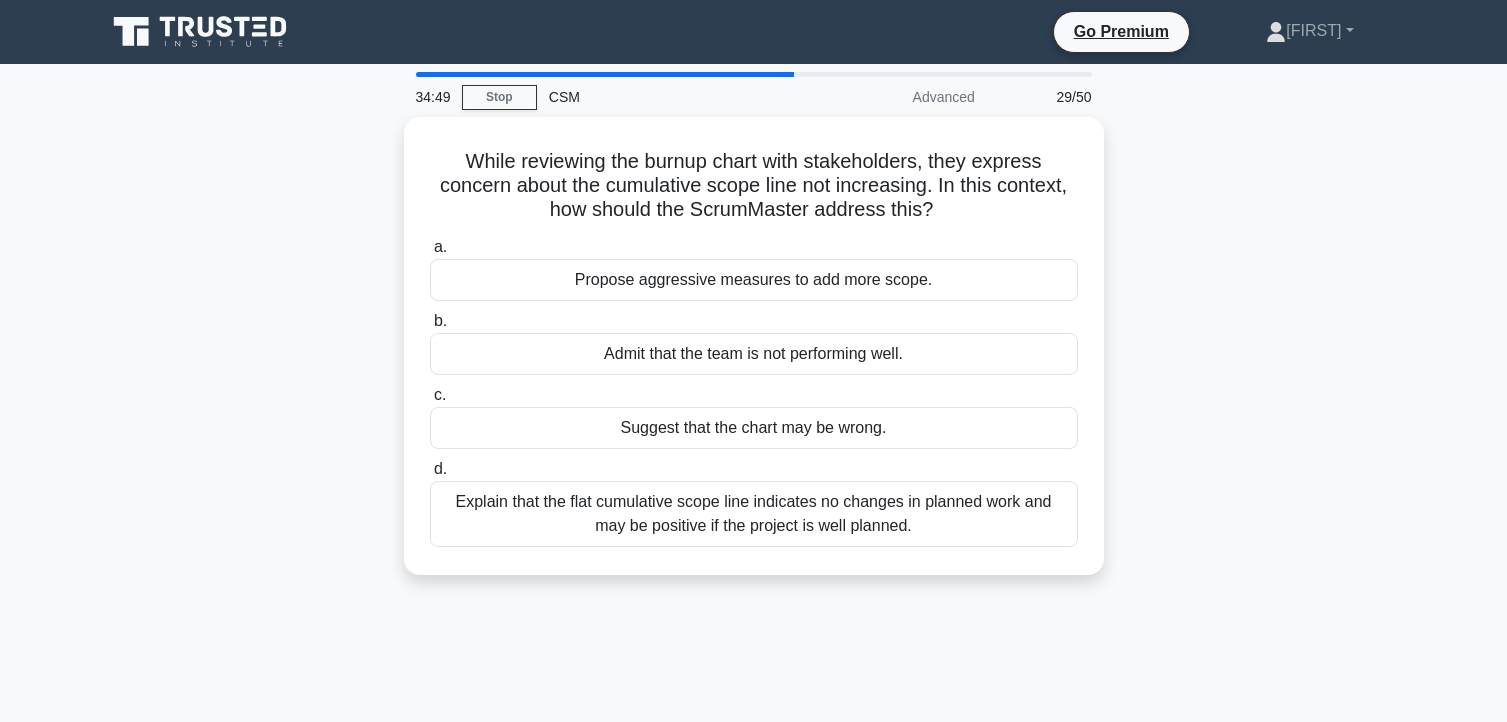 scroll, scrollTop: 0, scrollLeft: 0, axis: both 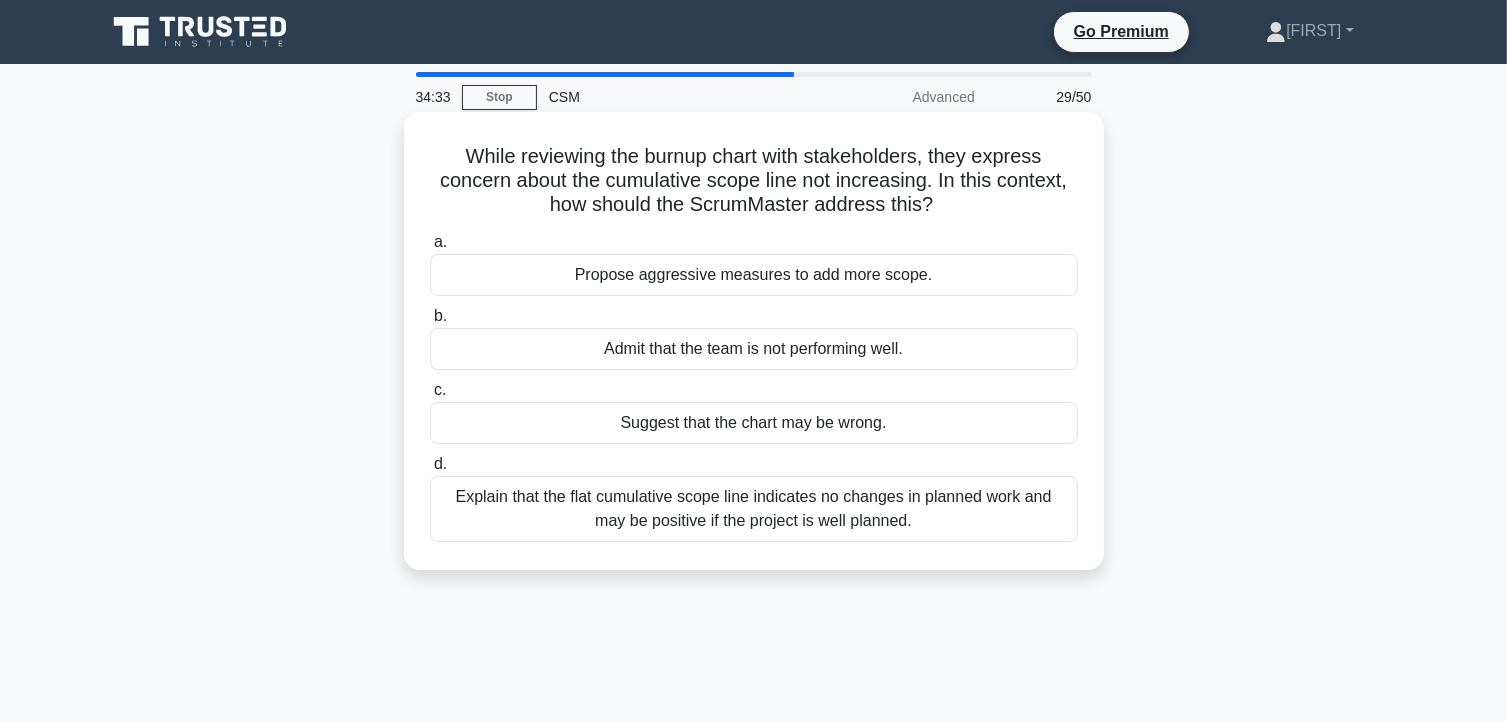 click on "Explain that the flat cumulative scope line indicates no changes in planned work and may be positive if the project is well planned." at bounding box center [754, 509] 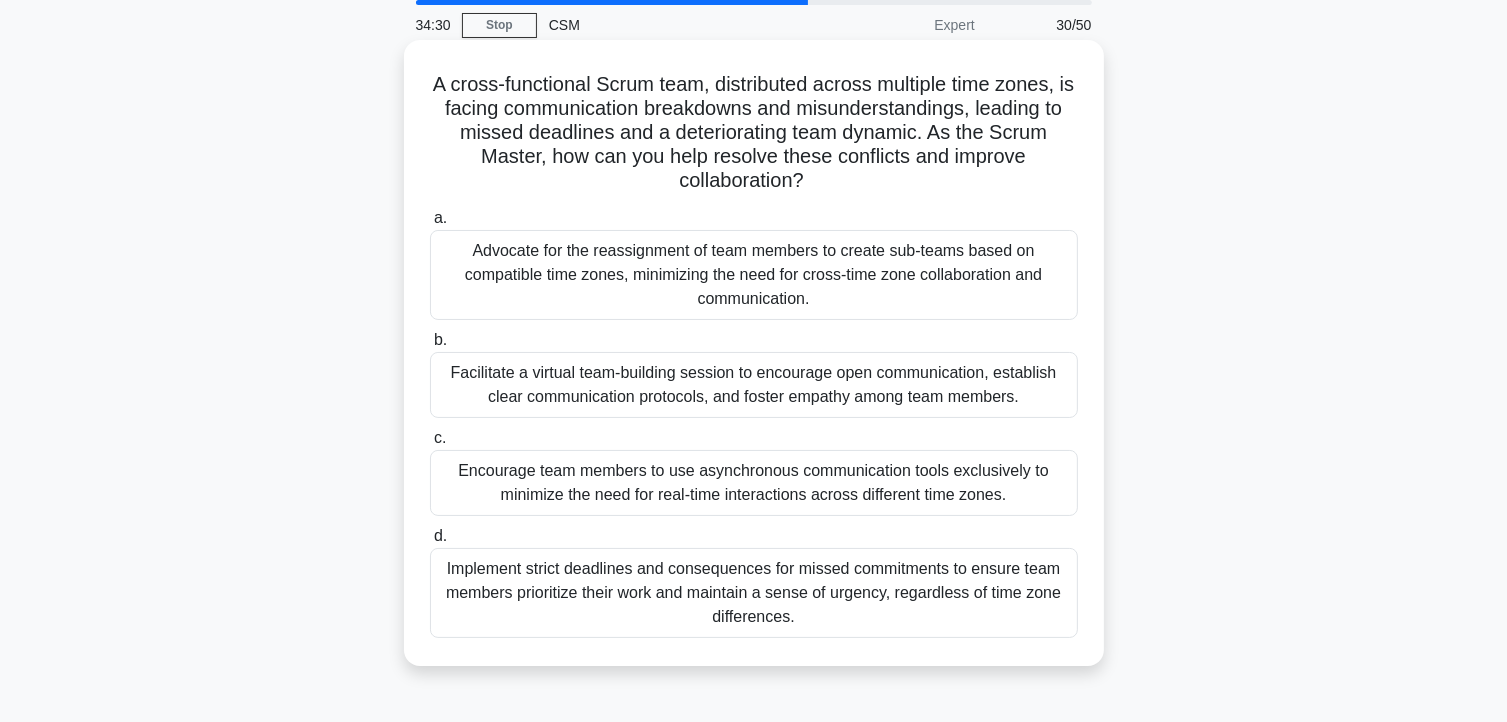 scroll, scrollTop: 74, scrollLeft: 0, axis: vertical 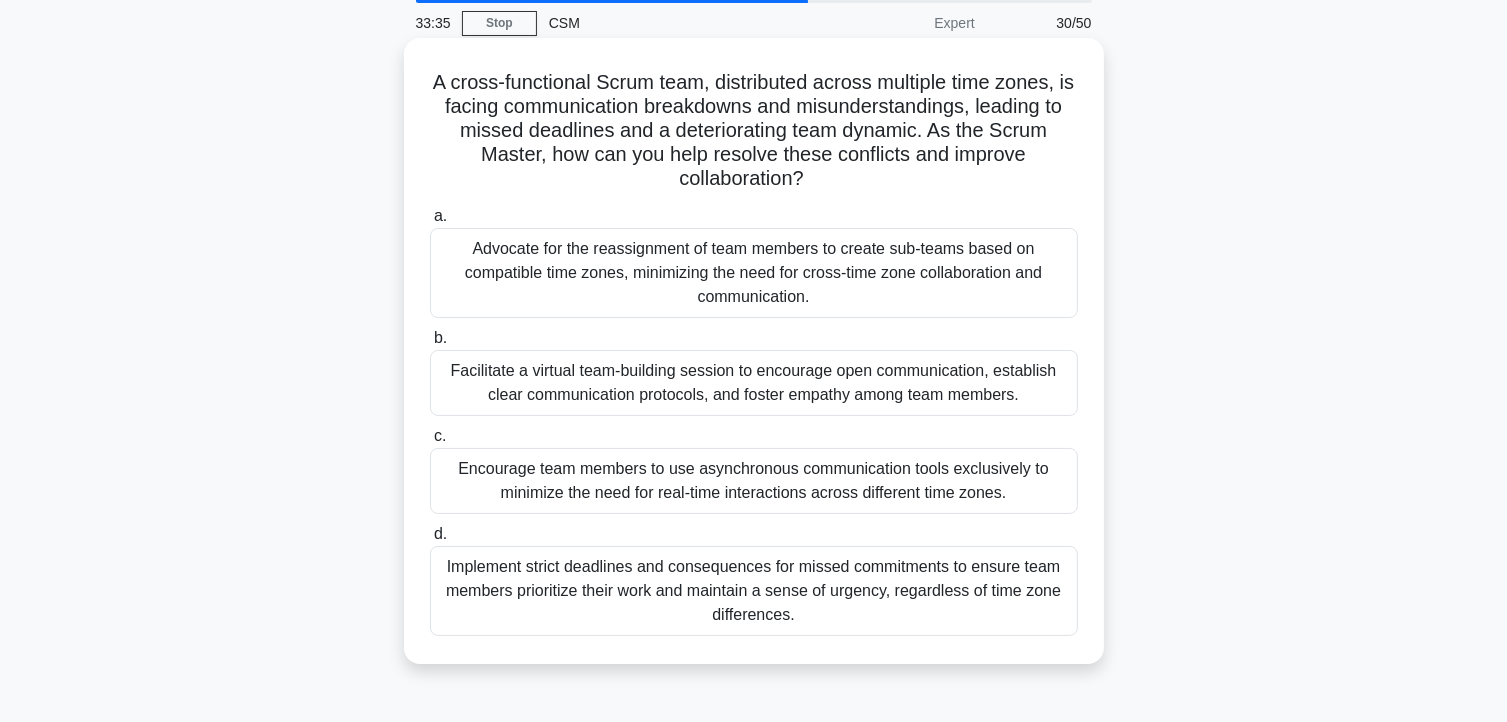 click on "Encourage team members to use asynchronous communication tools exclusively to minimize the need for real-time interactions across different time zones." at bounding box center (754, 481) 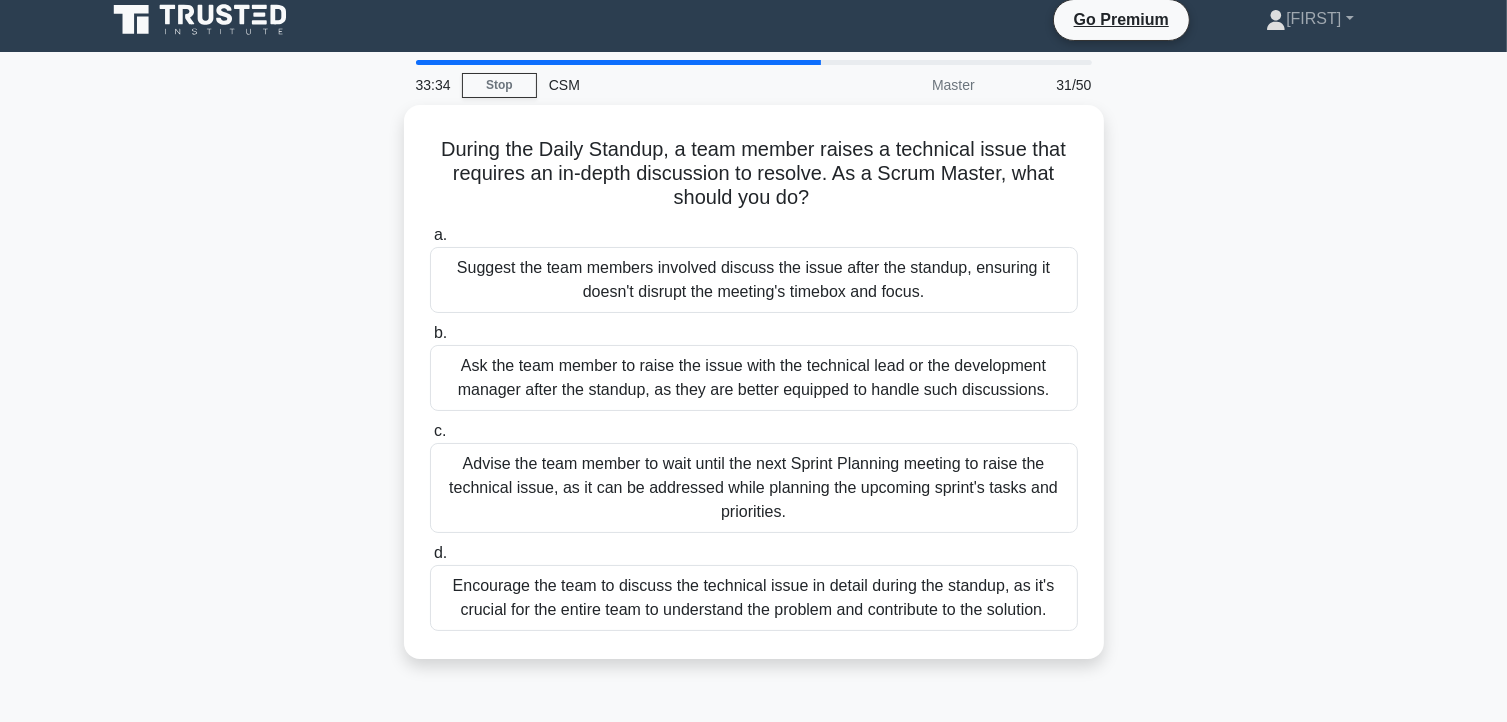 scroll, scrollTop: 0, scrollLeft: 0, axis: both 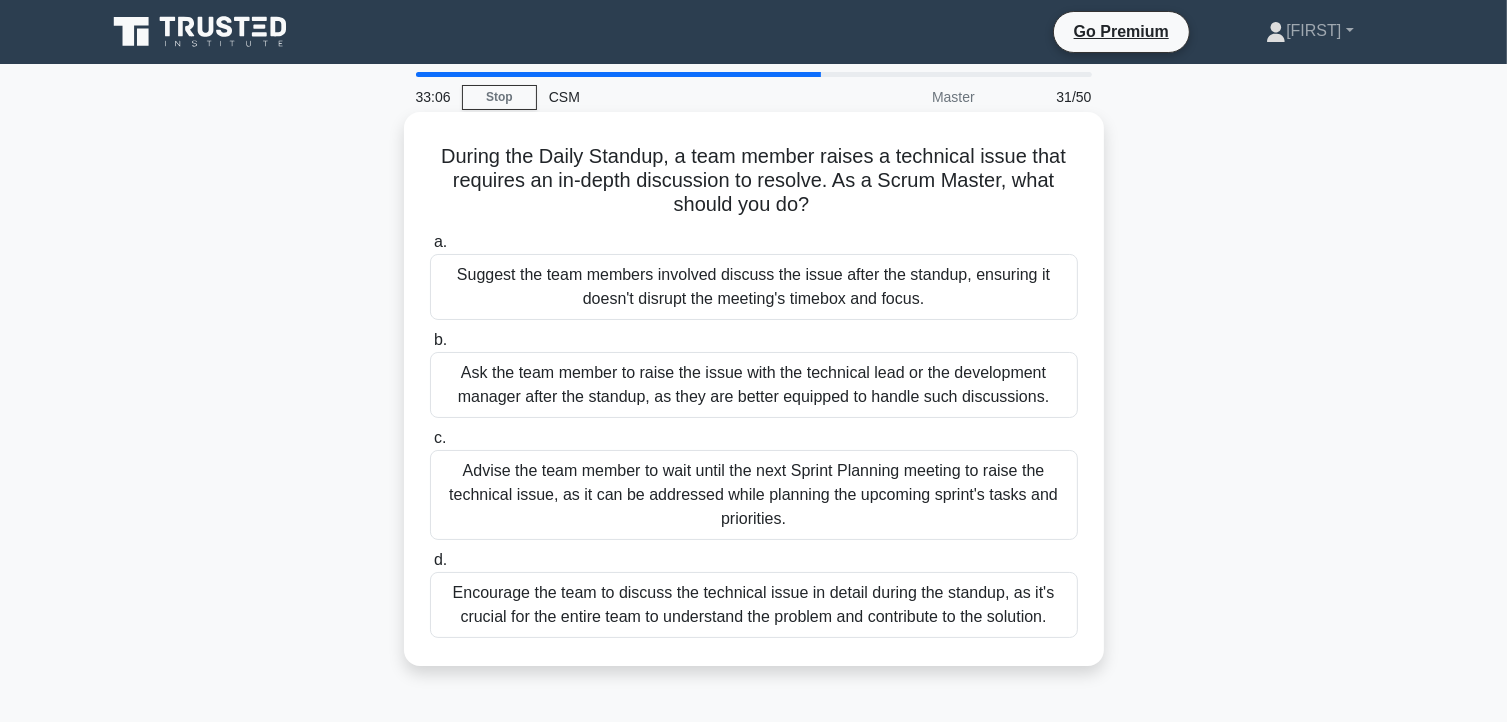 click on "Suggest the team members involved discuss the issue after the standup, ensuring it doesn't disrupt the meeting's timebox and focus." at bounding box center (754, 287) 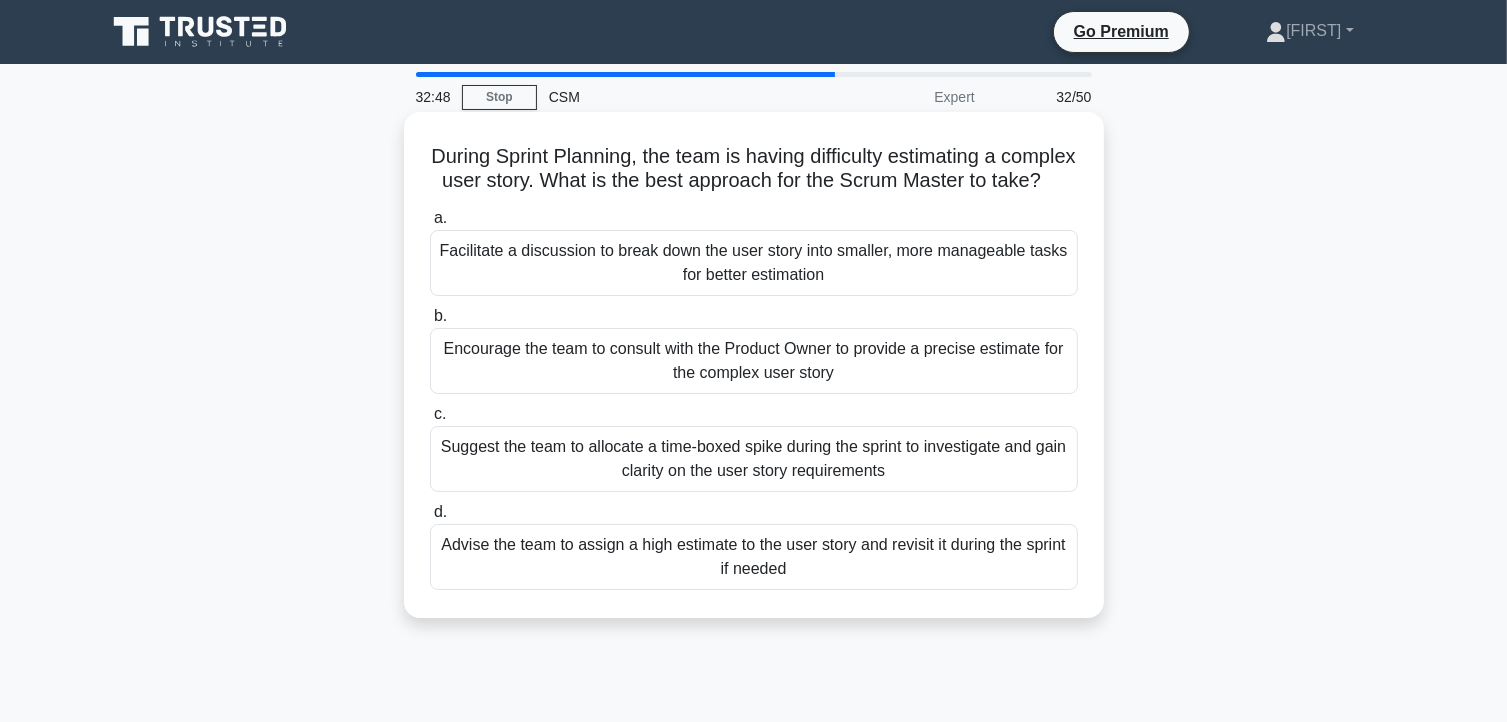 click on "Facilitate a discussion to break down the user story into smaller, more manageable tasks for better estimation" at bounding box center (754, 263) 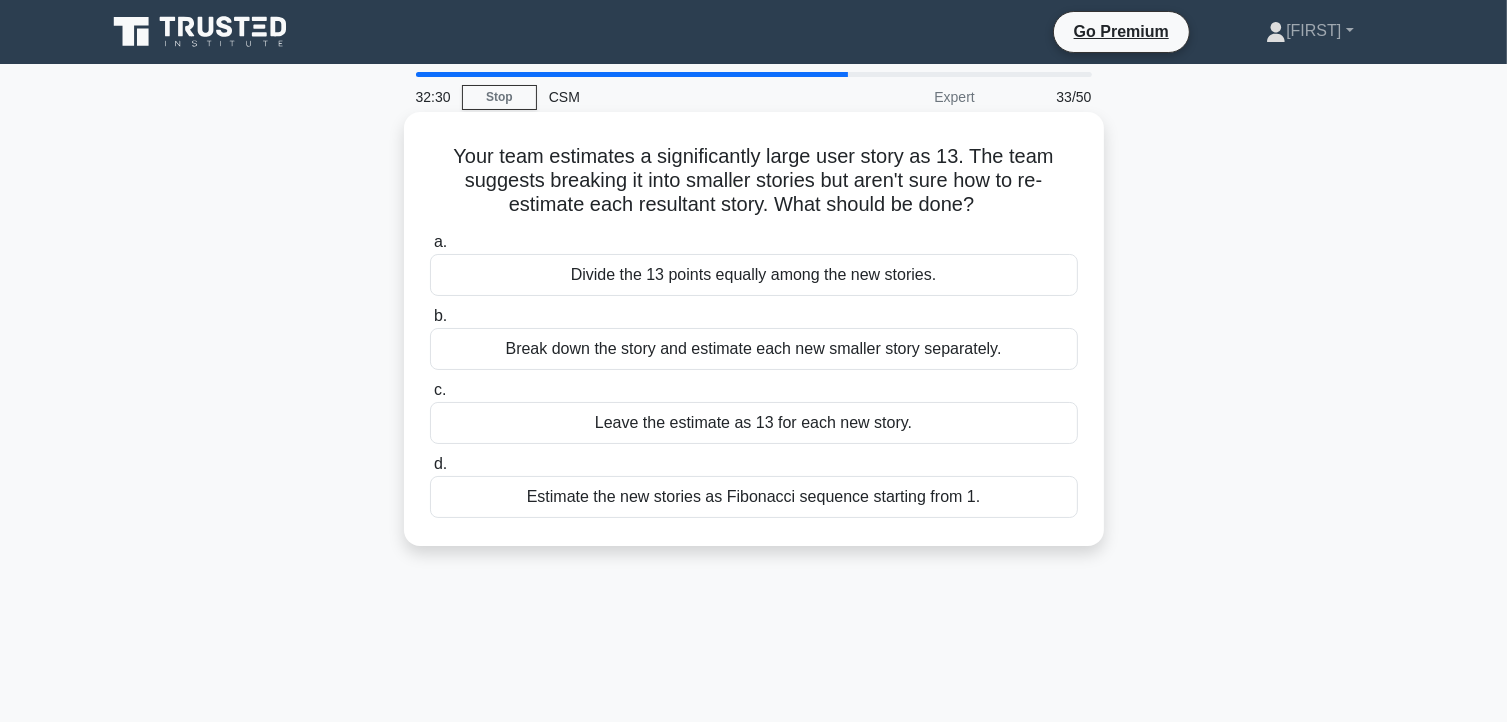 click on "Break down the story and estimate each new smaller story separately." at bounding box center (754, 349) 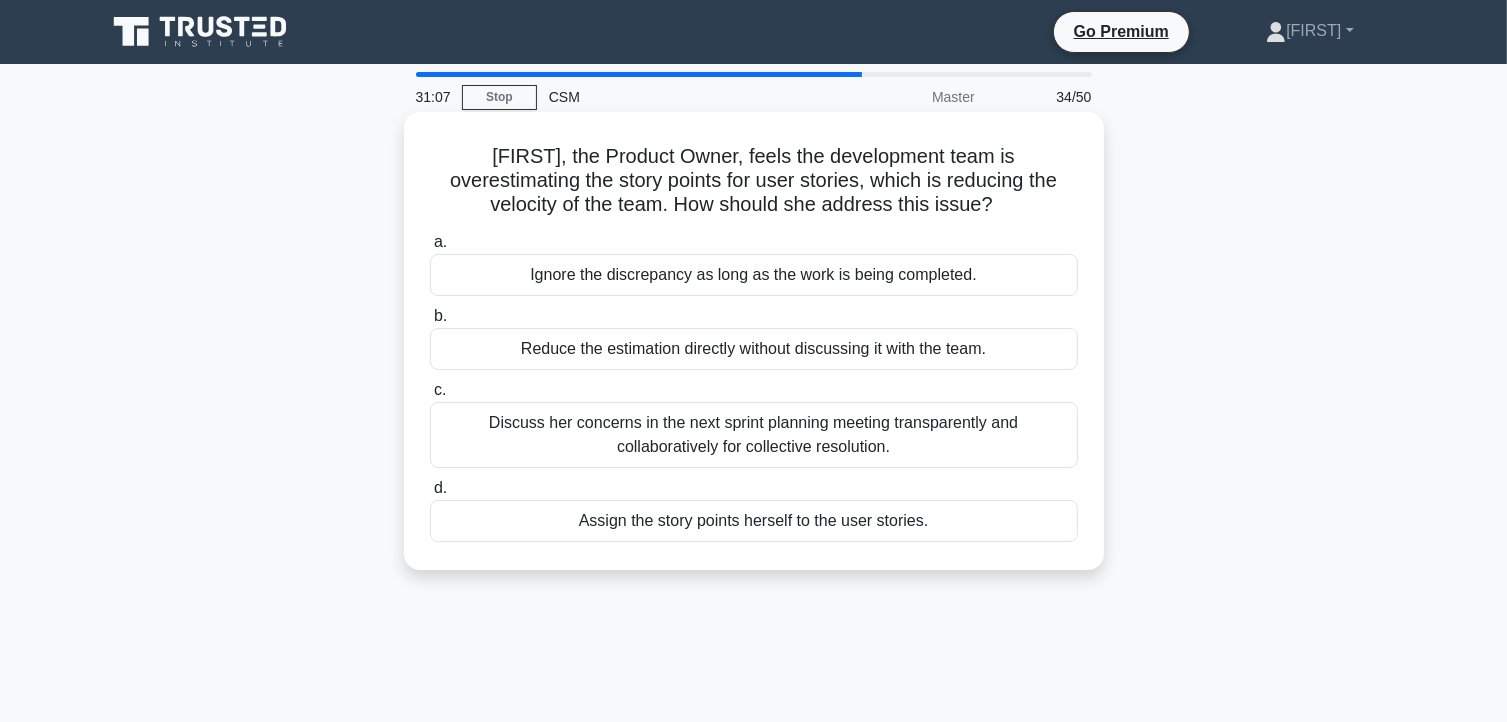 click on "Discuss her concerns in the next sprint planning meeting transparently and collaboratively for collective resolution." at bounding box center (754, 435) 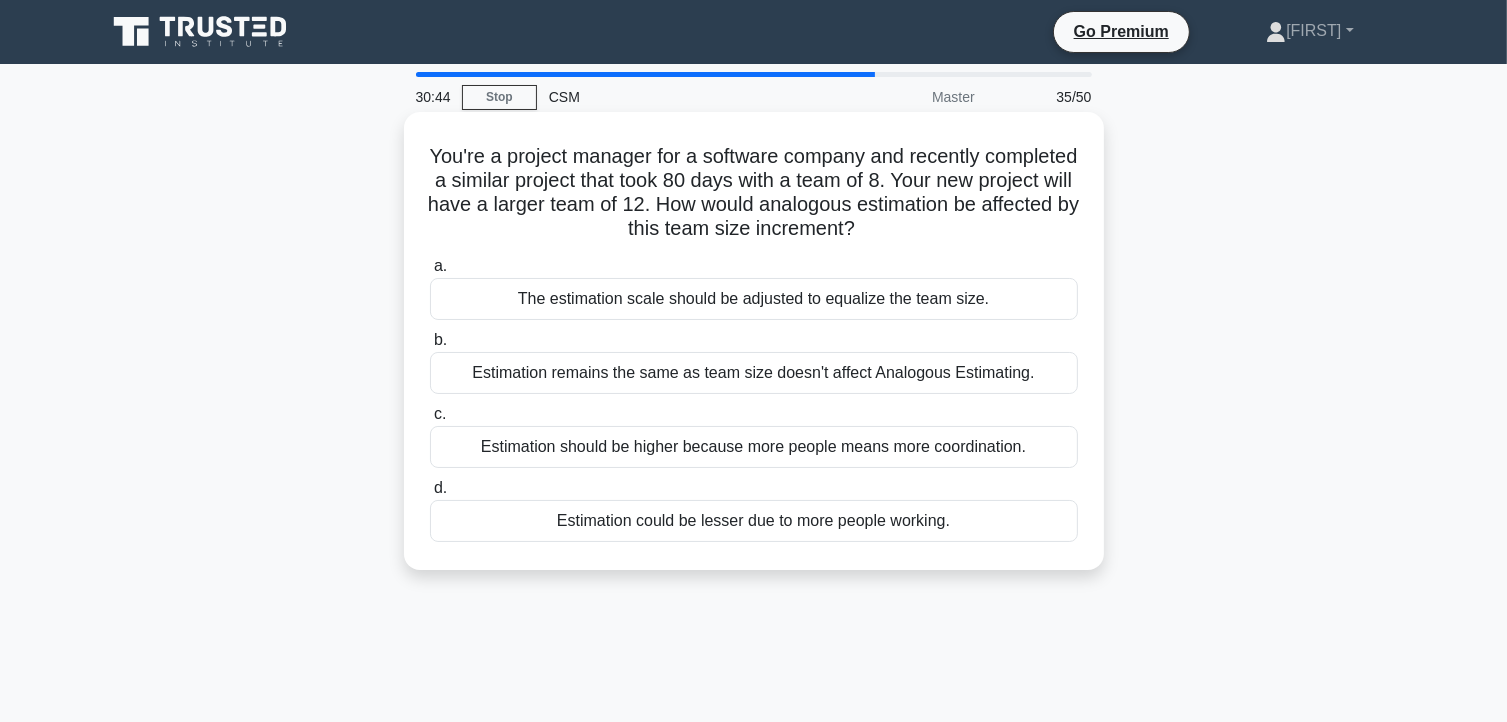 click on "Estimation could be lesser due to more people working." at bounding box center [754, 521] 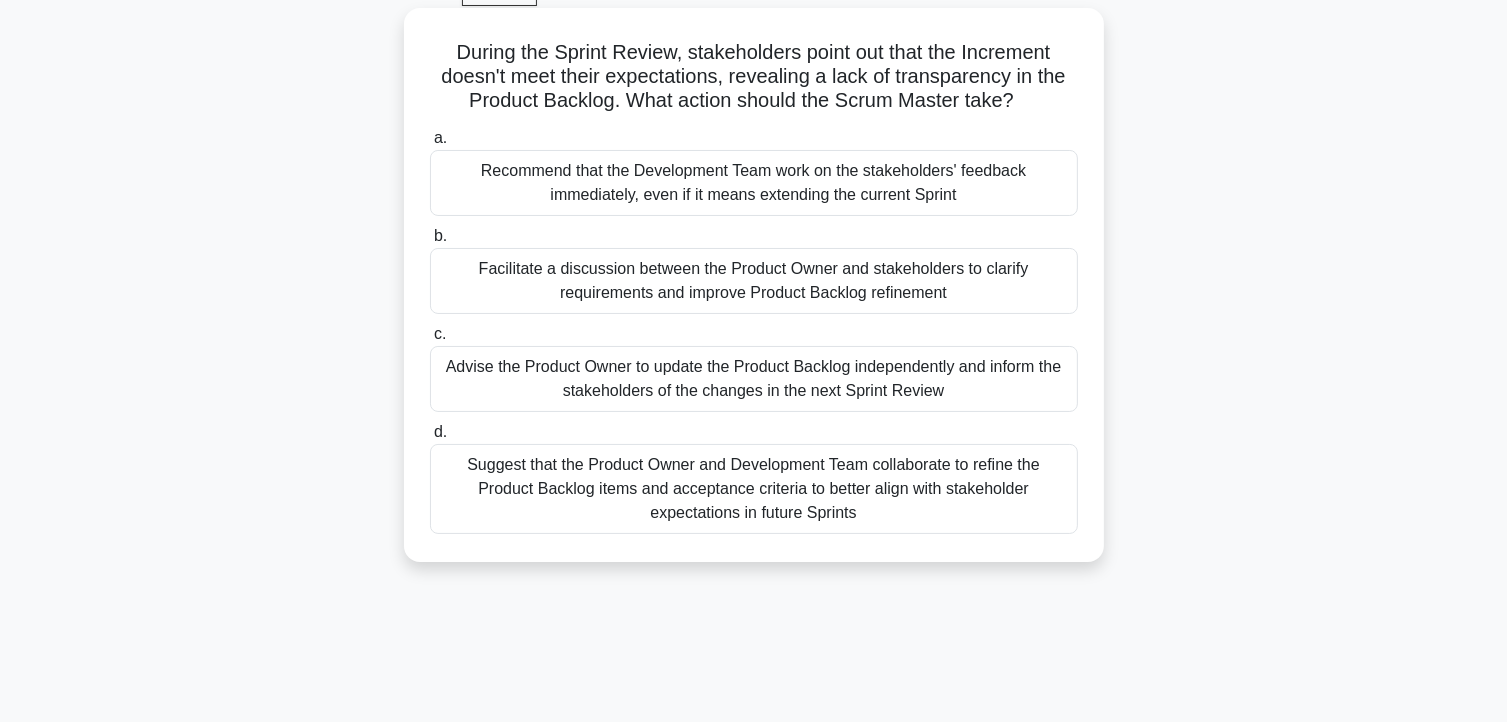 scroll, scrollTop: 108, scrollLeft: 0, axis: vertical 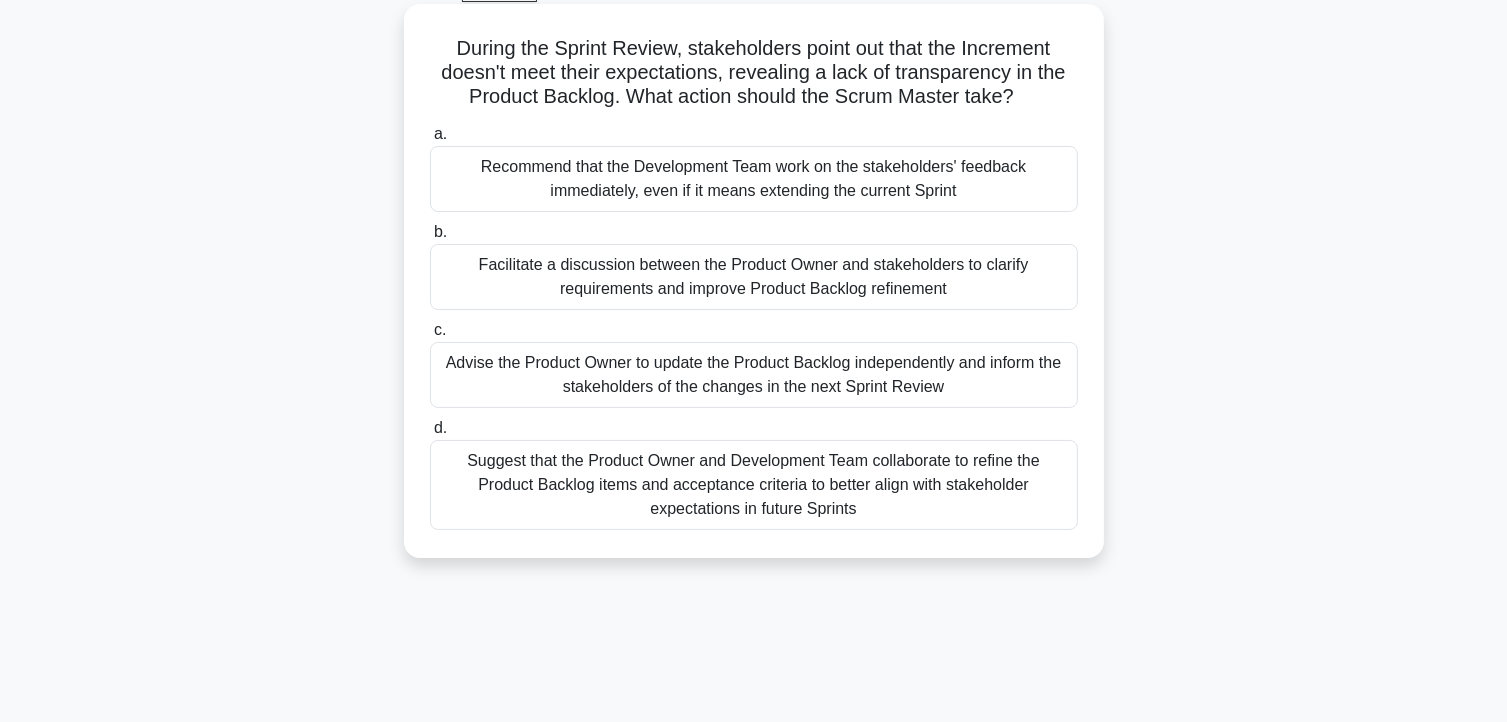 click on "Facilitate a discussion between the Product Owner and stakeholders to clarify requirements and improve Product Backlog refinement" at bounding box center (754, 277) 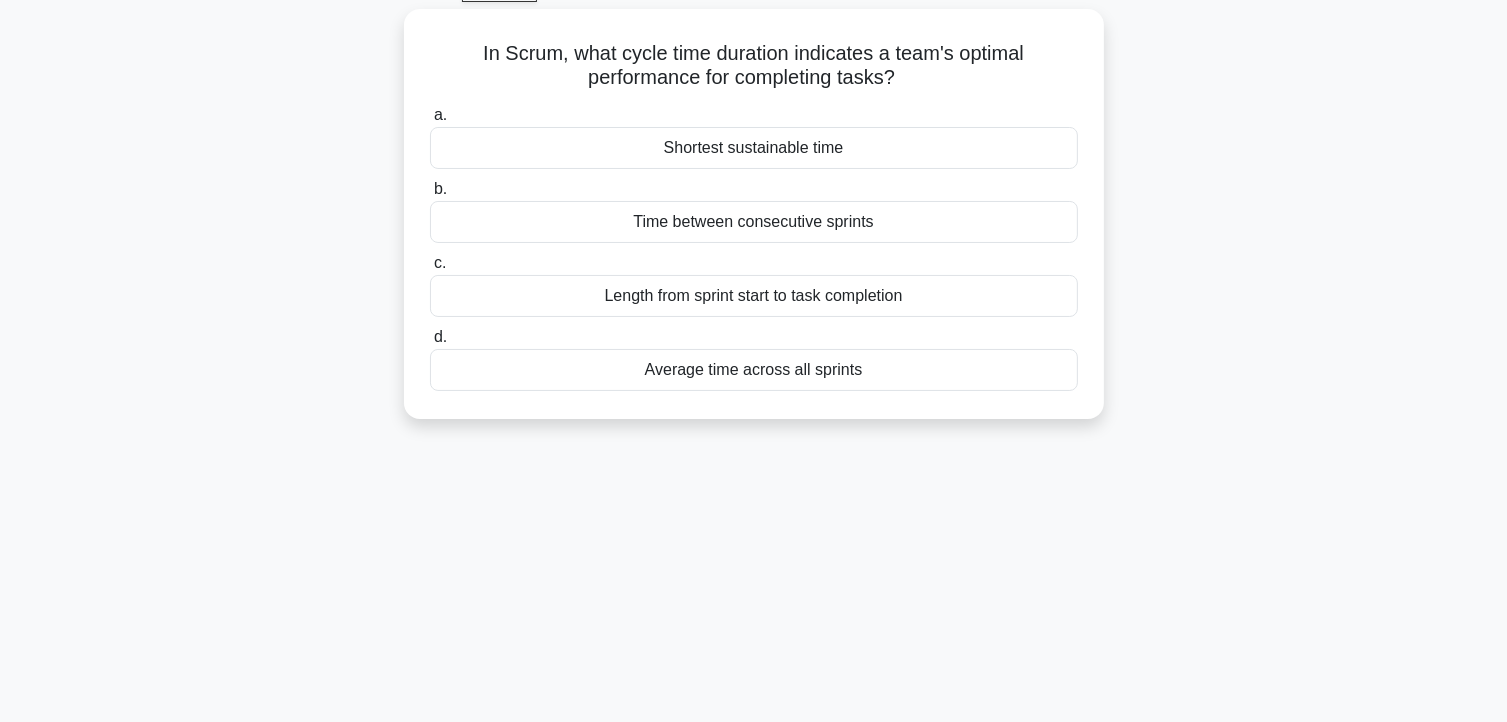 scroll, scrollTop: 0, scrollLeft: 0, axis: both 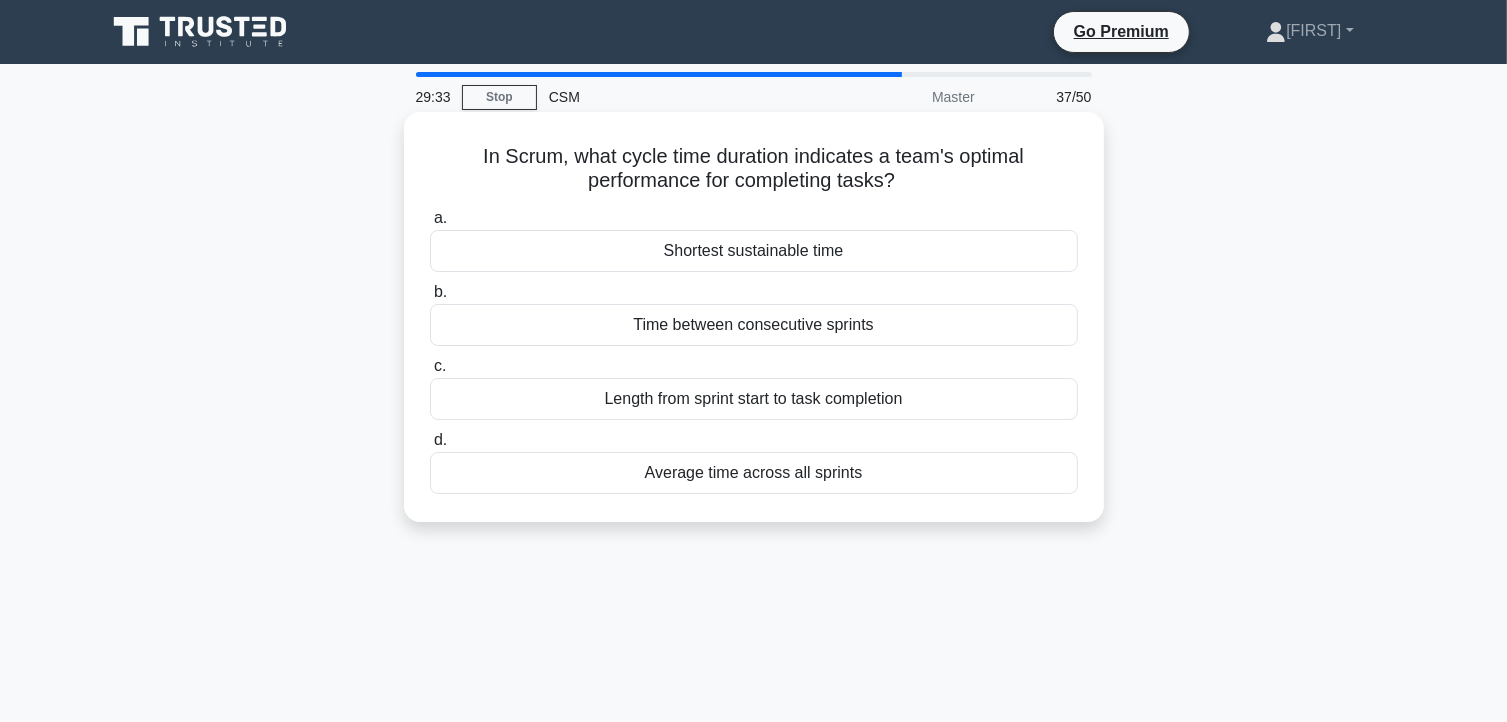 click on "Length from sprint start to task completion" at bounding box center (754, 399) 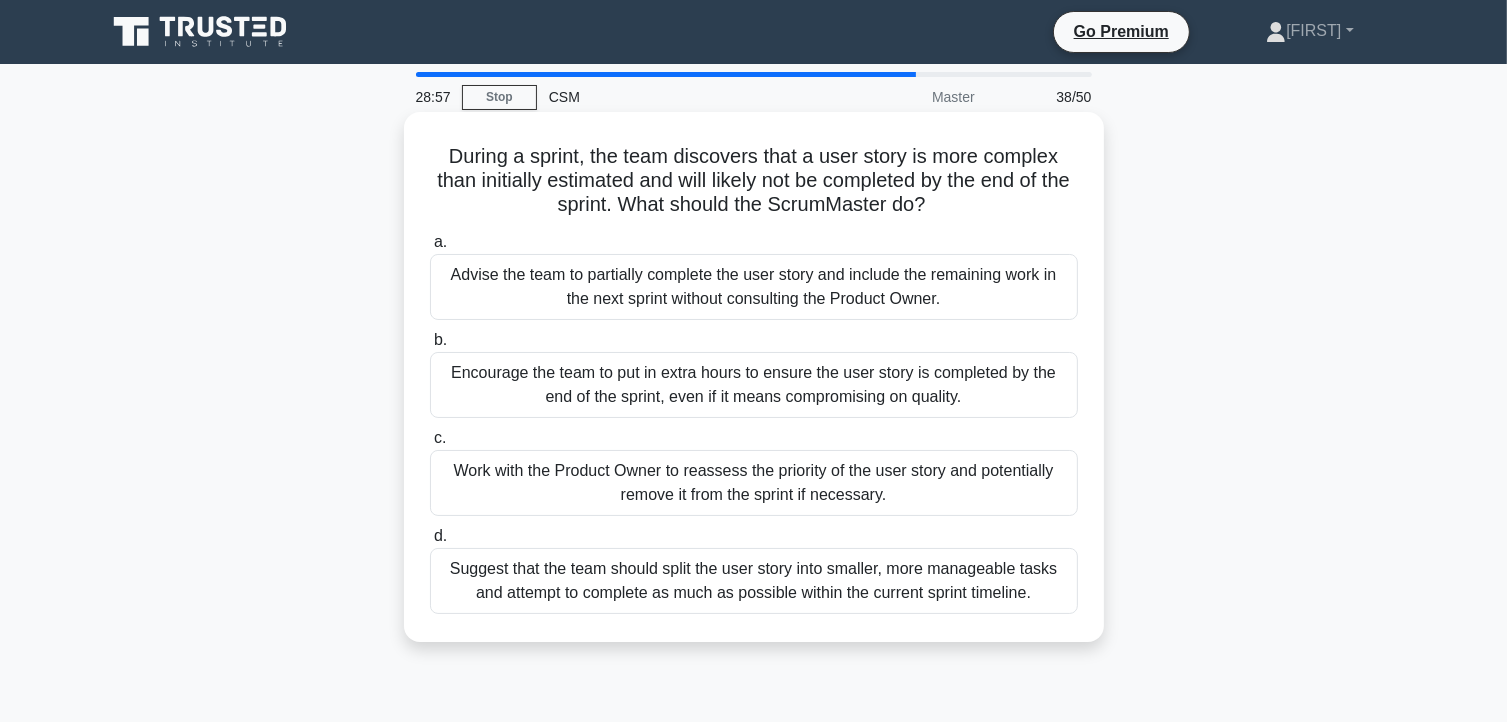 click on "Suggest that the team should split the user story into smaller, more manageable tasks and attempt to complete as much as possible within the current sprint timeline." at bounding box center [754, 581] 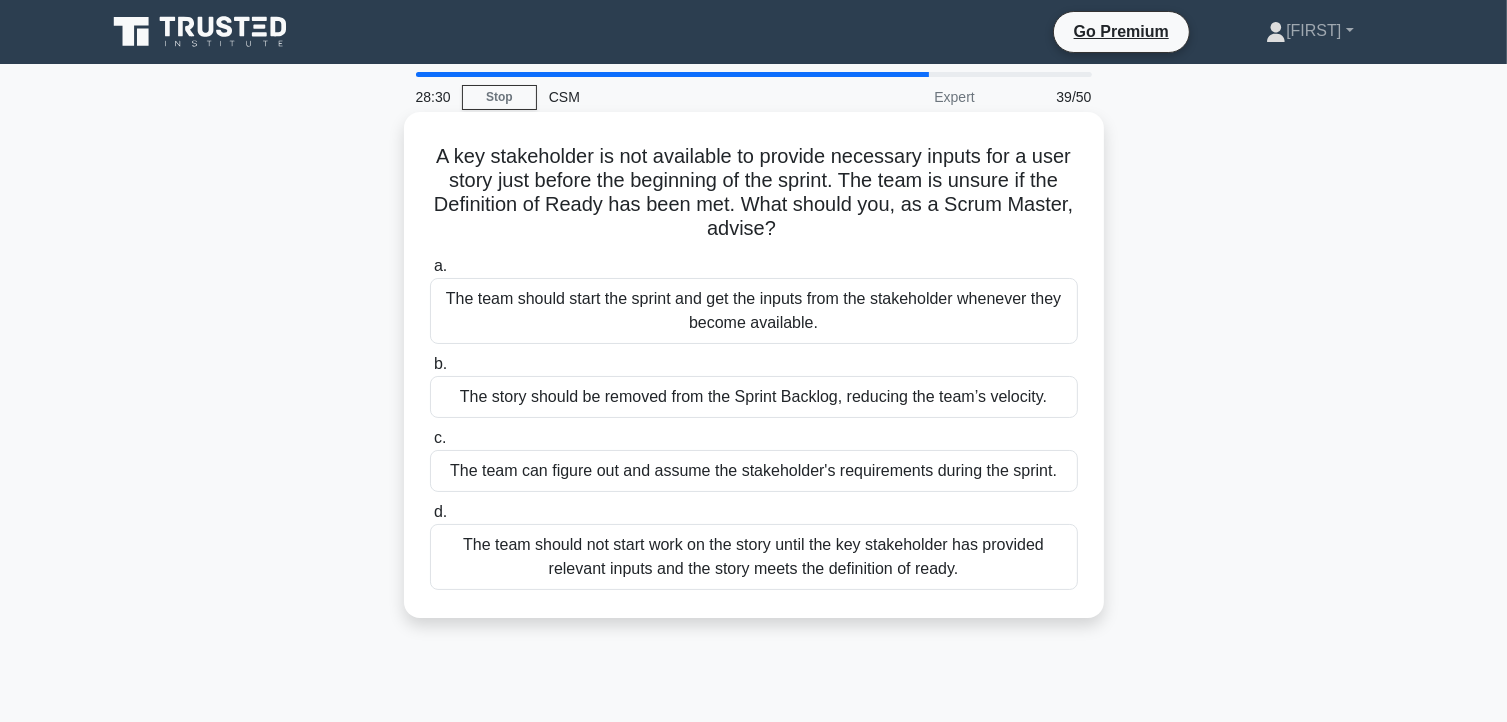 click on "The team should start the sprint and get the inputs from the stakeholder whenever they become available." at bounding box center [754, 311] 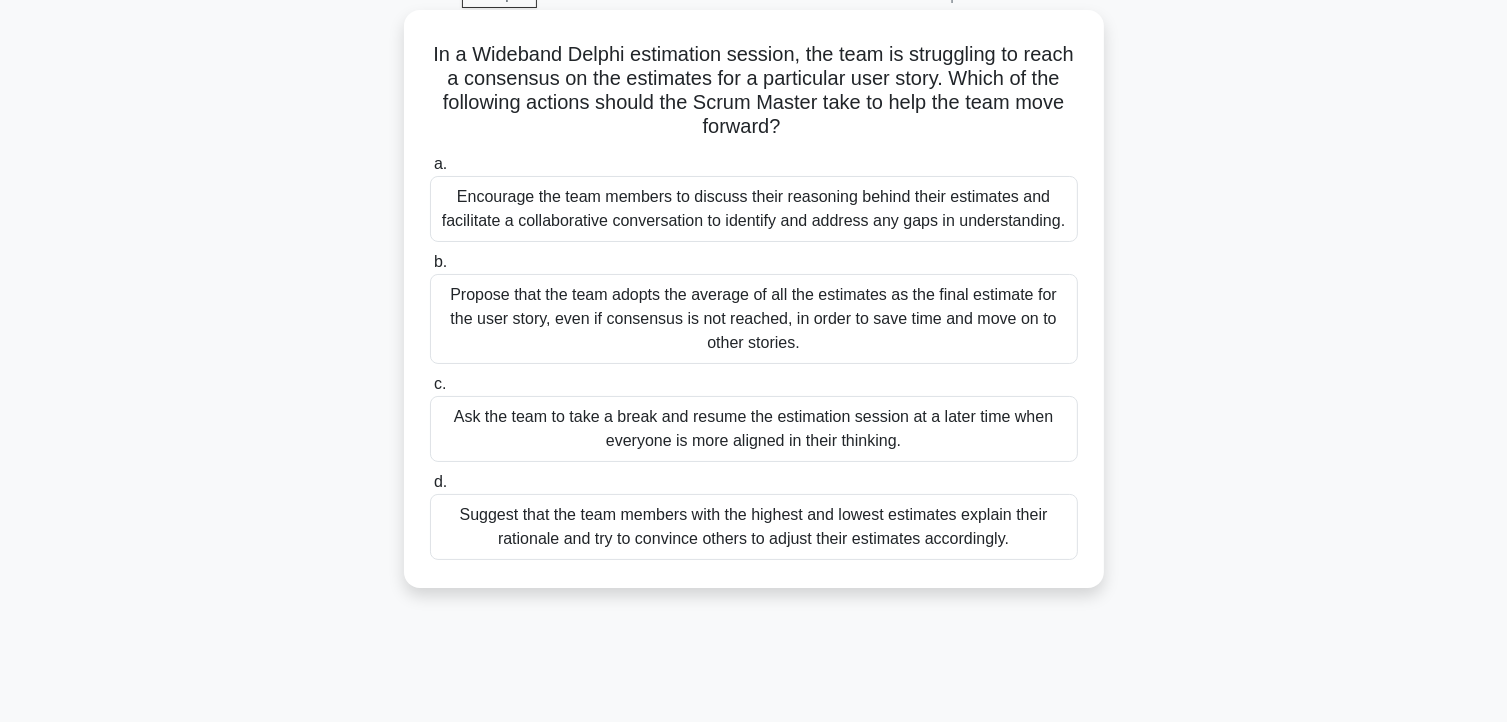 scroll, scrollTop: 104, scrollLeft: 0, axis: vertical 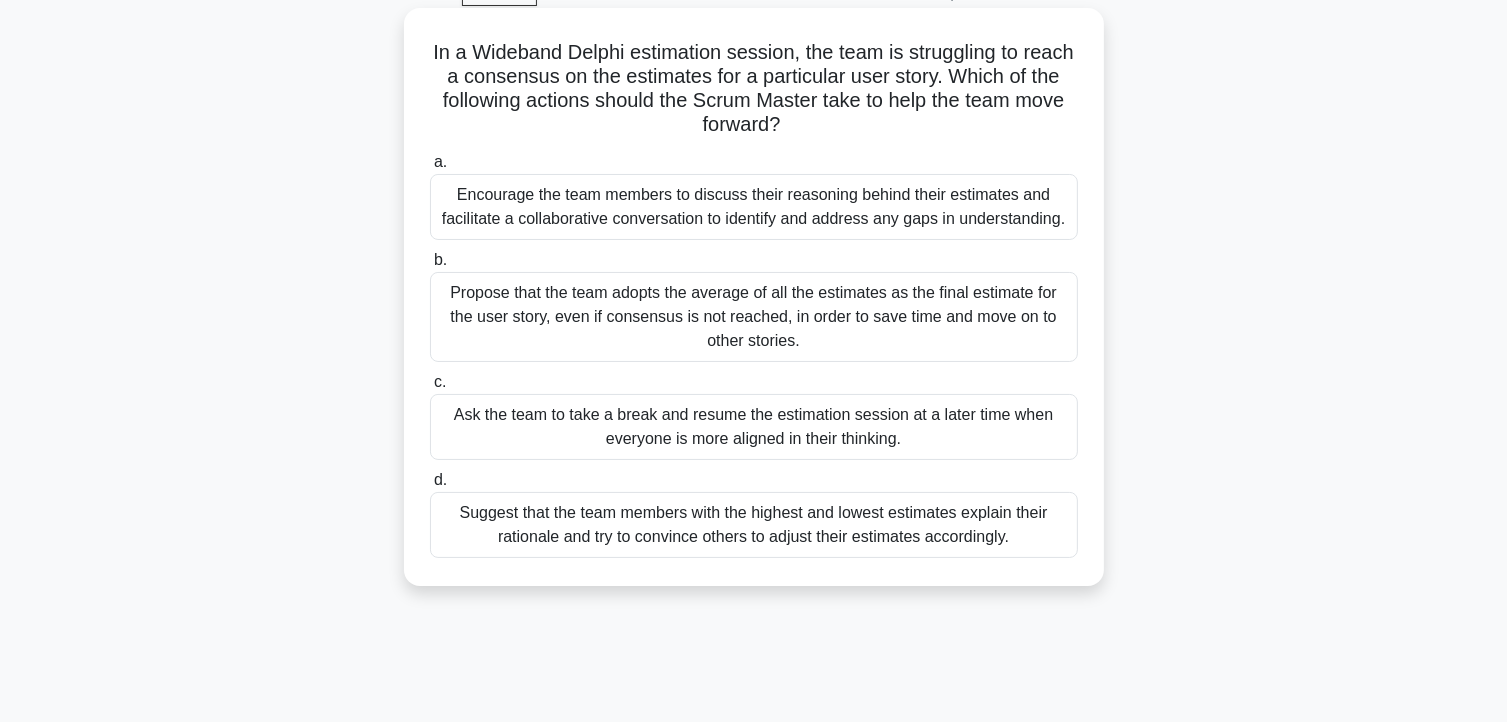 click on "Encourage the team members to discuss their reasoning behind their estimates and facilitate a collaborative conversation to identify and address any gaps in understanding." at bounding box center [754, 207] 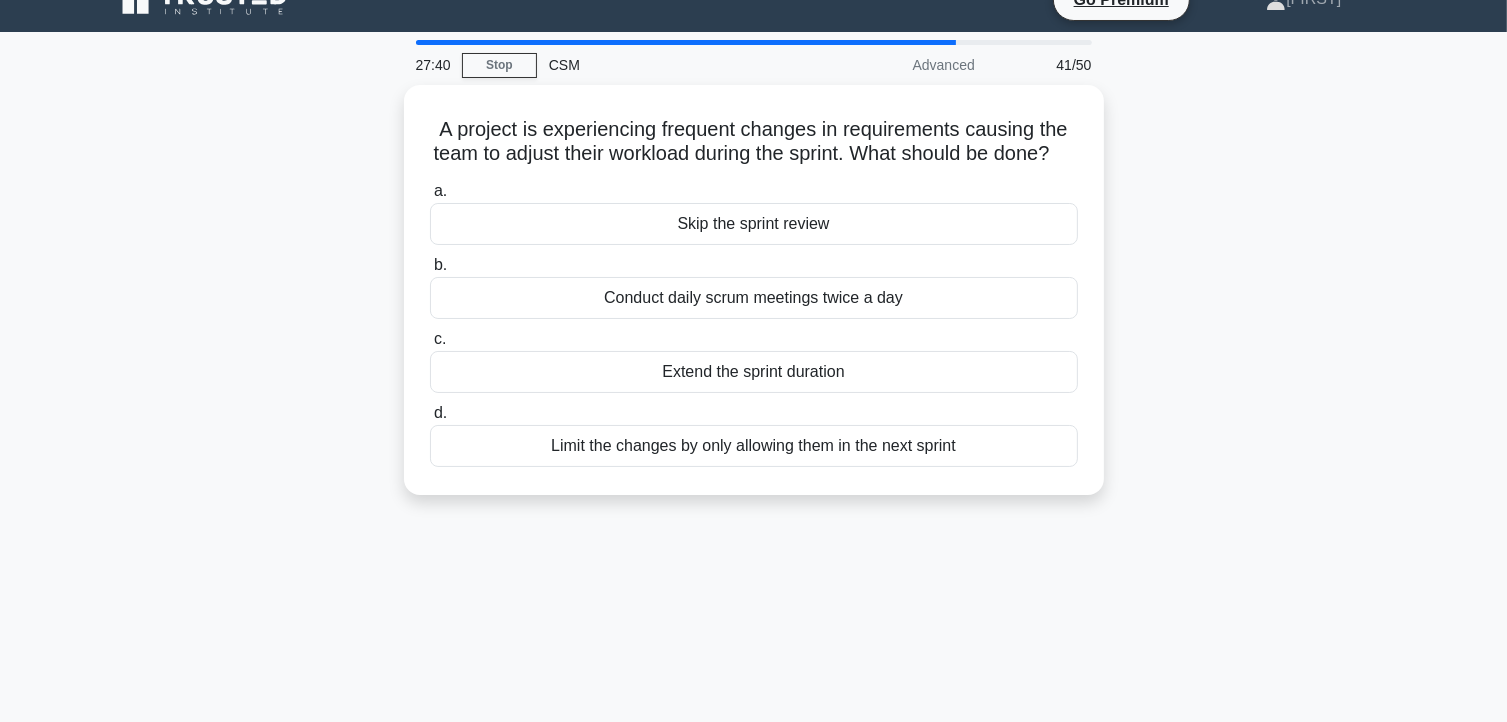 scroll, scrollTop: 0, scrollLeft: 0, axis: both 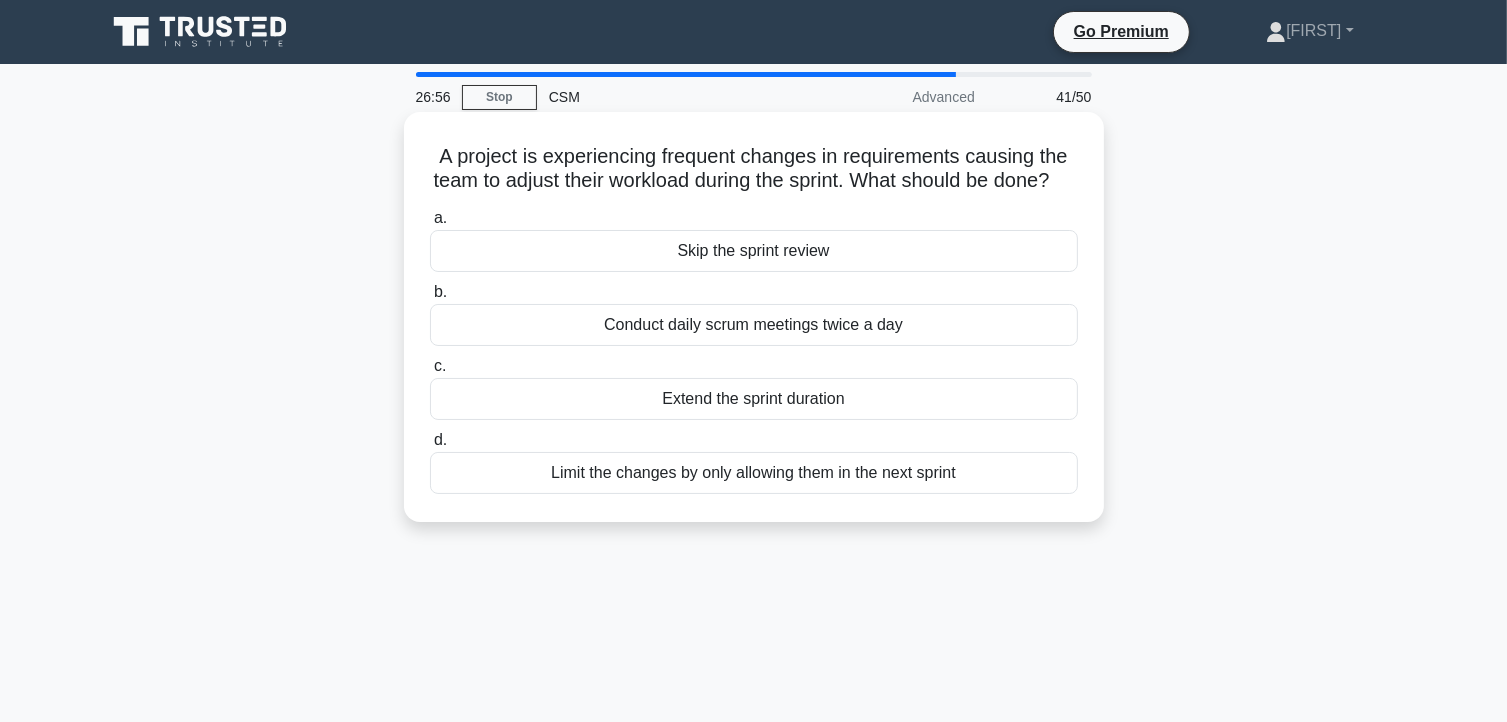 click on "Limit the changes by only allowing them in the next sprint" at bounding box center (754, 473) 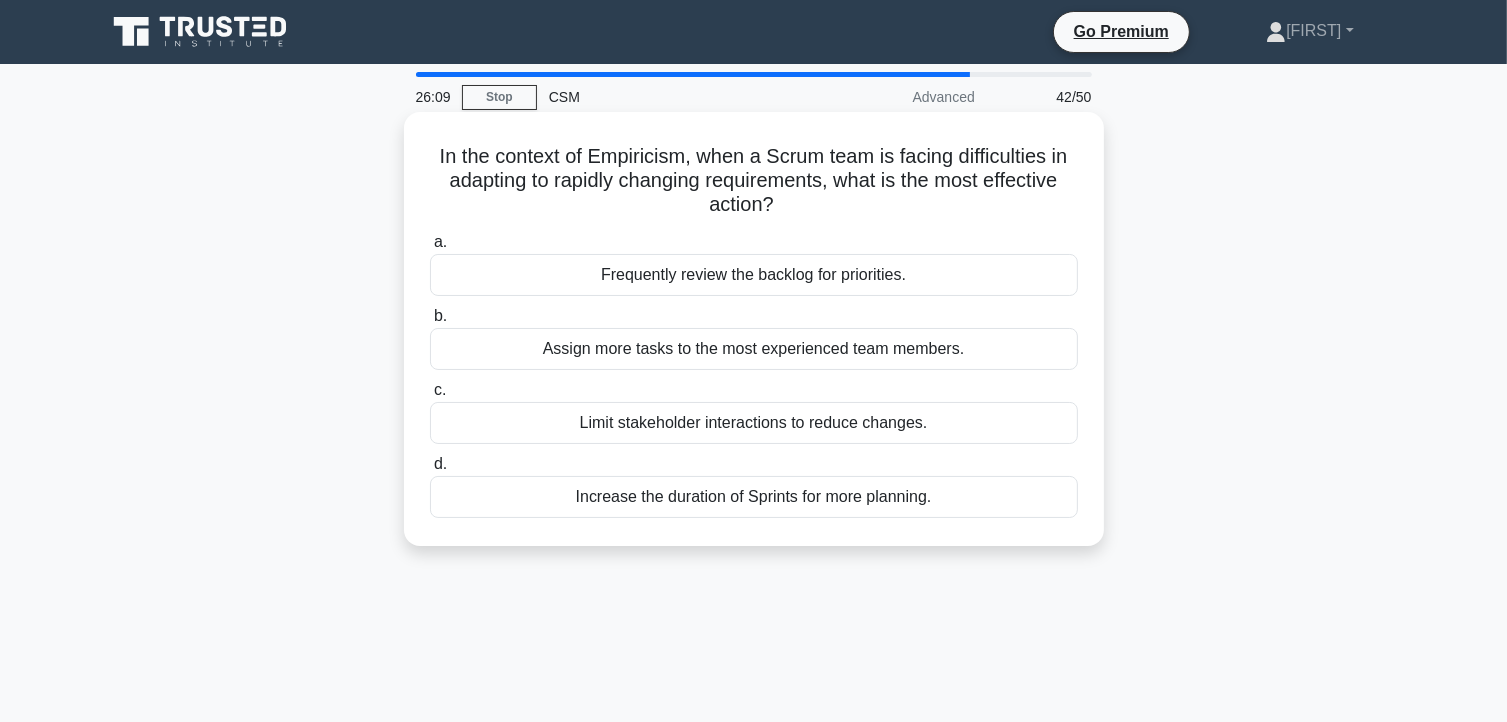 click on "Limit stakeholder interactions to reduce changes." at bounding box center [754, 423] 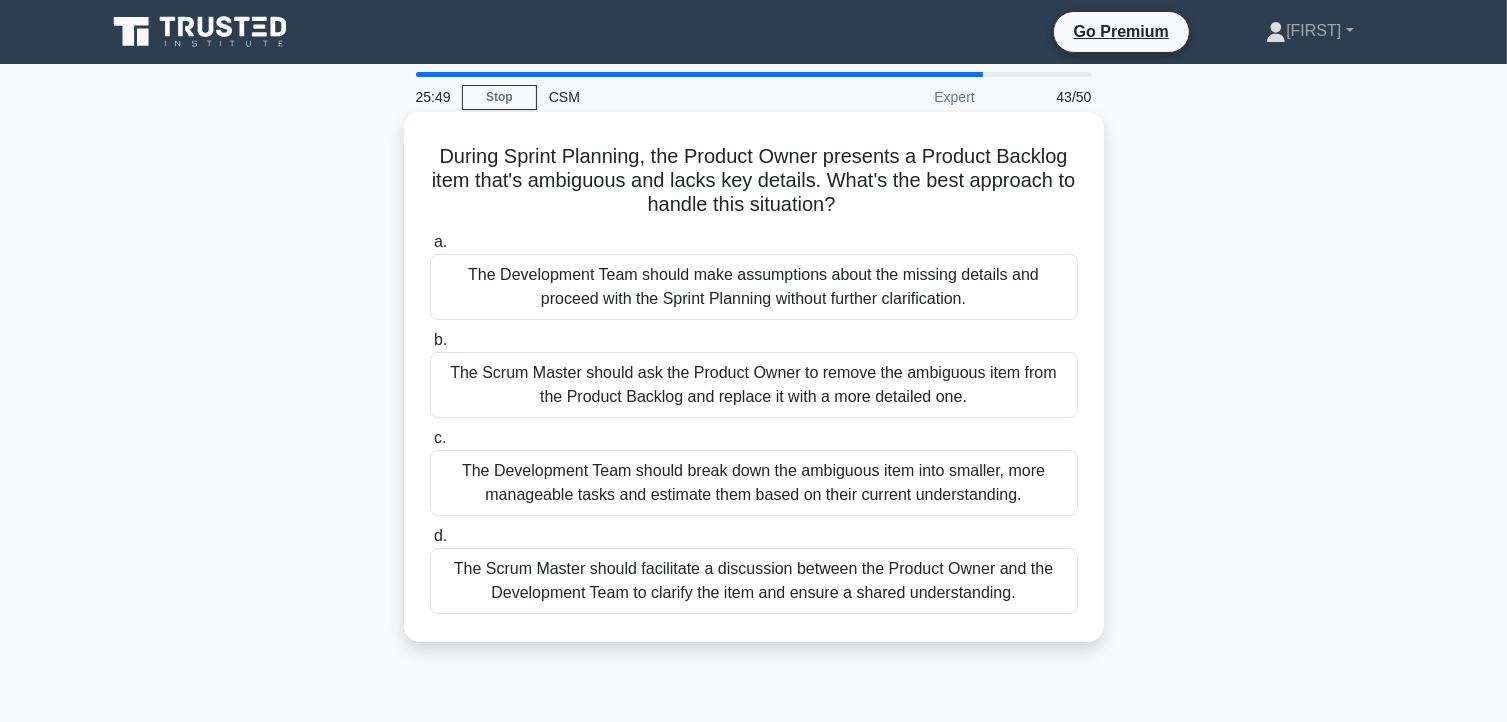 click on "The Scrum Master should facilitate a discussion between the Product Owner and the Development Team to clarify the item and ensure a shared understanding." at bounding box center (754, 581) 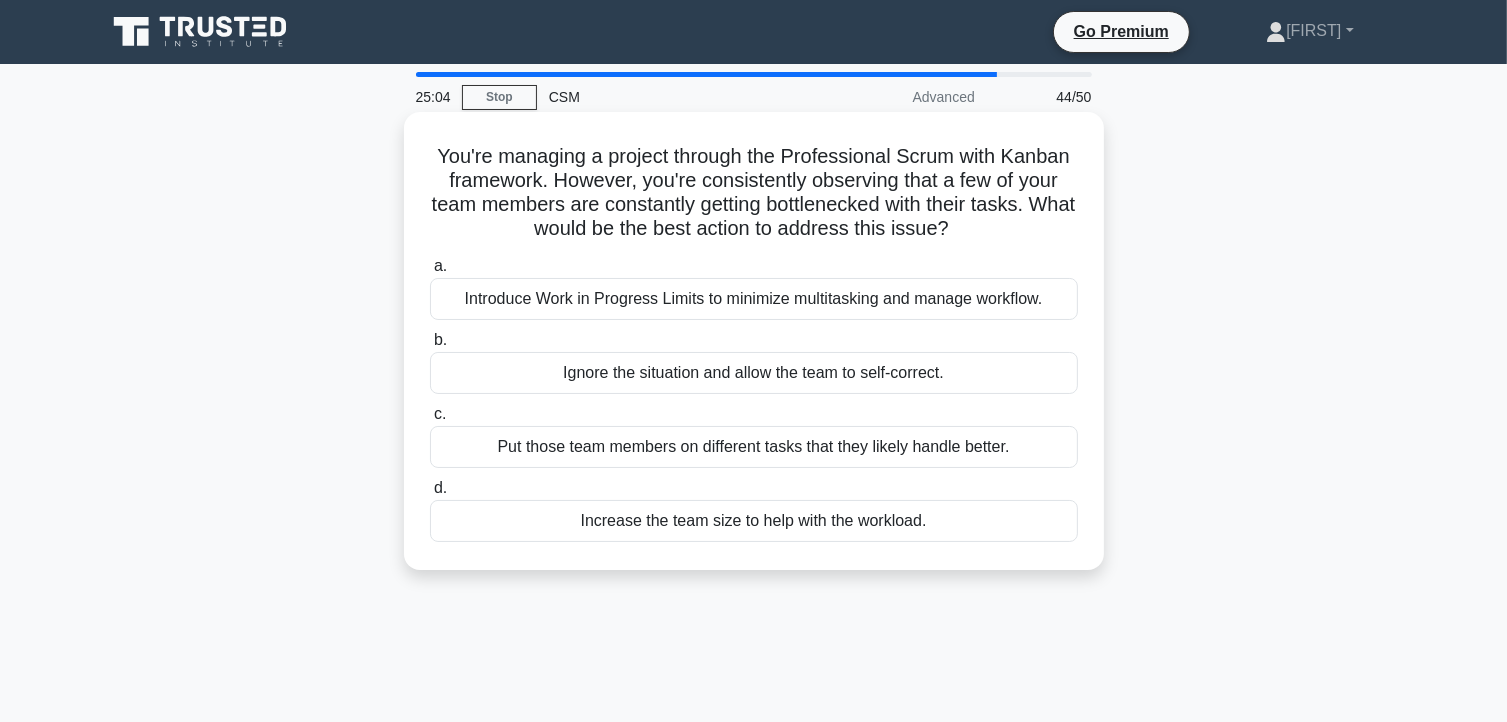 click on "Introduce Work in Progress Limits to minimize multitasking and manage workflow." at bounding box center [754, 299] 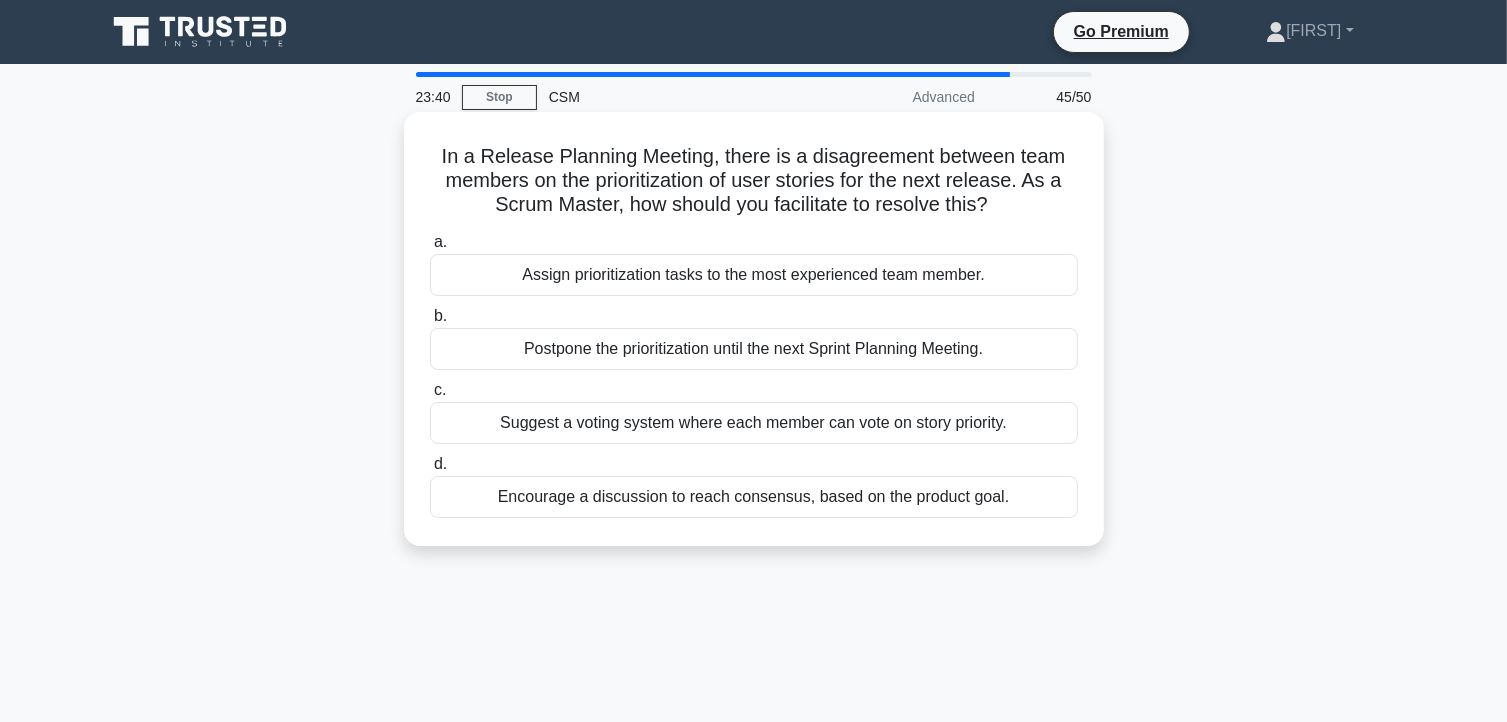 click on "Encourage a discussion to reach consensus, based on the product goal." at bounding box center (754, 497) 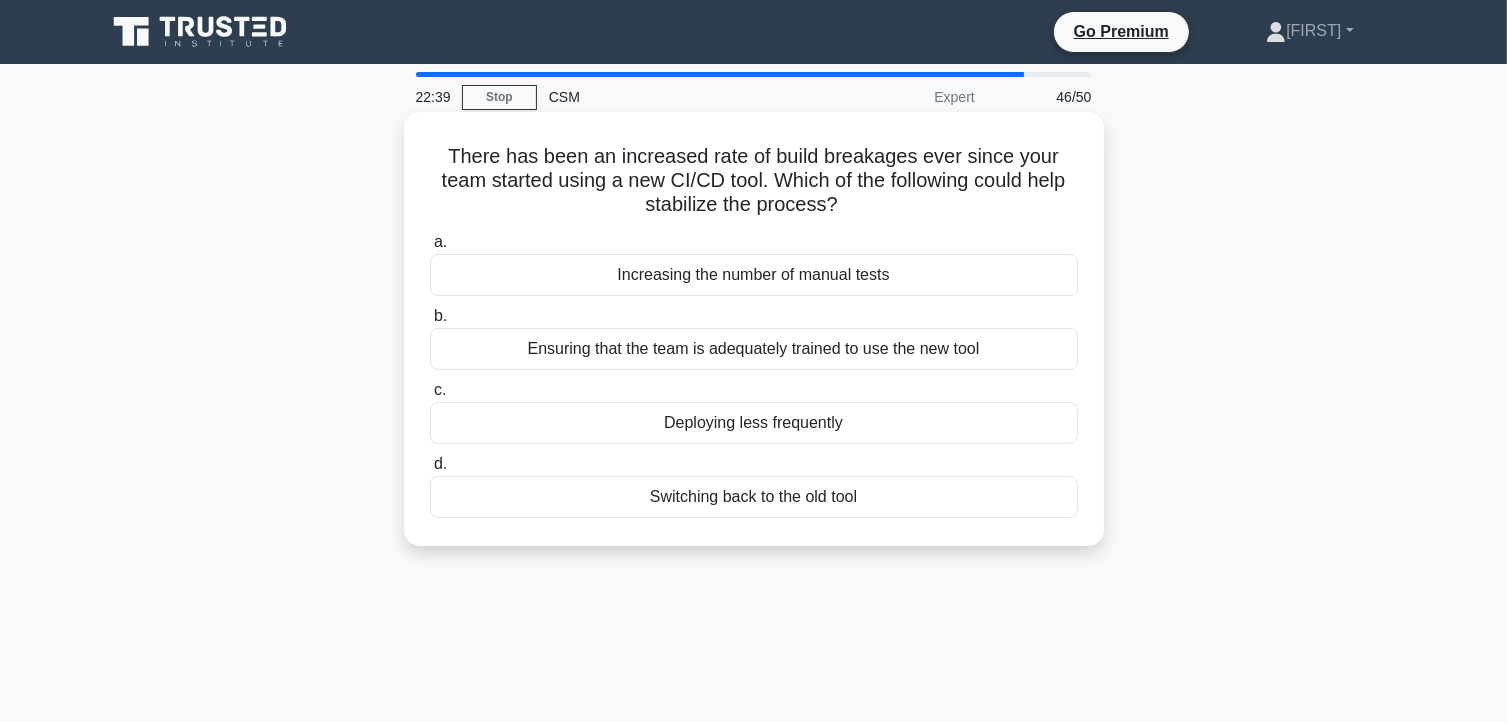 click on "Ensuring that the team is adequately trained to use the new tool" at bounding box center [754, 349] 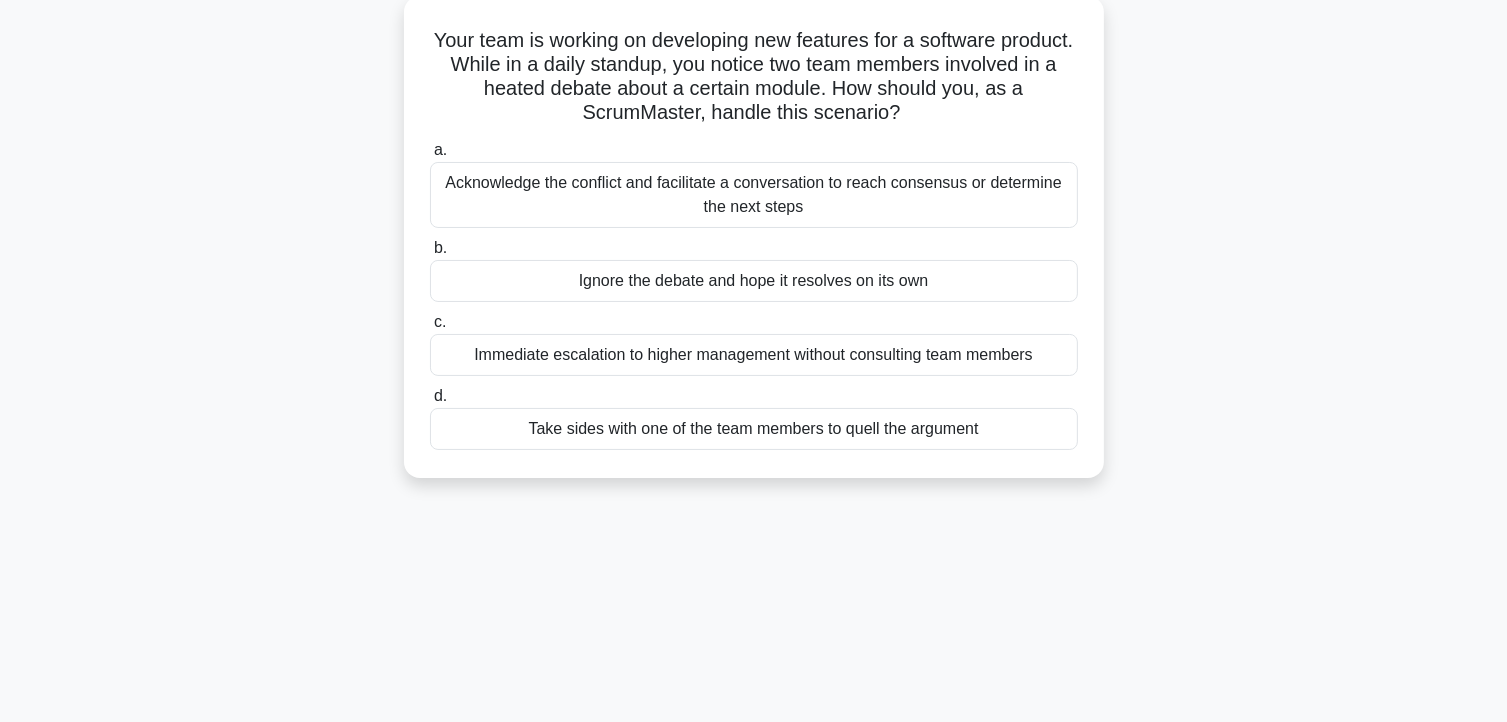scroll, scrollTop: 0, scrollLeft: 0, axis: both 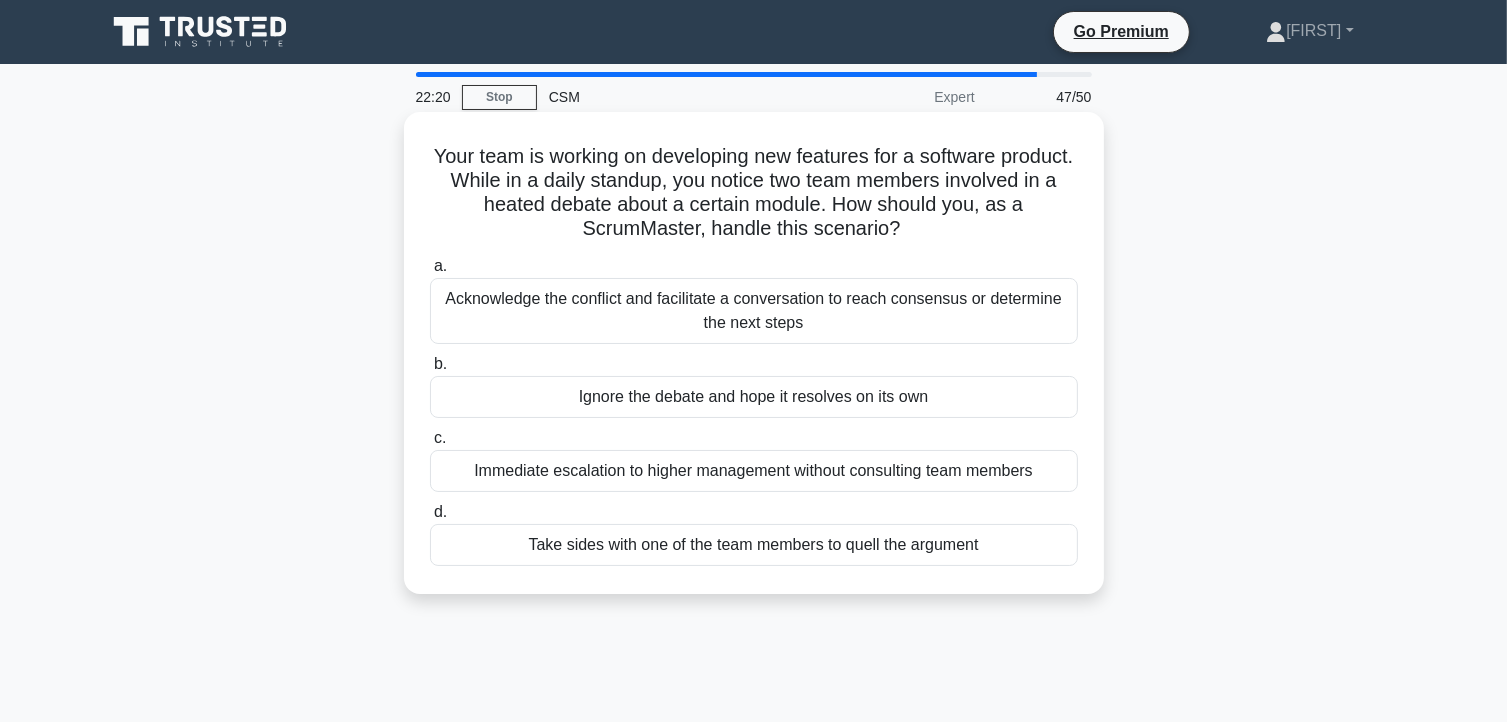 click on "Acknowledge the conflict and facilitate a conversation to reach consensus or determine the next steps" at bounding box center (754, 311) 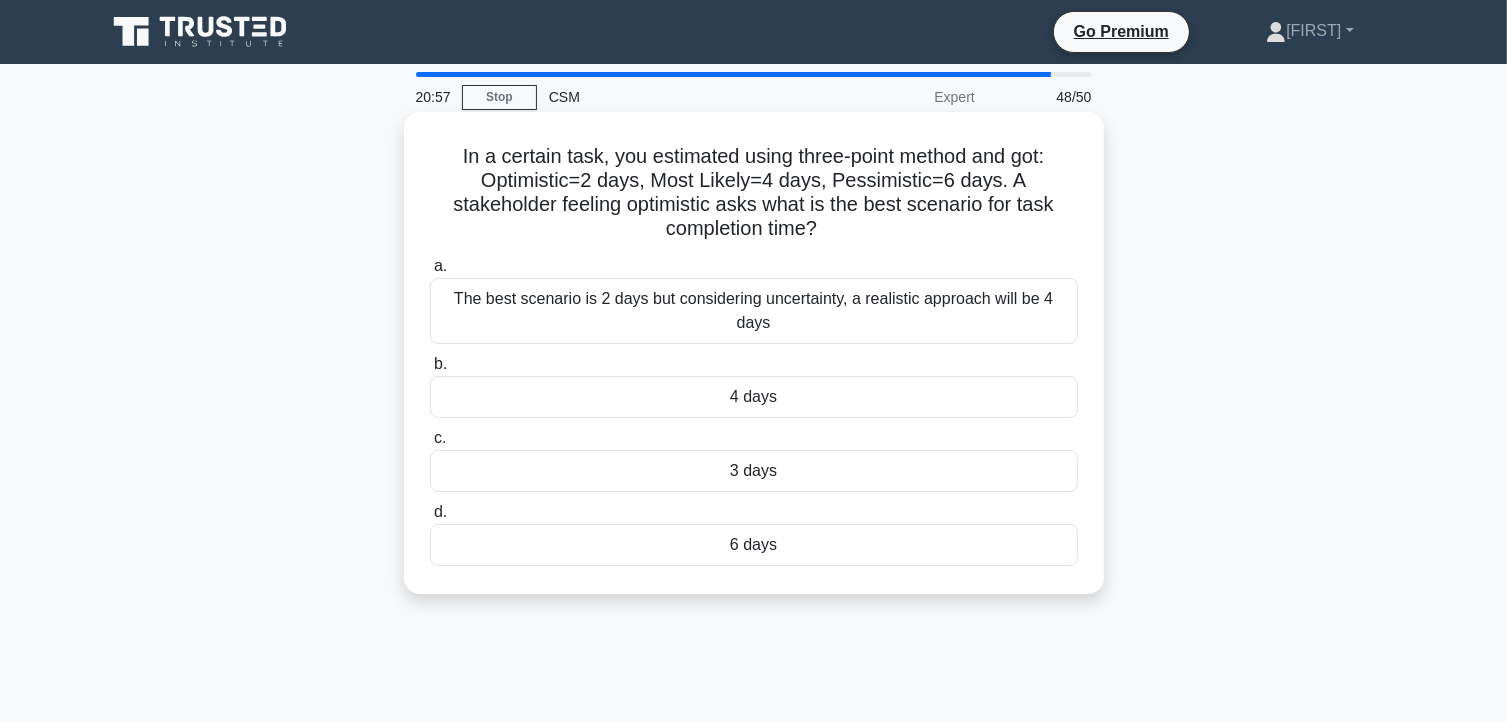 click on "The best scenario is 2 days but considering uncertainty, a realistic approach will be 4 days" at bounding box center [754, 311] 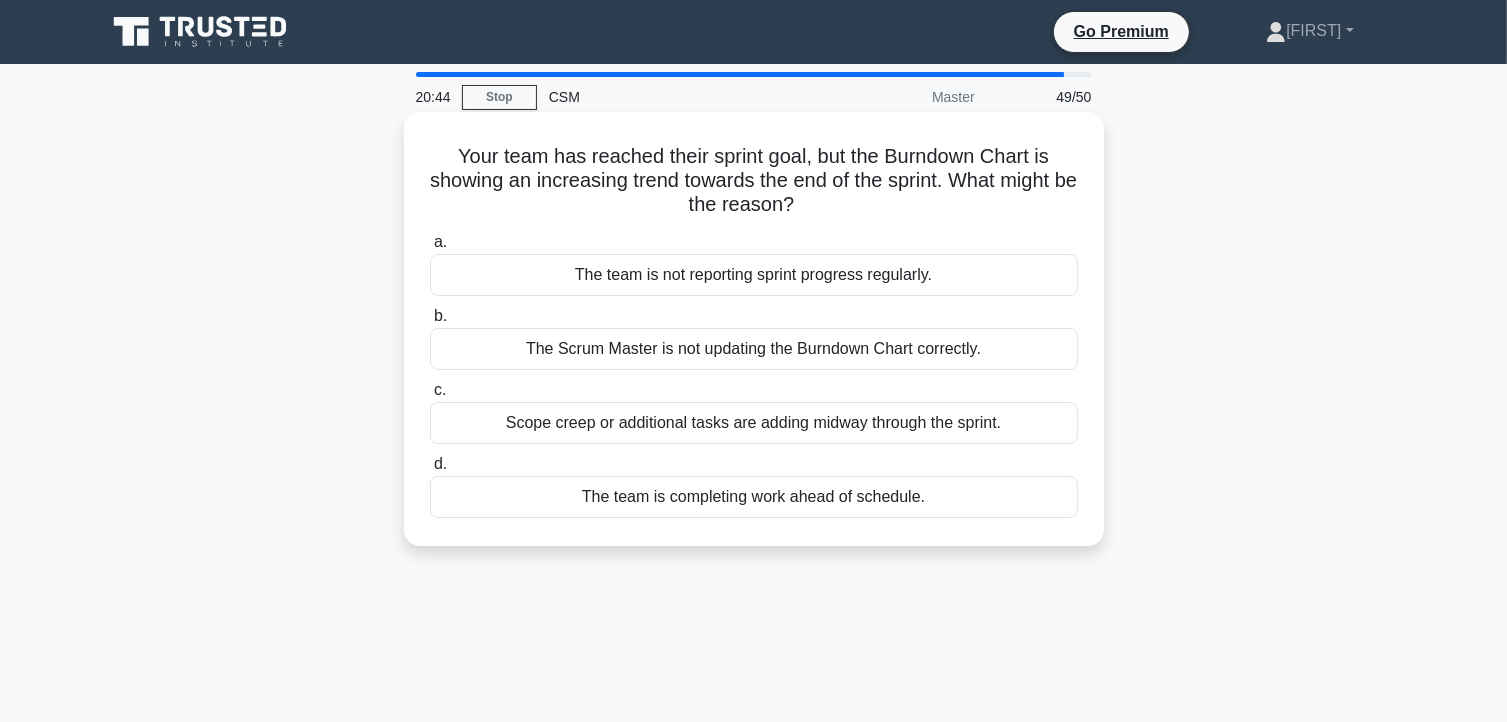 click on "Scope creep or additional tasks are adding midway through the sprint." at bounding box center (754, 423) 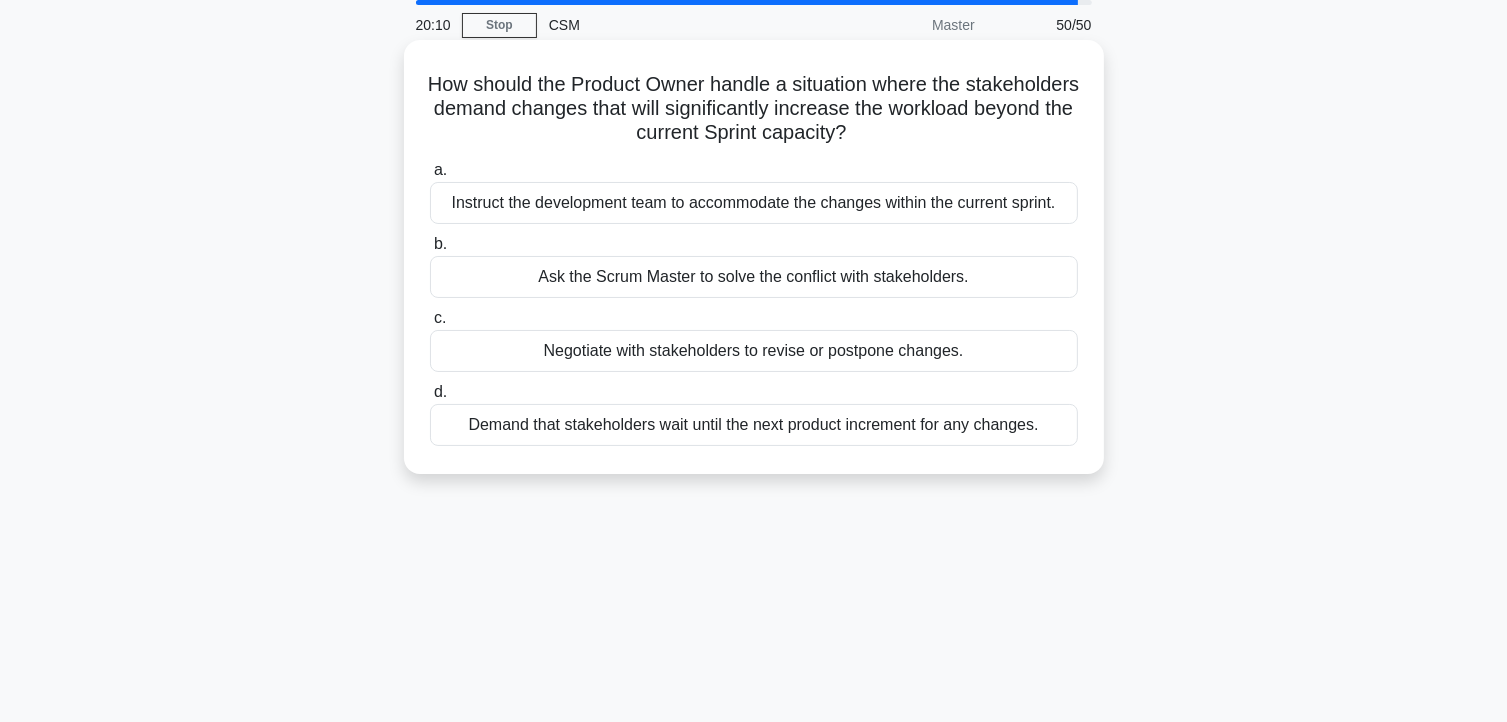scroll, scrollTop: 68, scrollLeft: 0, axis: vertical 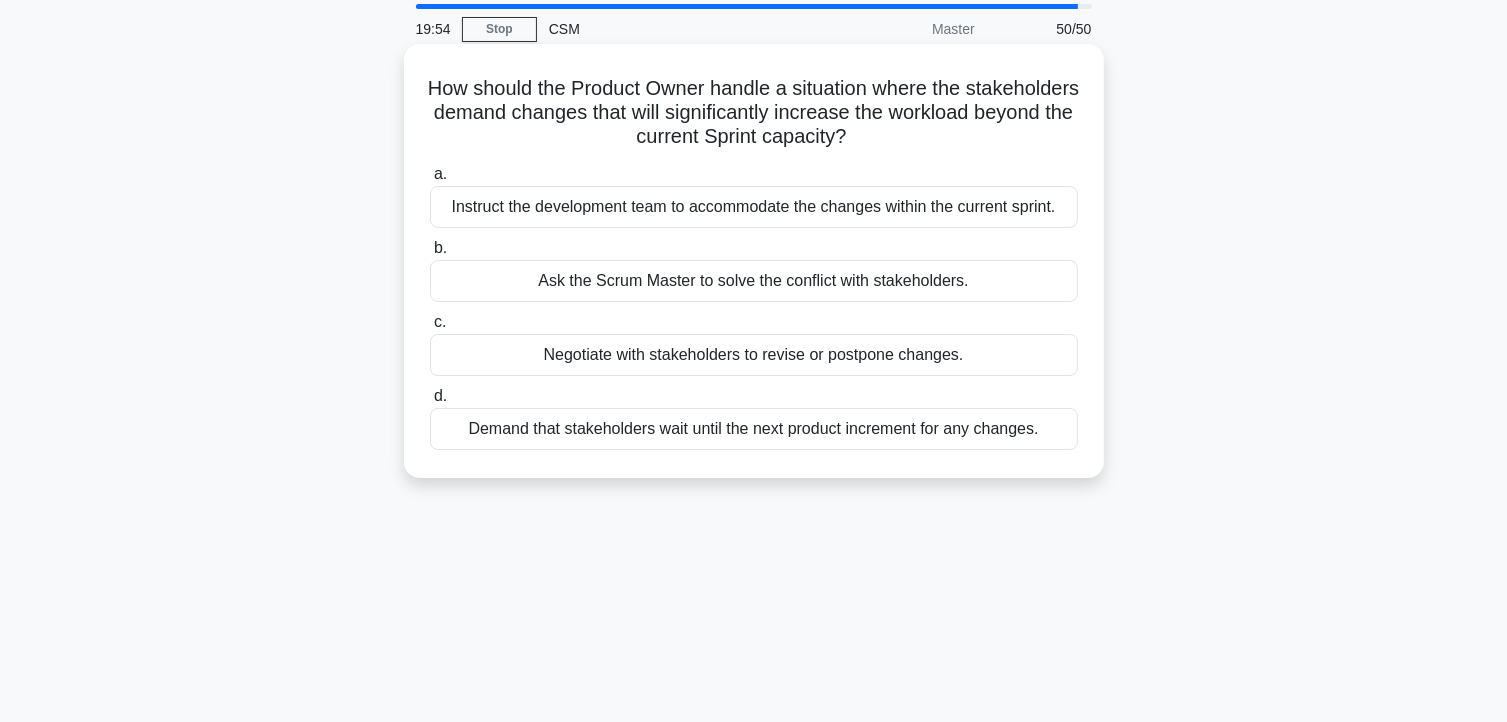 click on "Ask the Scrum Master to solve the conflict with stakeholders." at bounding box center (754, 281) 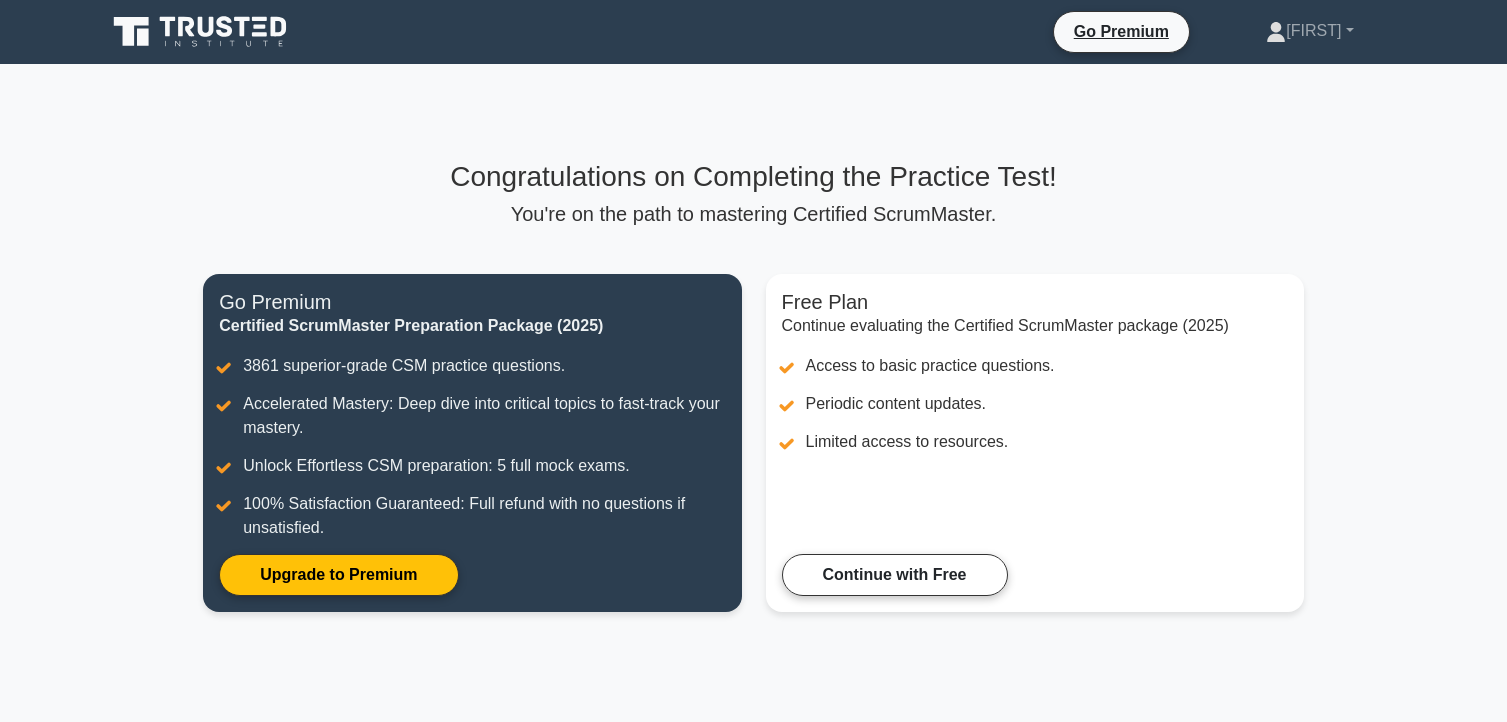 scroll, scrollTop: 0, scrollLeft: 0, axis: both 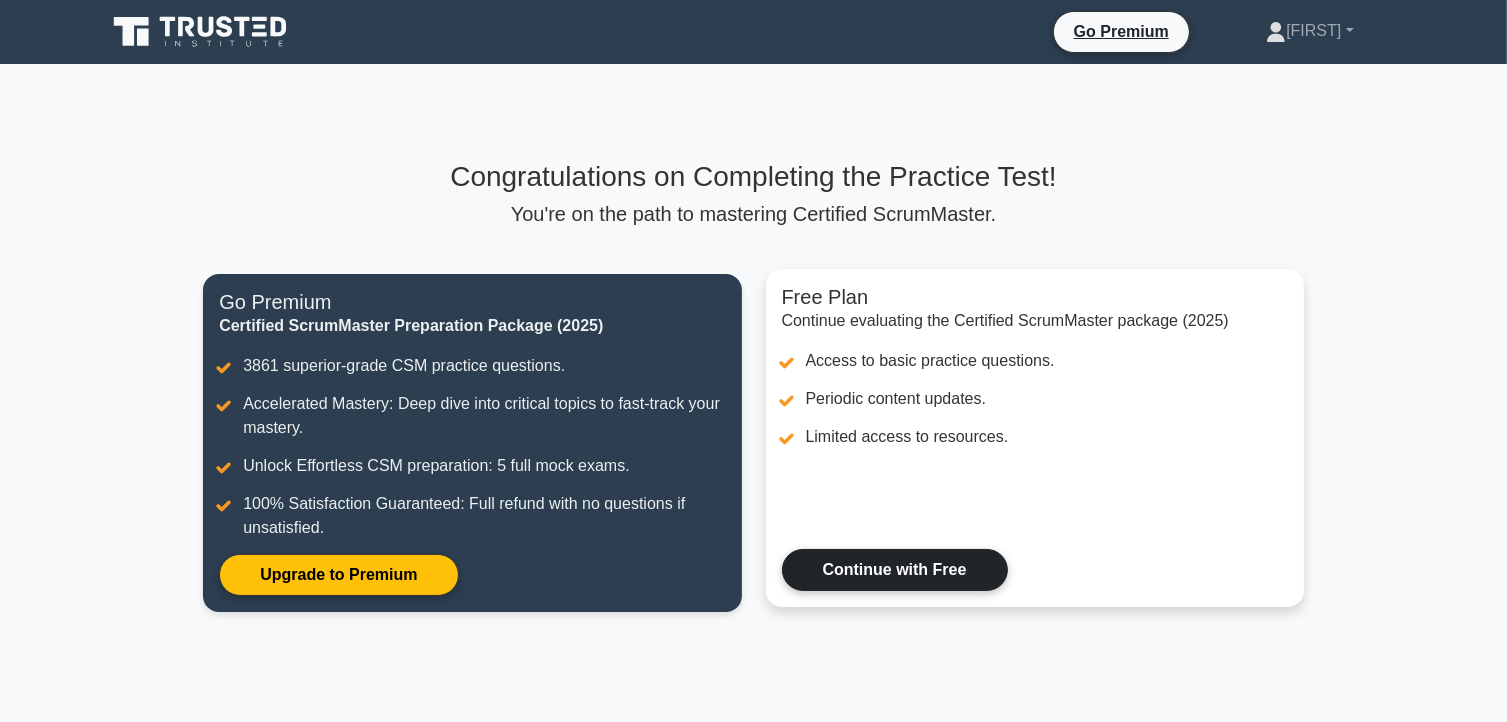 click on "Continue with Free" at bounding box center [895, 570] 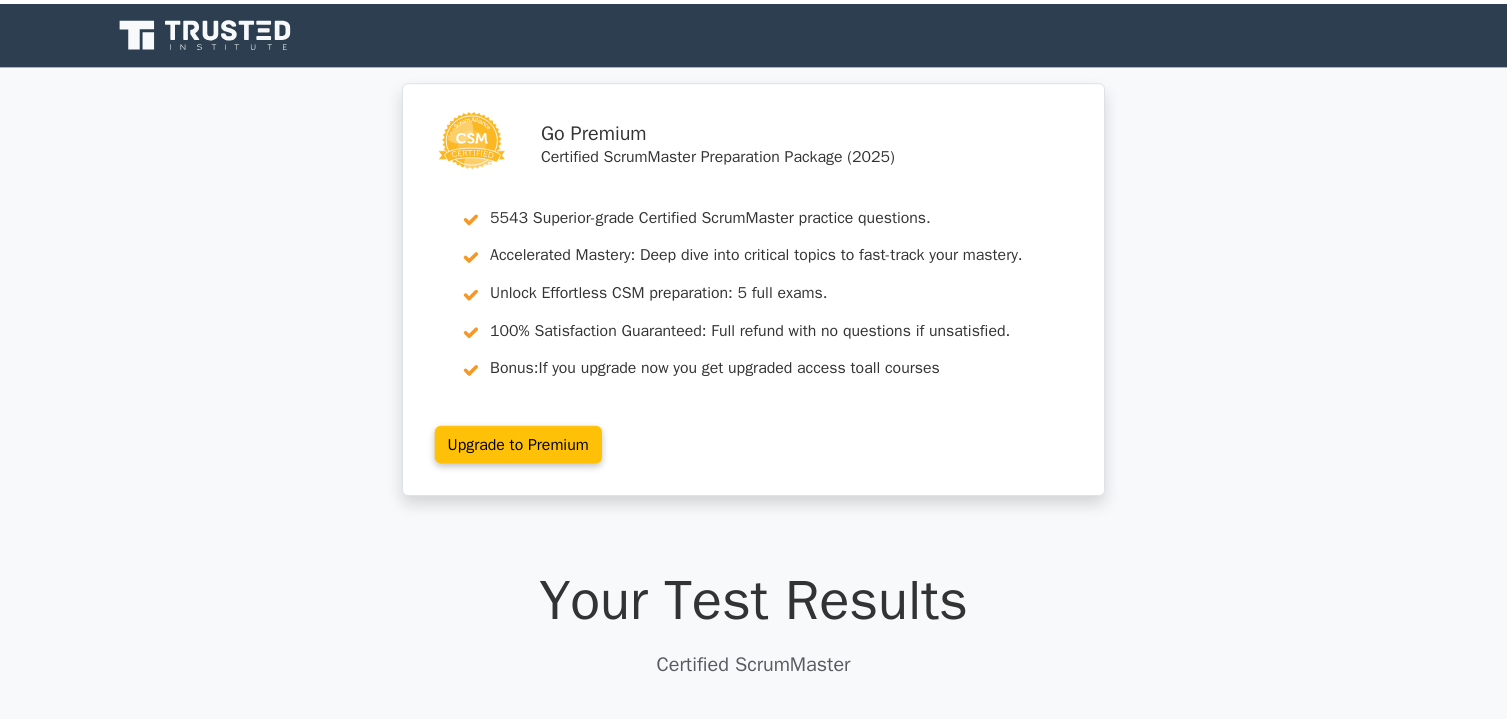 scroll, scrollTop: 0, scrollLeft: 0, axis: both 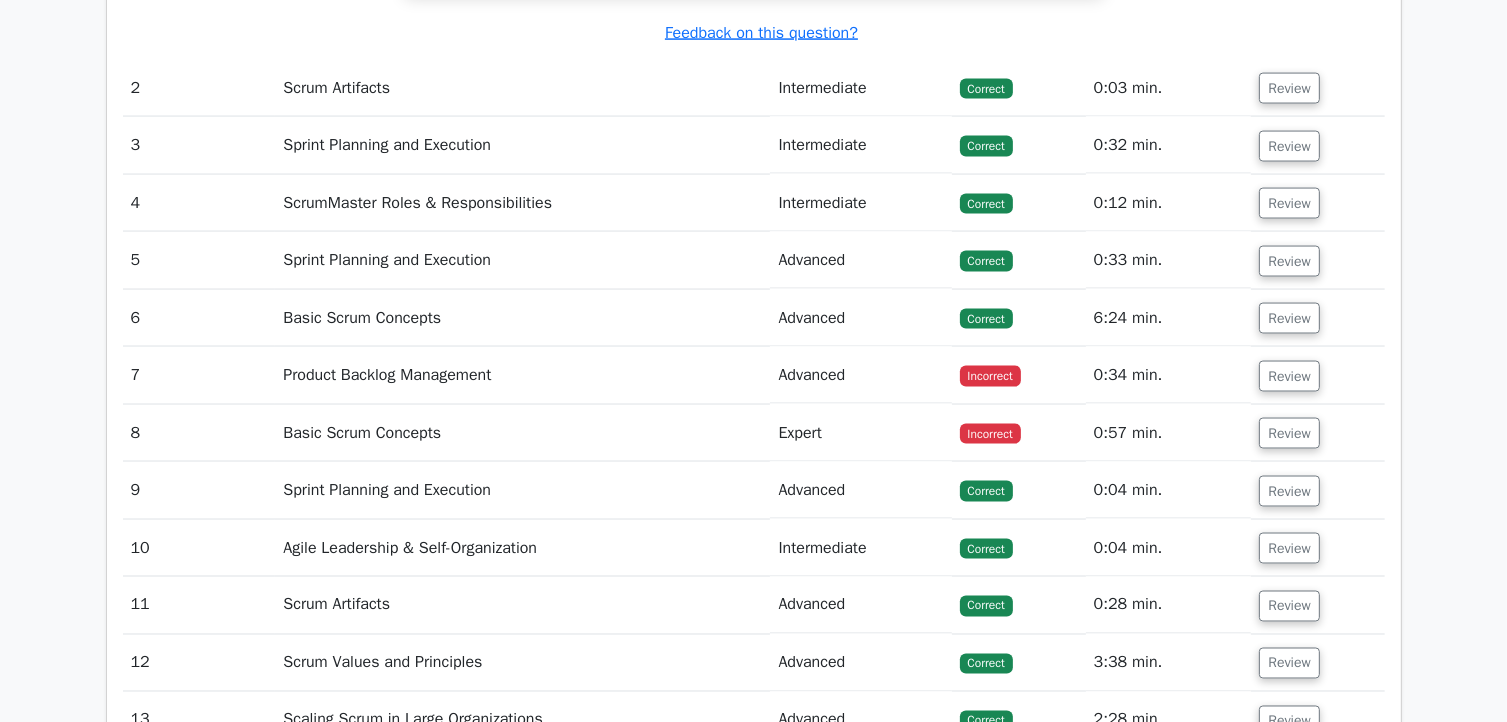 click on "Review" at bounding box center (1317, 375) 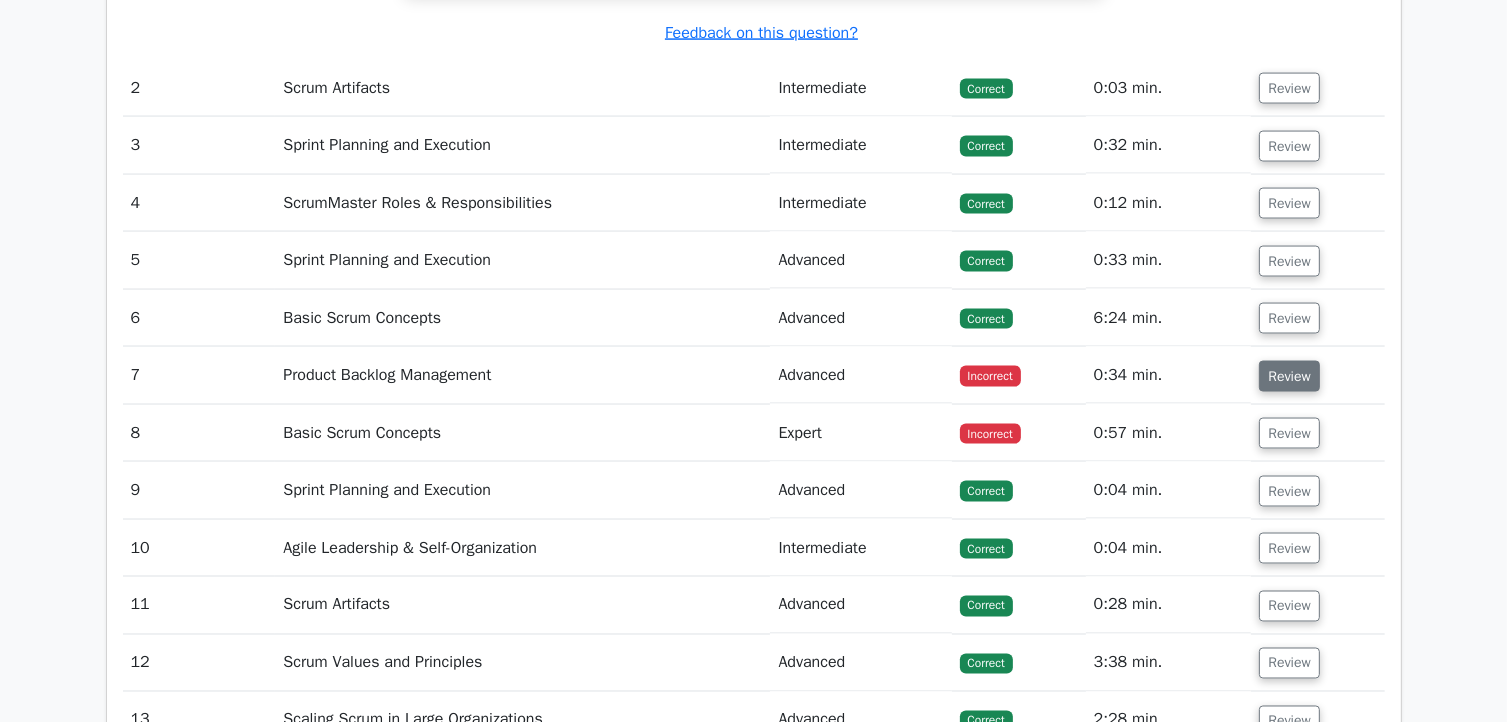 click on "Review" at bounding box center [1289, 376] 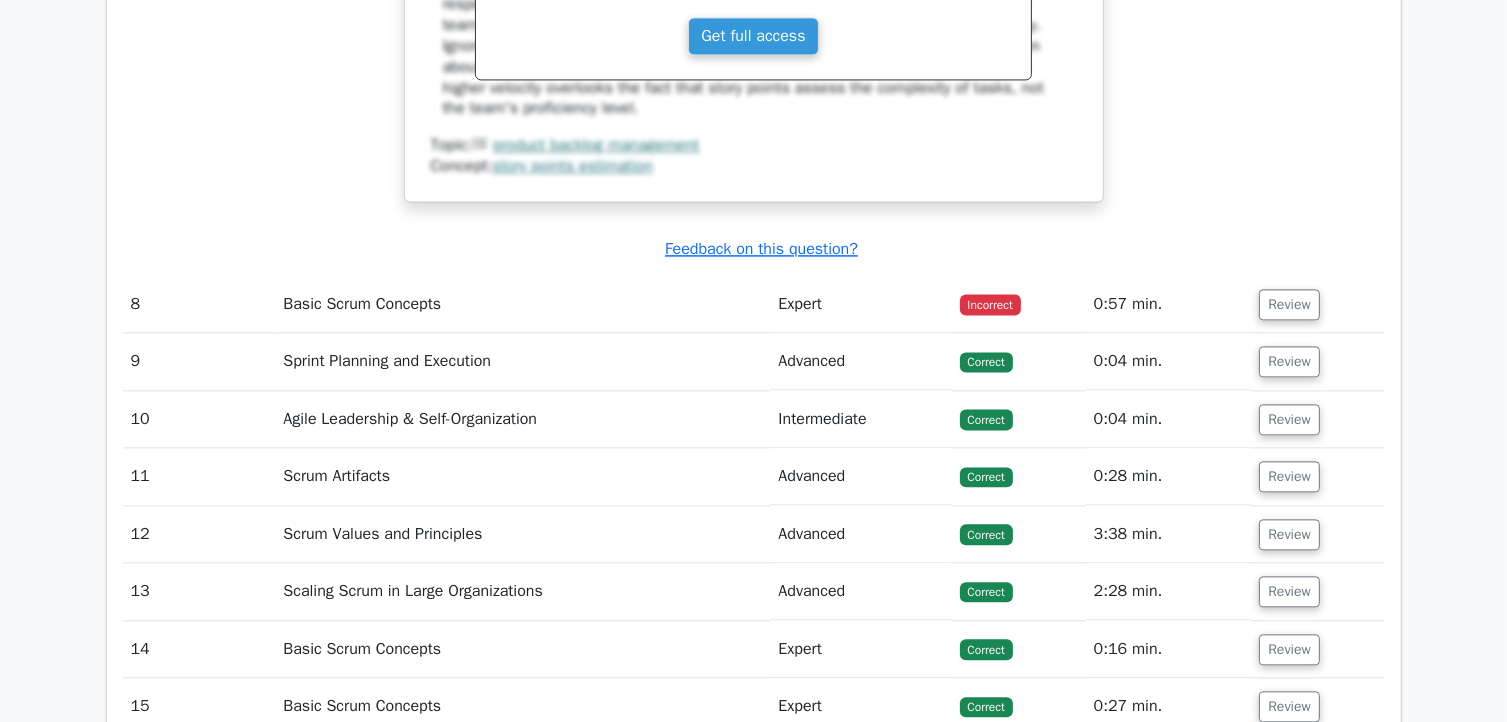 scroll, scrollTop: 4255, scrollLeft: 0, axis: vertical 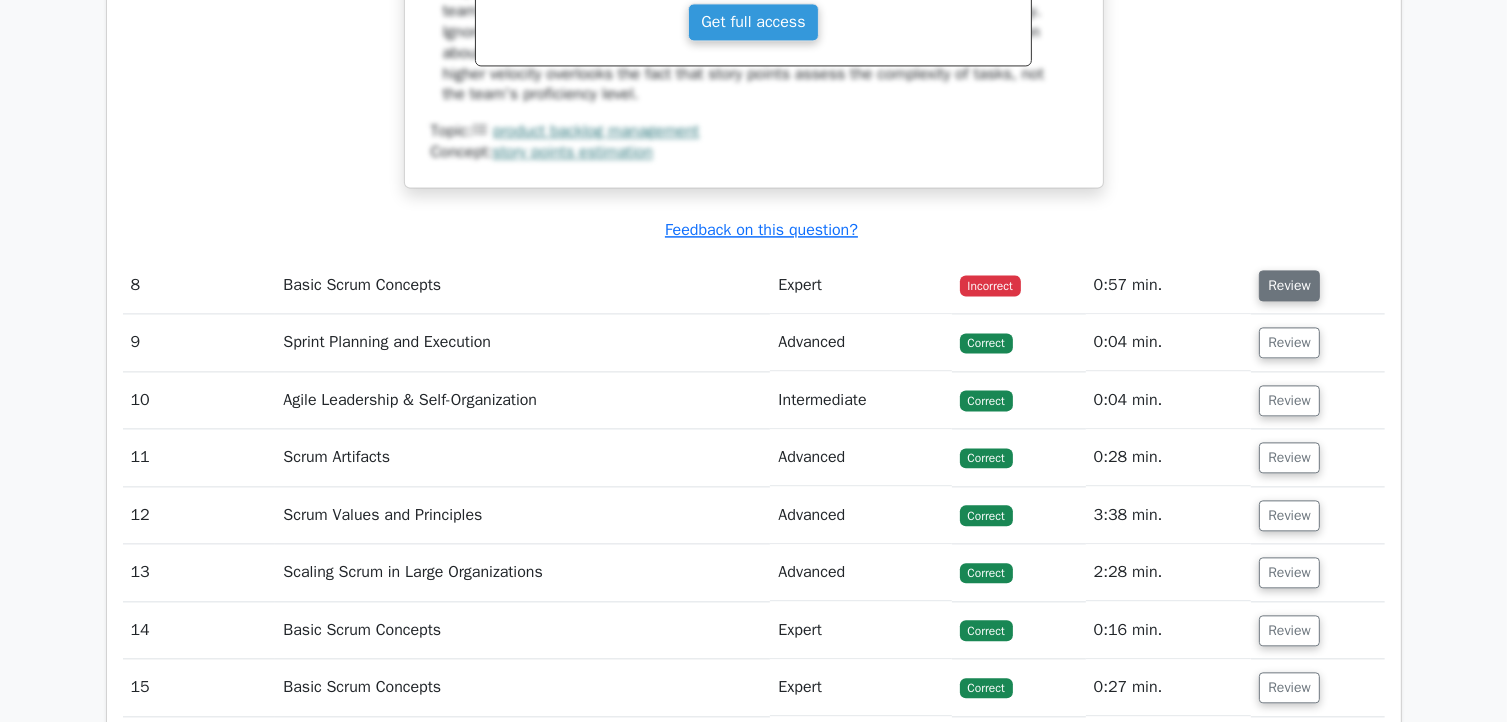 click on "Review" at bounding box center [1289, 285] 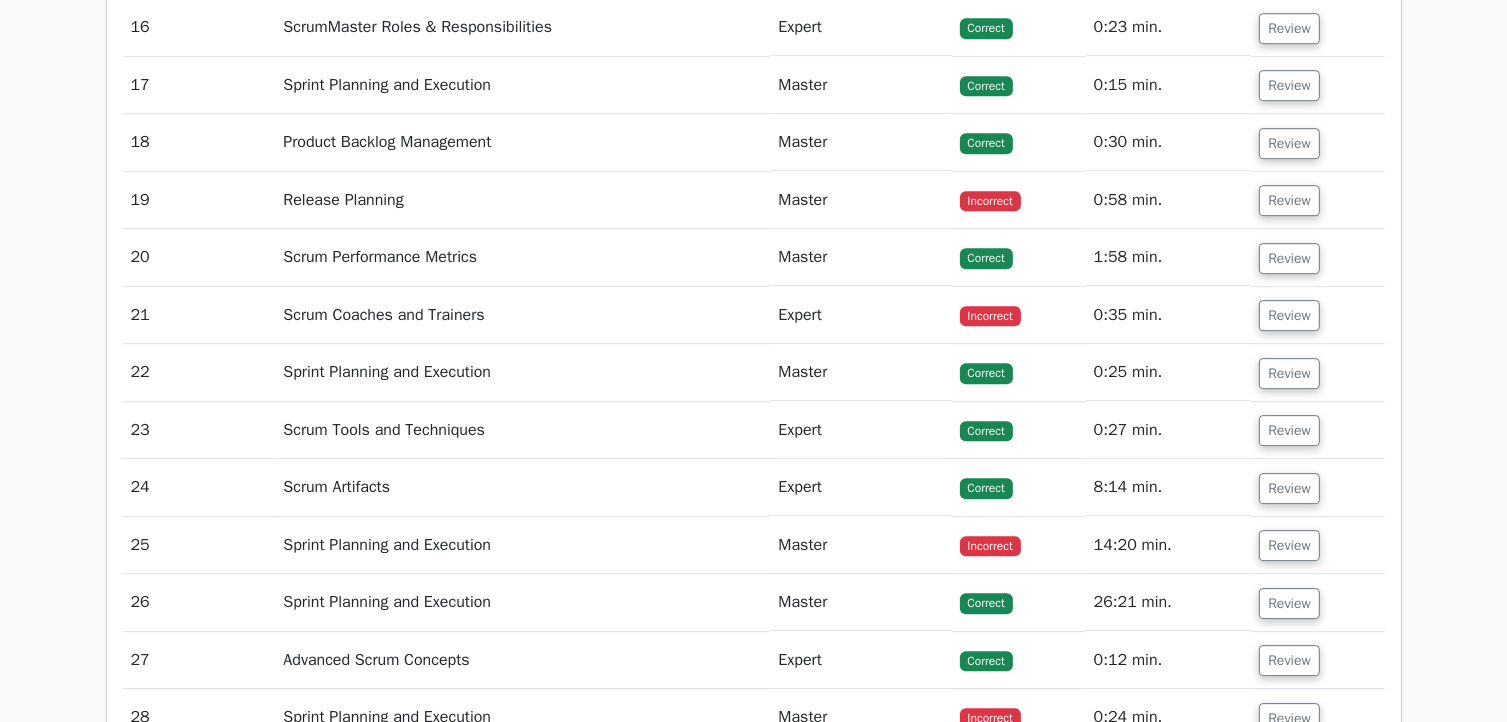 scroll, scrollTop: 5832, scrollLeft: 0, axis: vertical 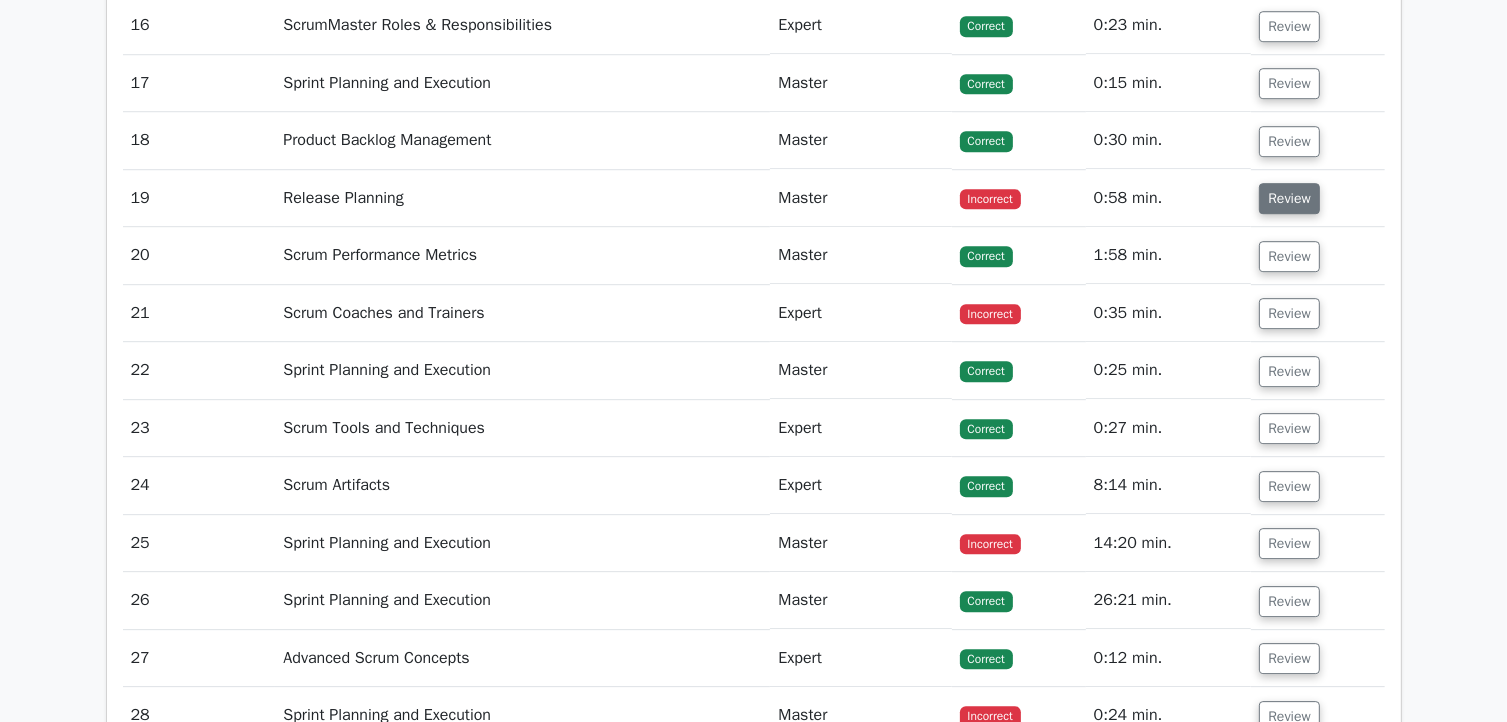 click on "Review" at bounding box center (1289, 198) 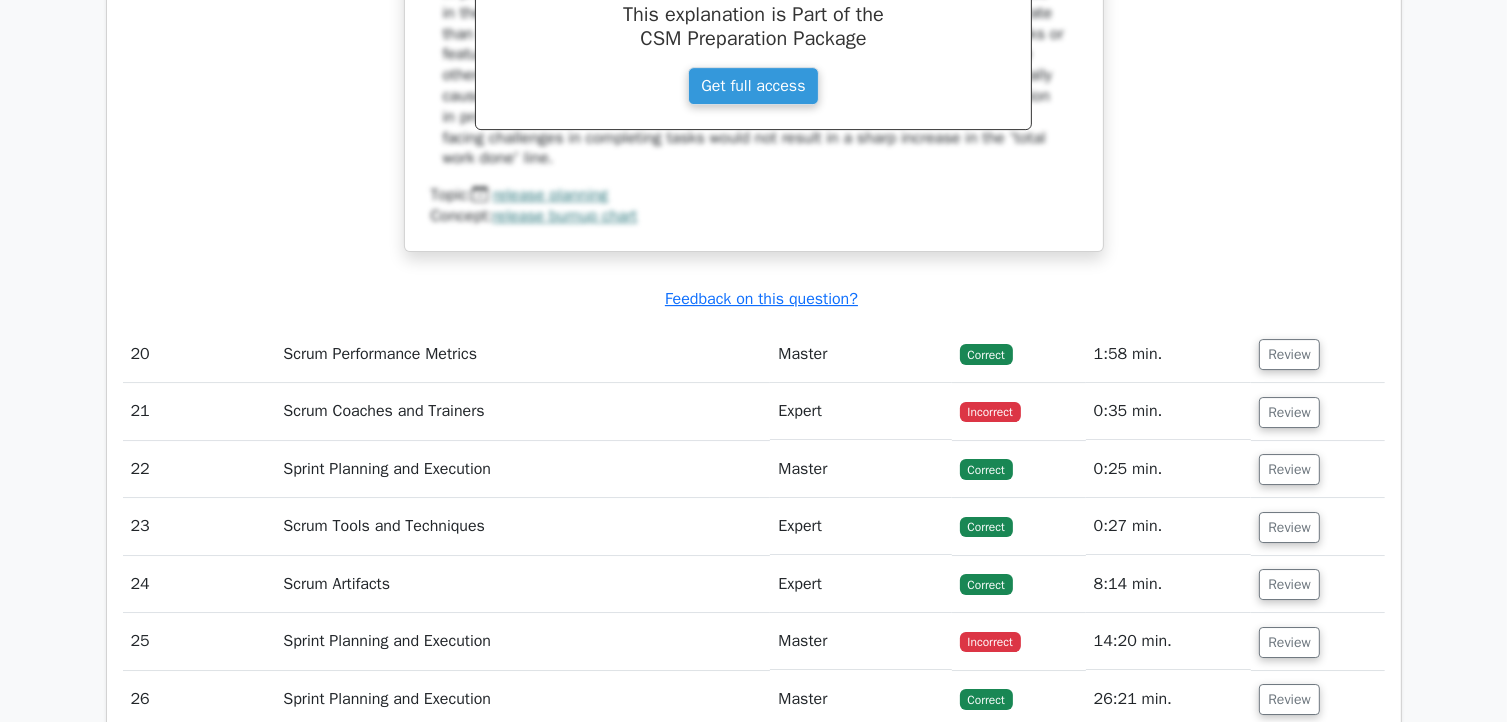 scroll, scrollTop: 6575, scrollLeft: 0, axis: vertical 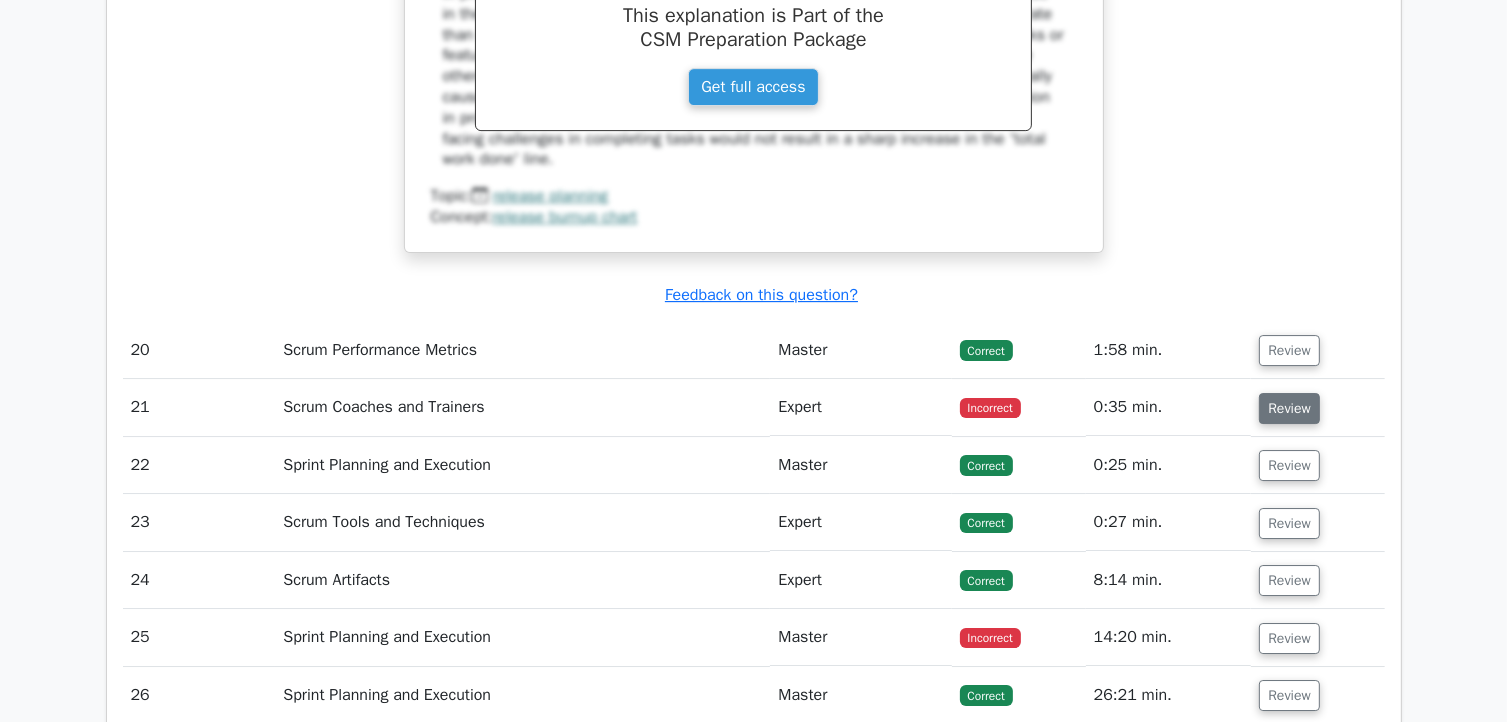 click on "Review" at bounding box center [1289, 408] 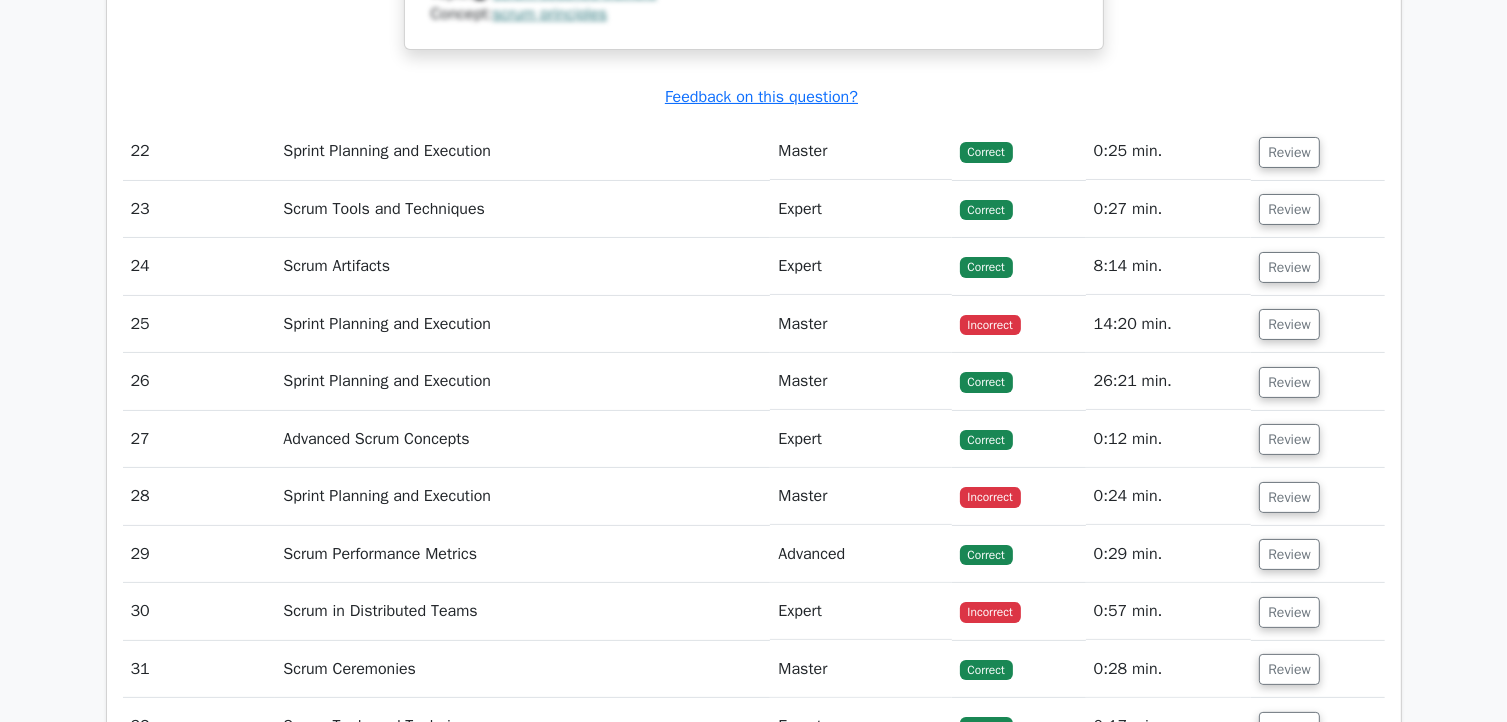 scroll, scrollTop: 7744, scrollLeft: 0, axis: vertical 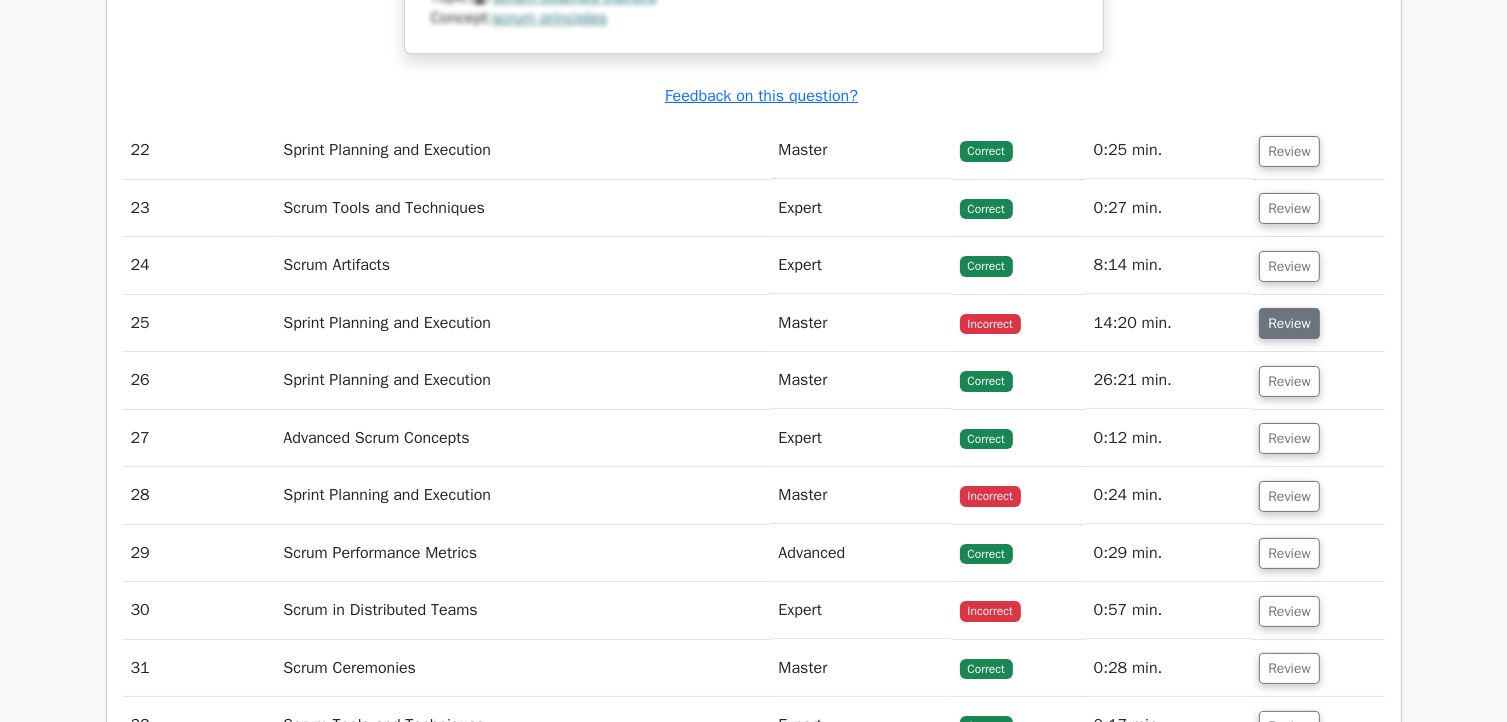click on "Review" at bounding box center [1289, 323] 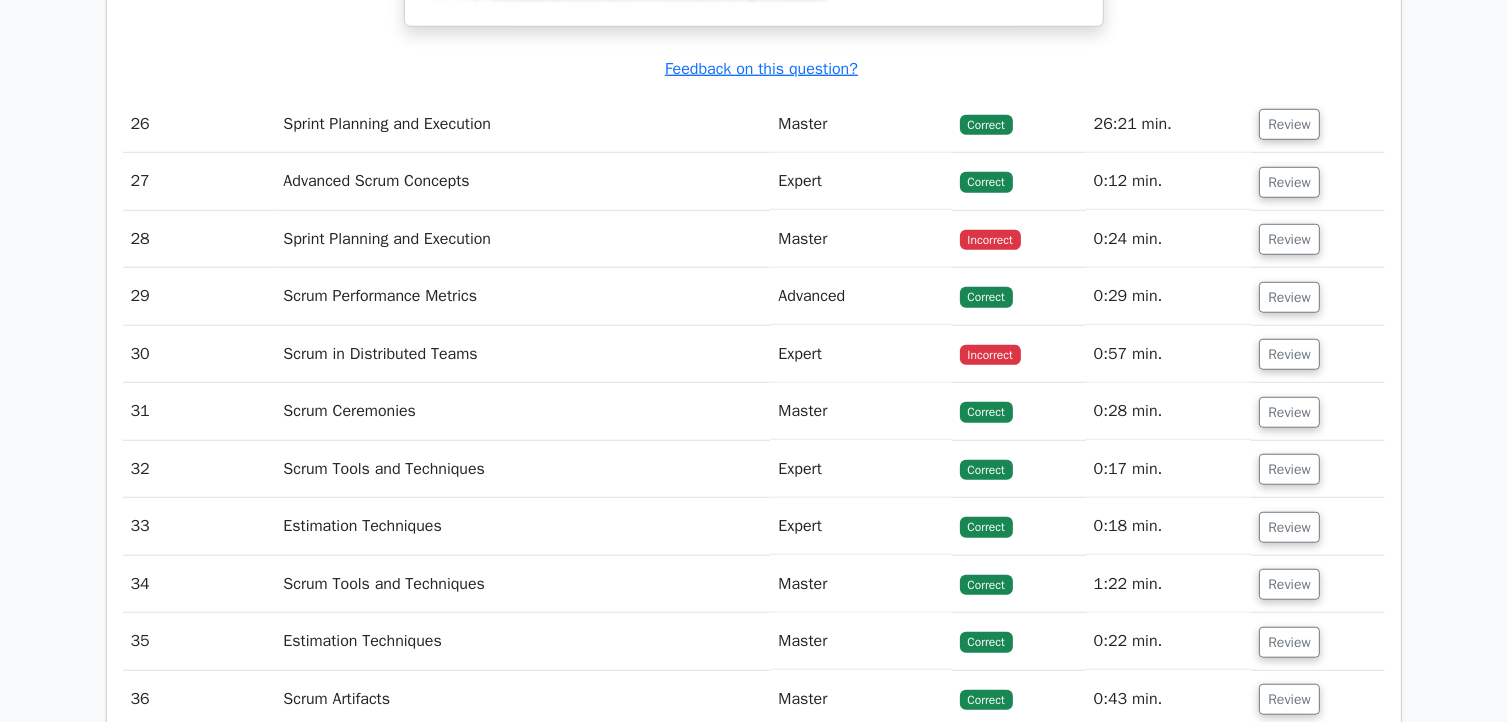 scroll, scrollTop: 9007, scrollLeft: 0, axis: vertical 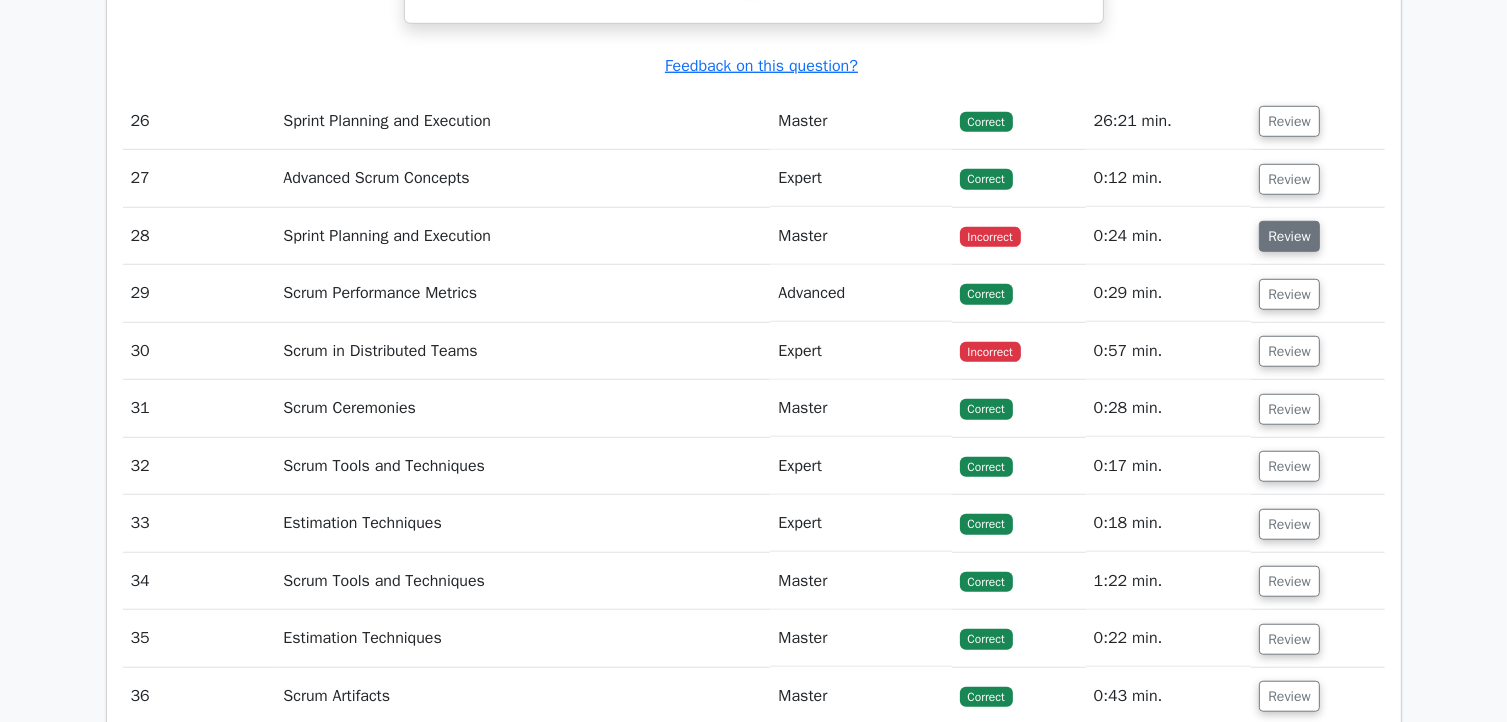 click on "Review" at bounding box center (1289, 236) 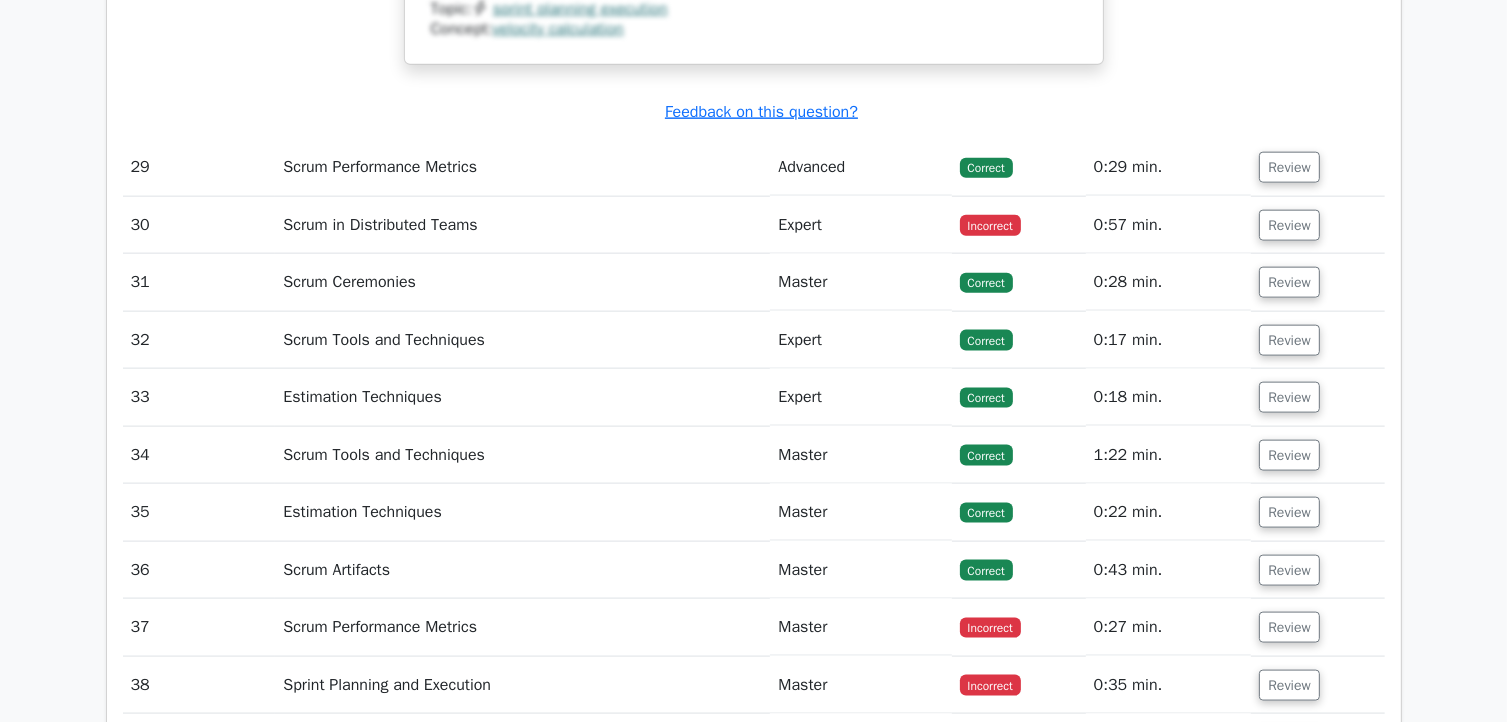 scroll, scrollTop: 10072, scrollLeft: 0, axis: vertical 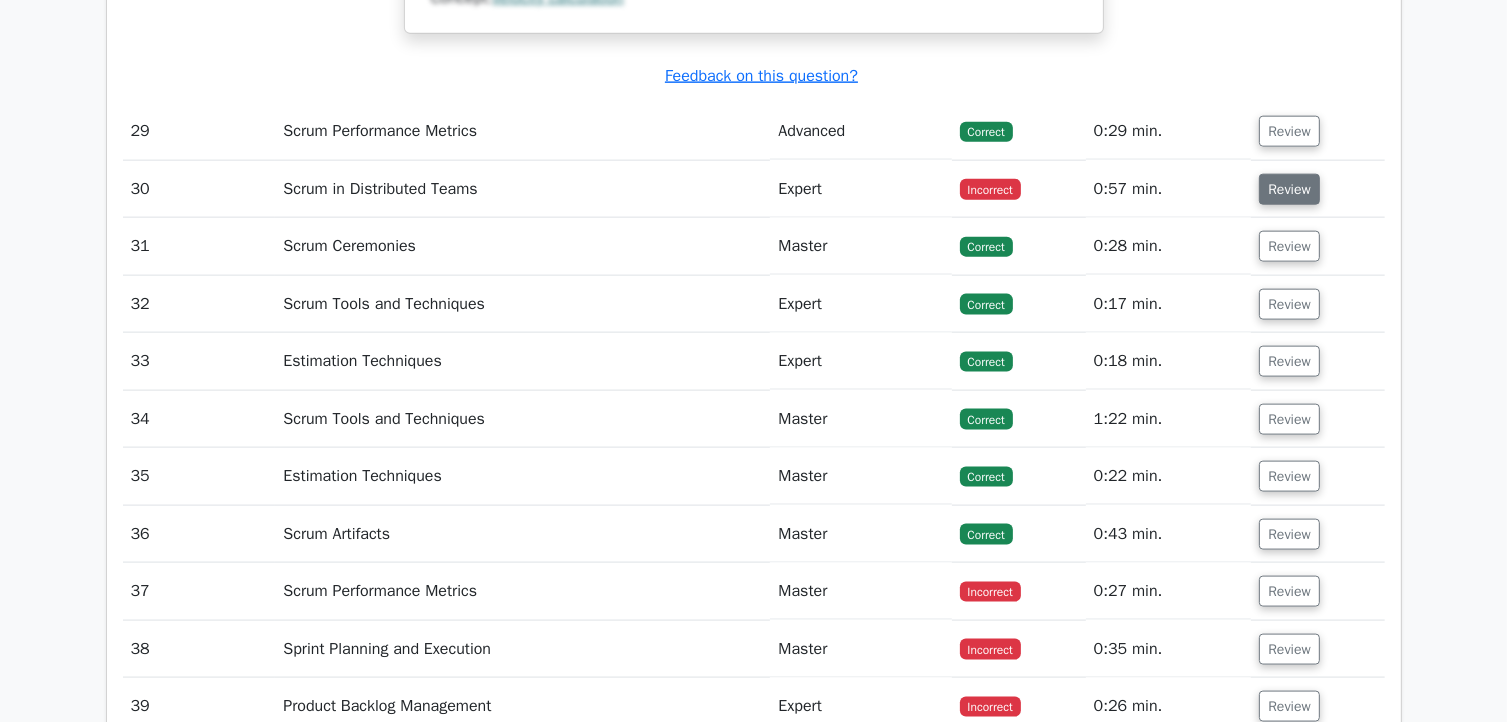 click on "Review" at bounding box center [1289, 189] 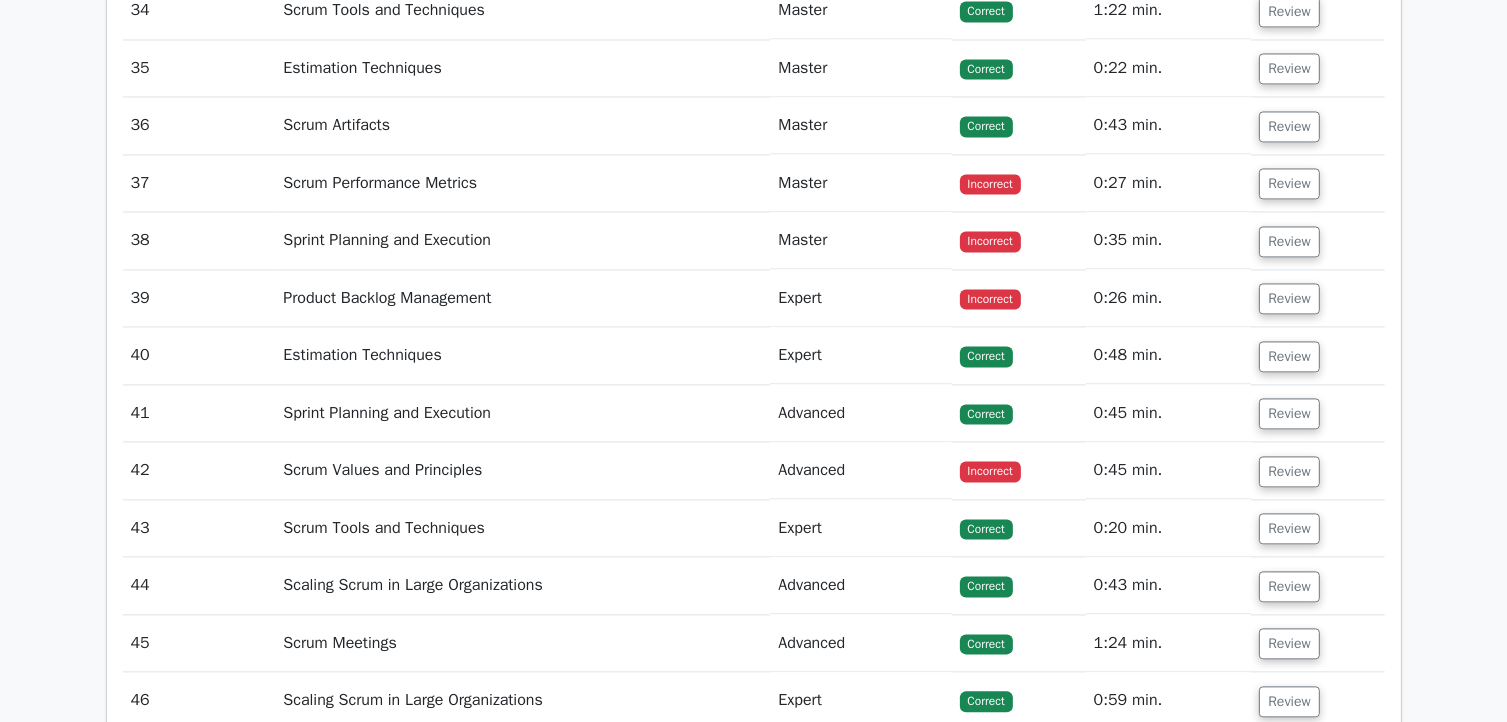 scroll, scrollTop: 11596, scrollLeft: 0, axis: vertical 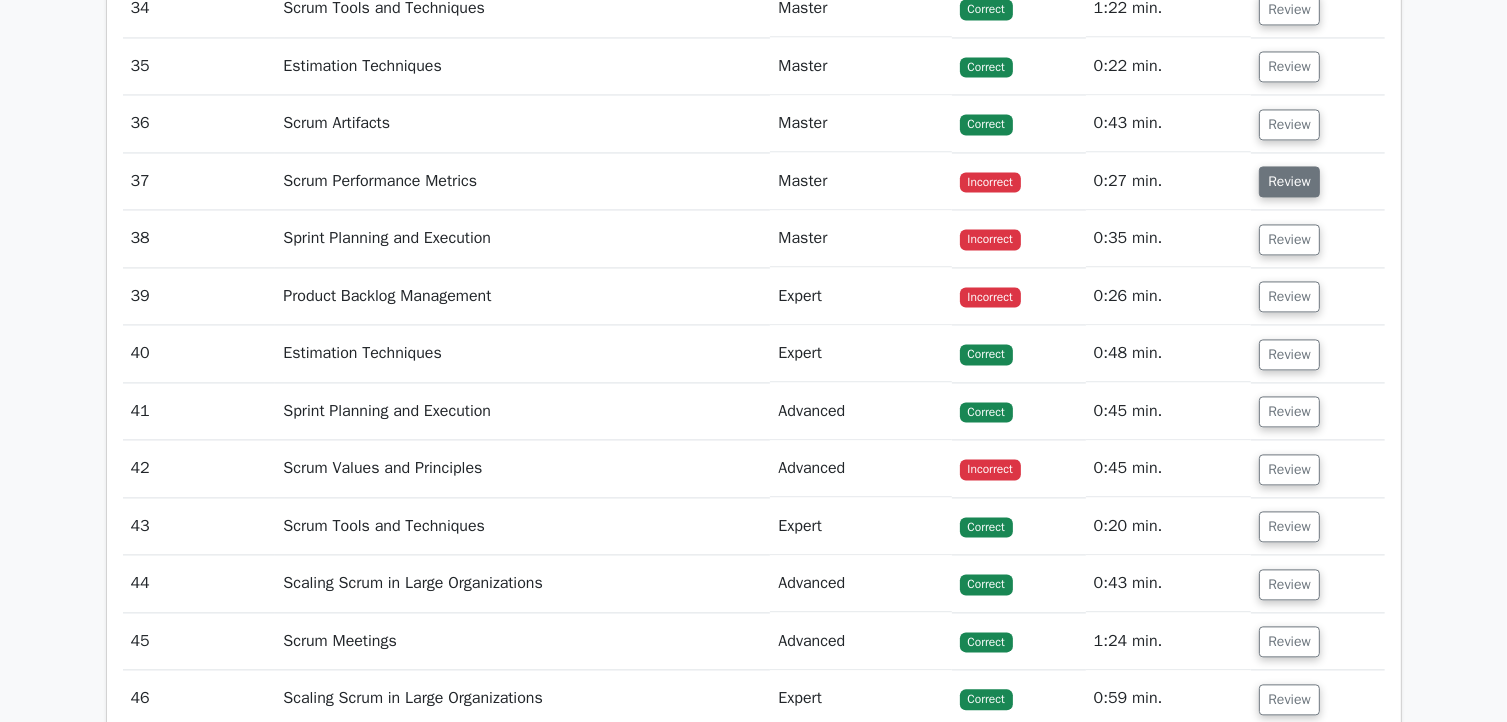 click on "Review" at bounding box center [1289, 181] 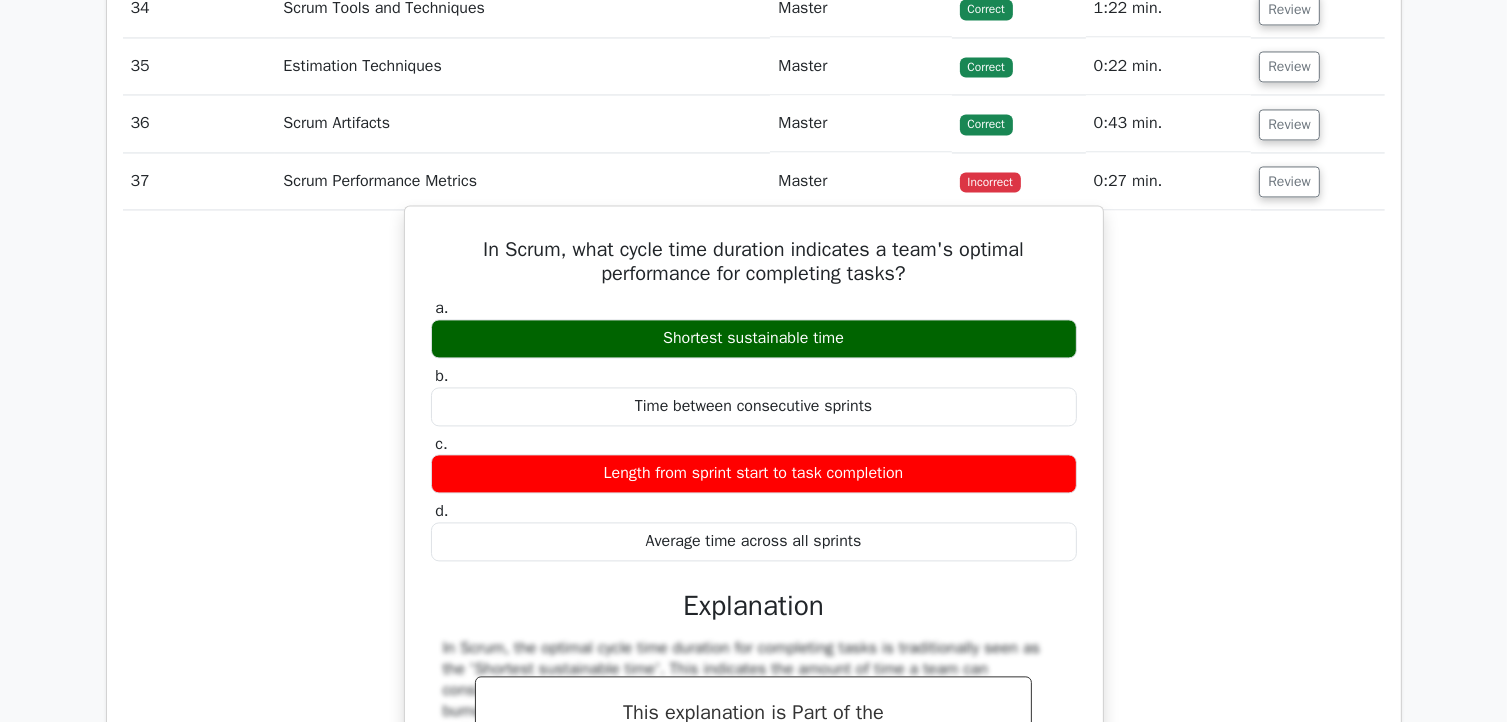 scroll, scrollTop: 0, scrollLeft: 0, axis: both 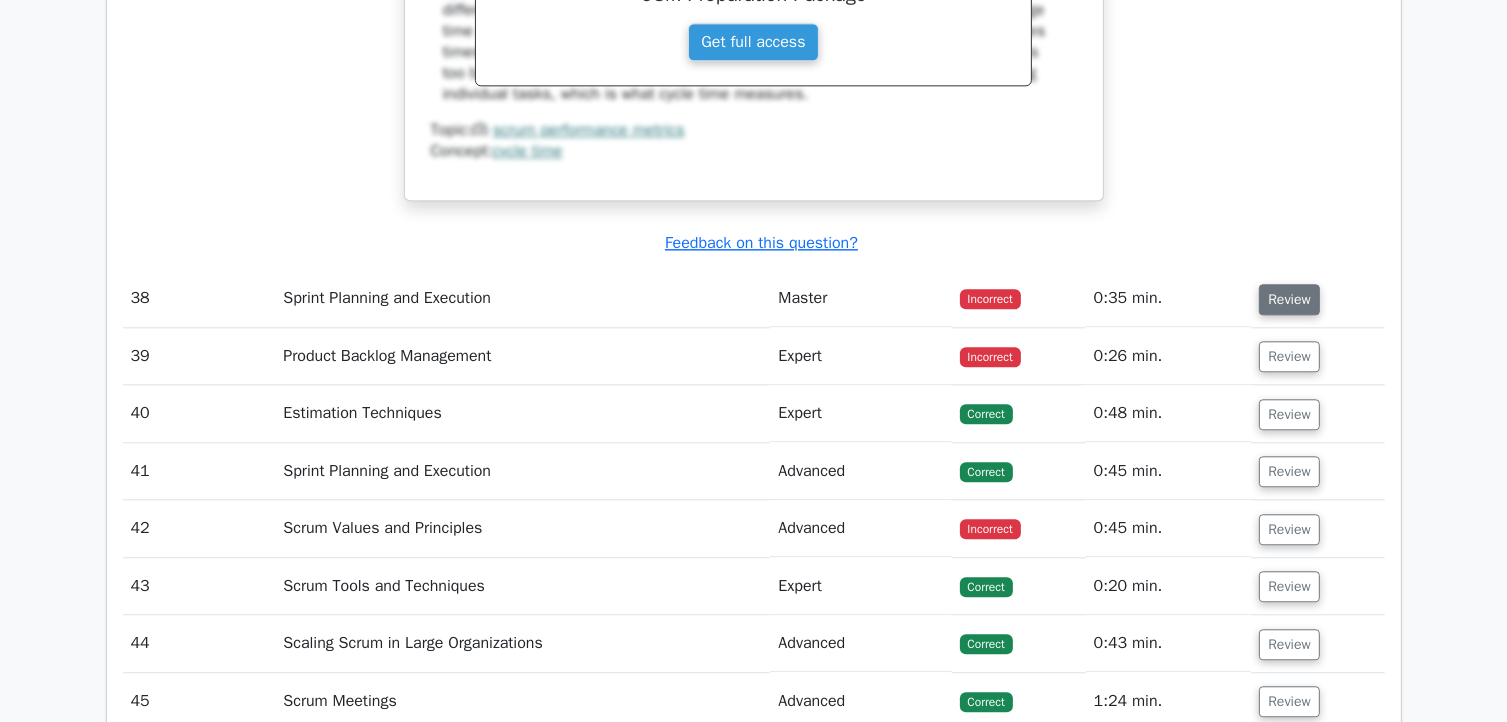 click on "Review" at bounding box center (1289, 299) 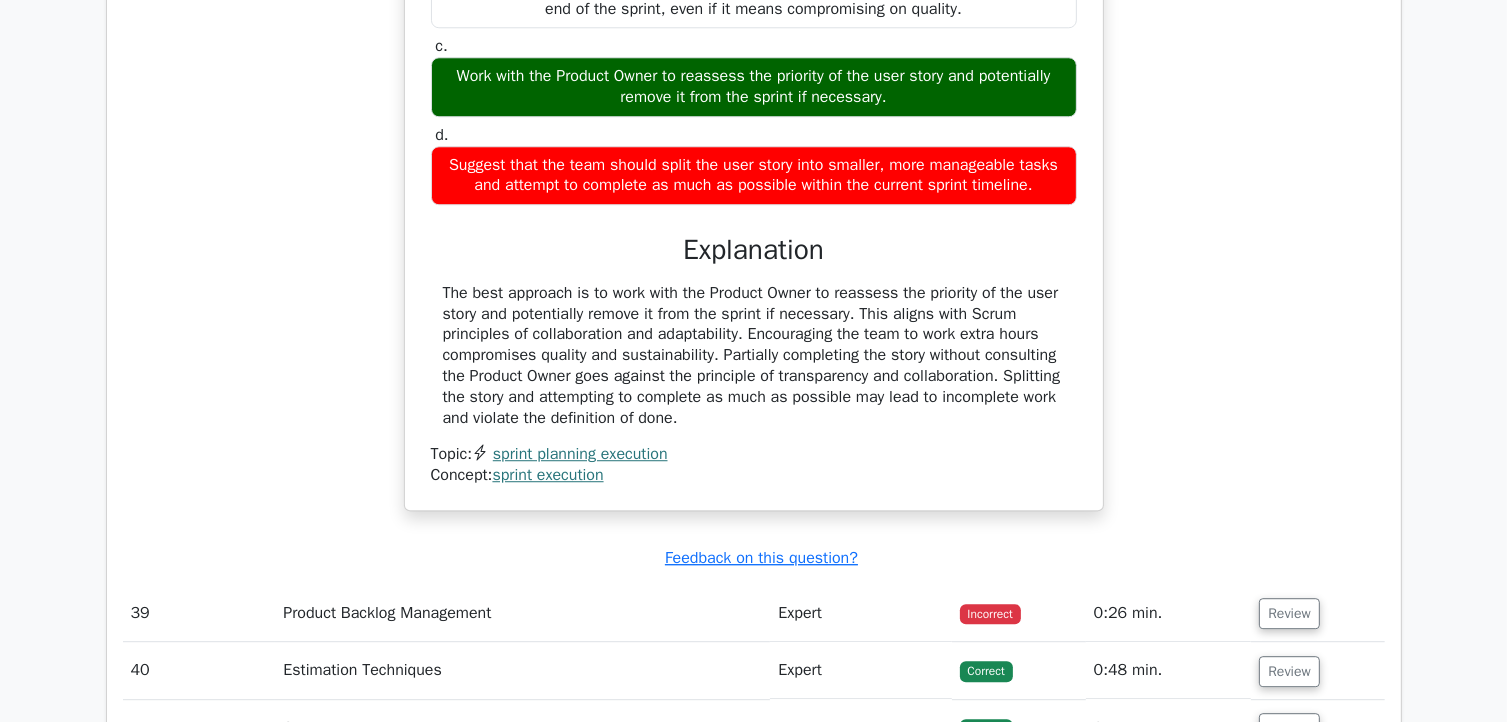 scroll, scrollTop: 13124, scrollLeft: 0, axis: vertical 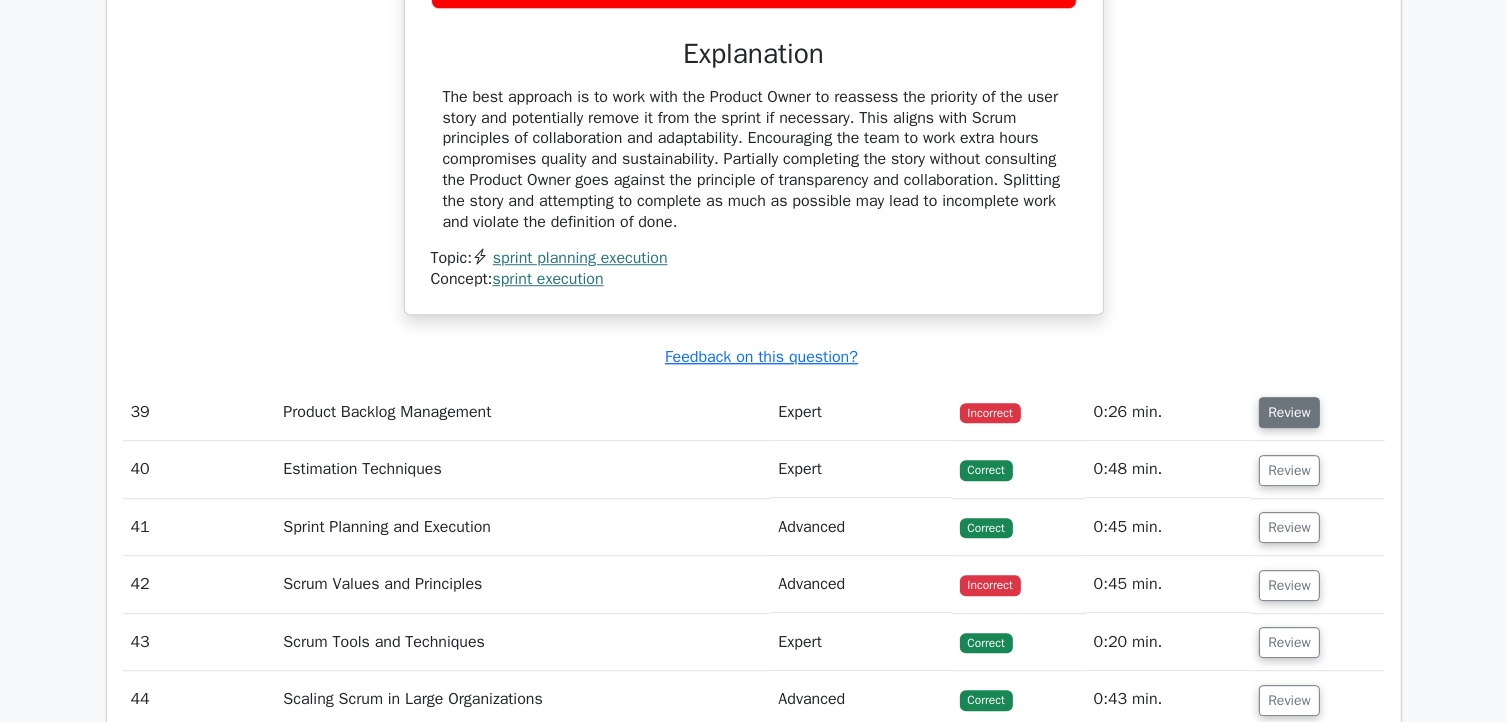 click on "Review" at bounding box center (1289, 412) 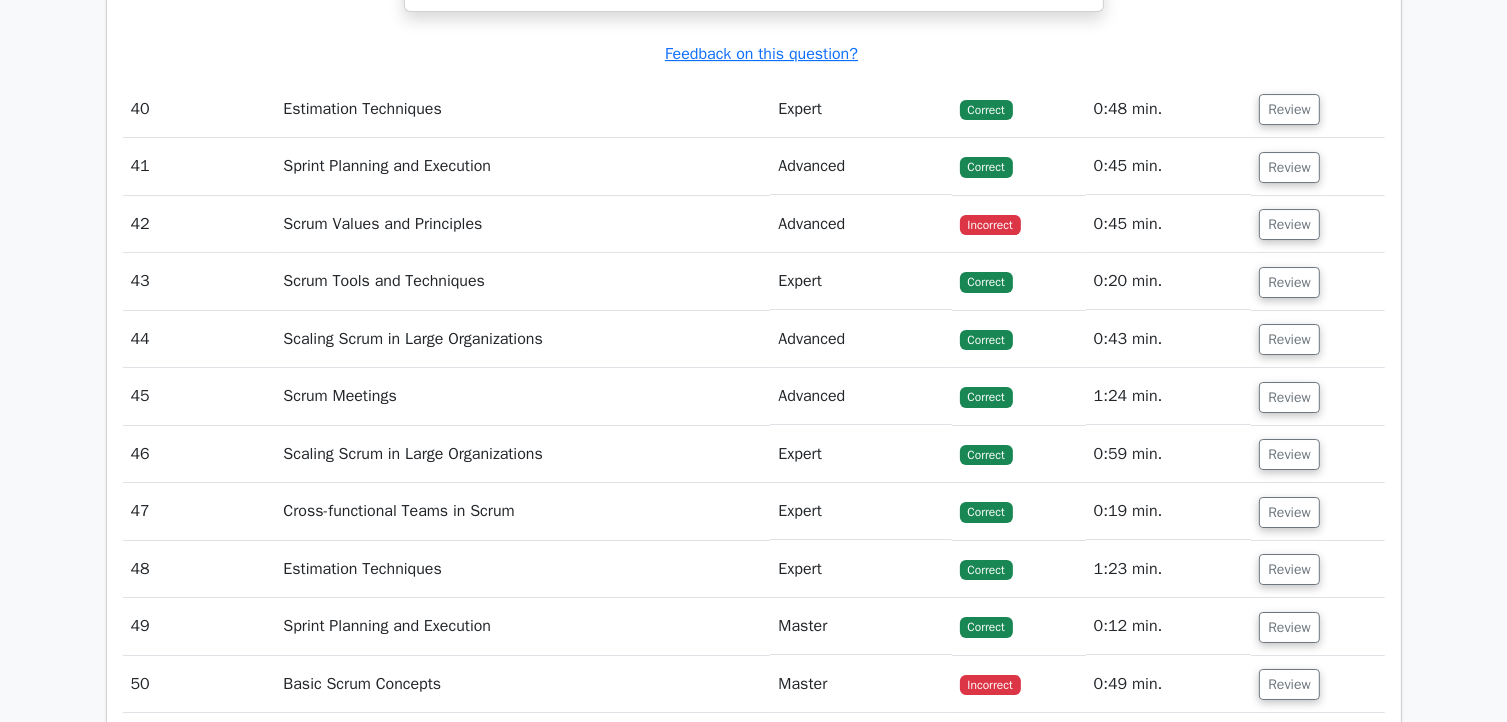 scroll, scrollTop: 14516, scrollLeft: 0, axis: vertical 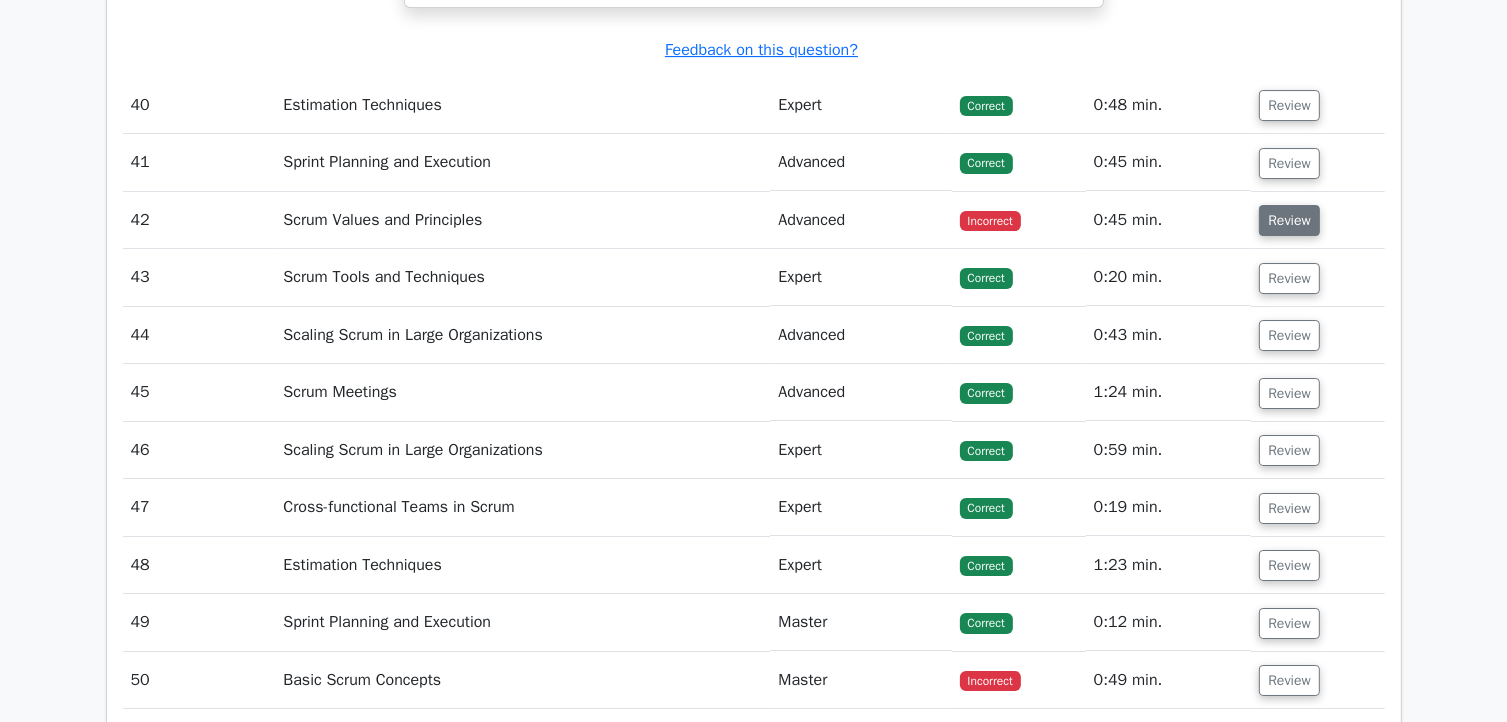 click on "Review" at bounding box center [1289, 220] 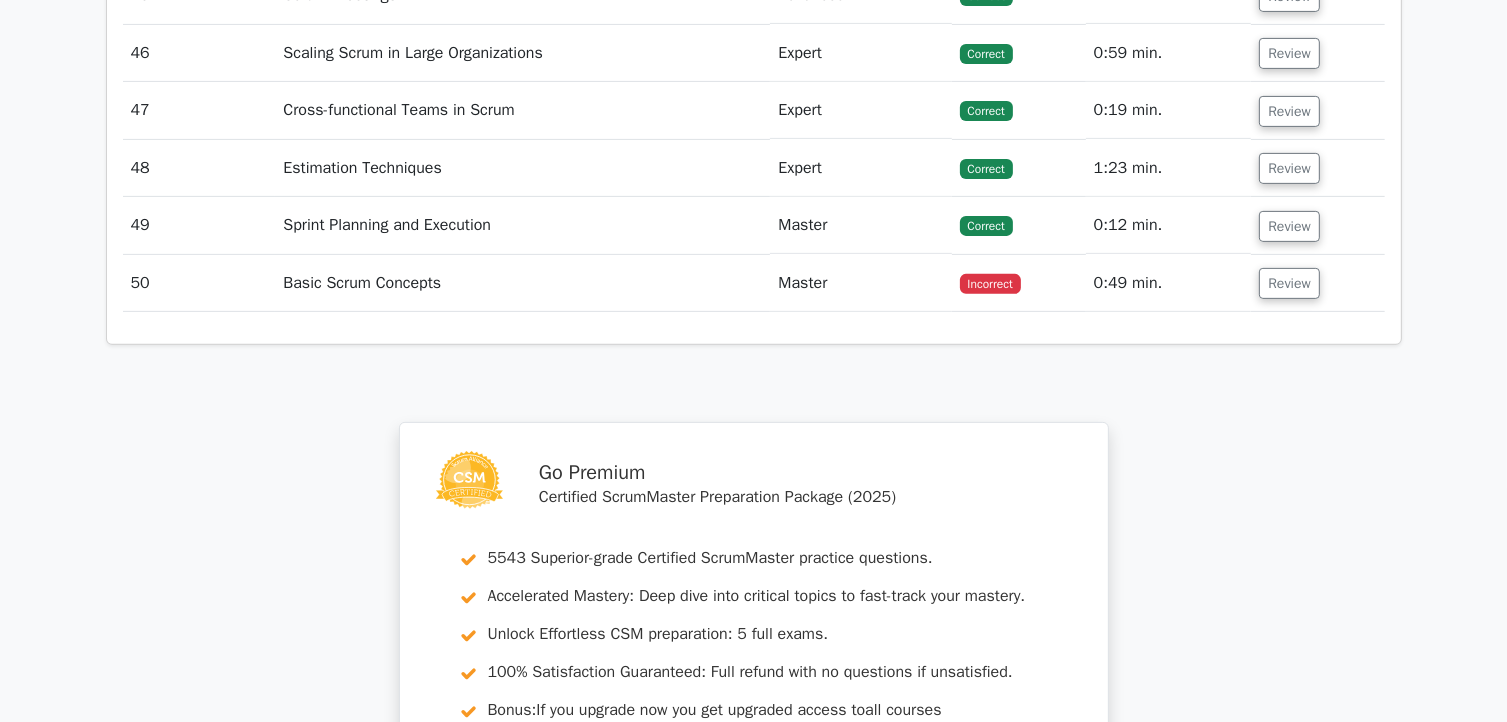 scroll, scrollTop: 15772, scrollLeft: 0, axis: vertical 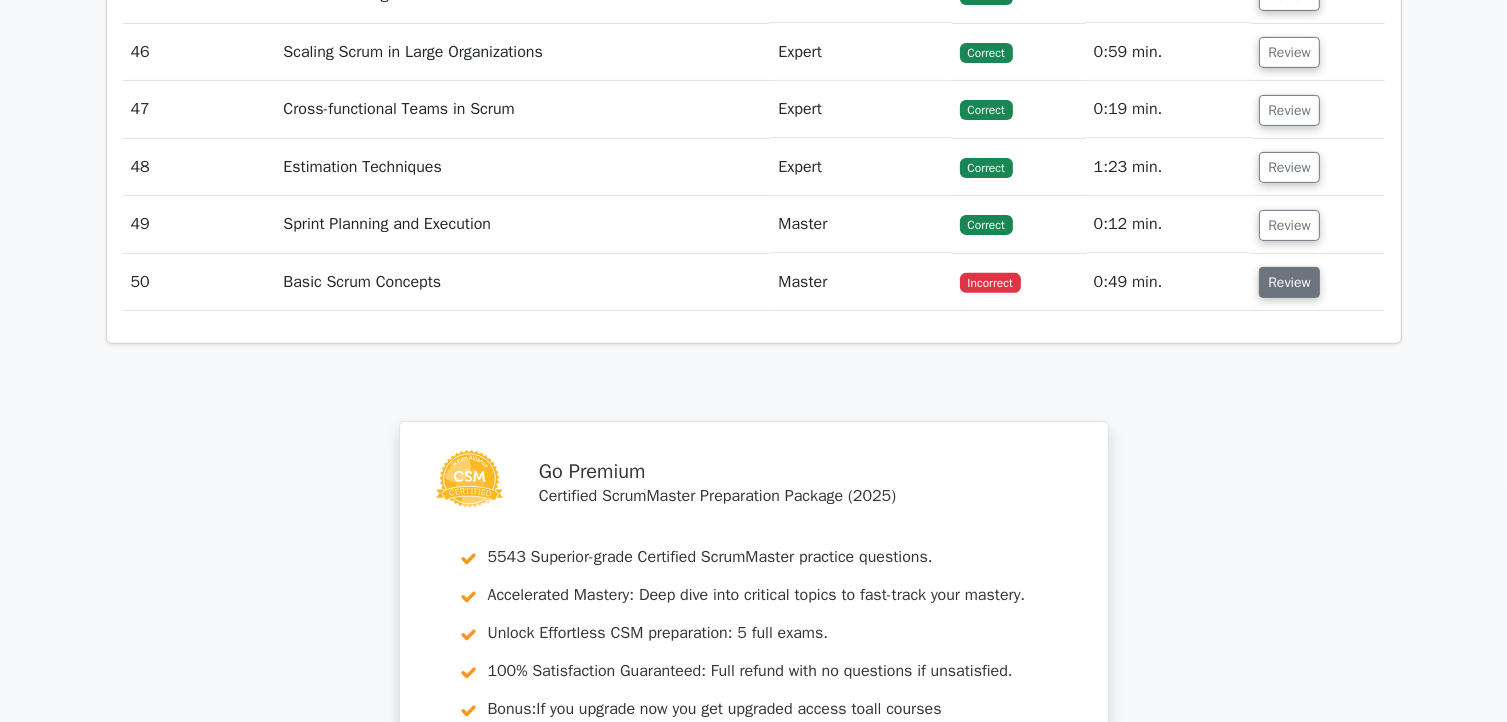 click on "Review" at bounding box center [1289, 282] 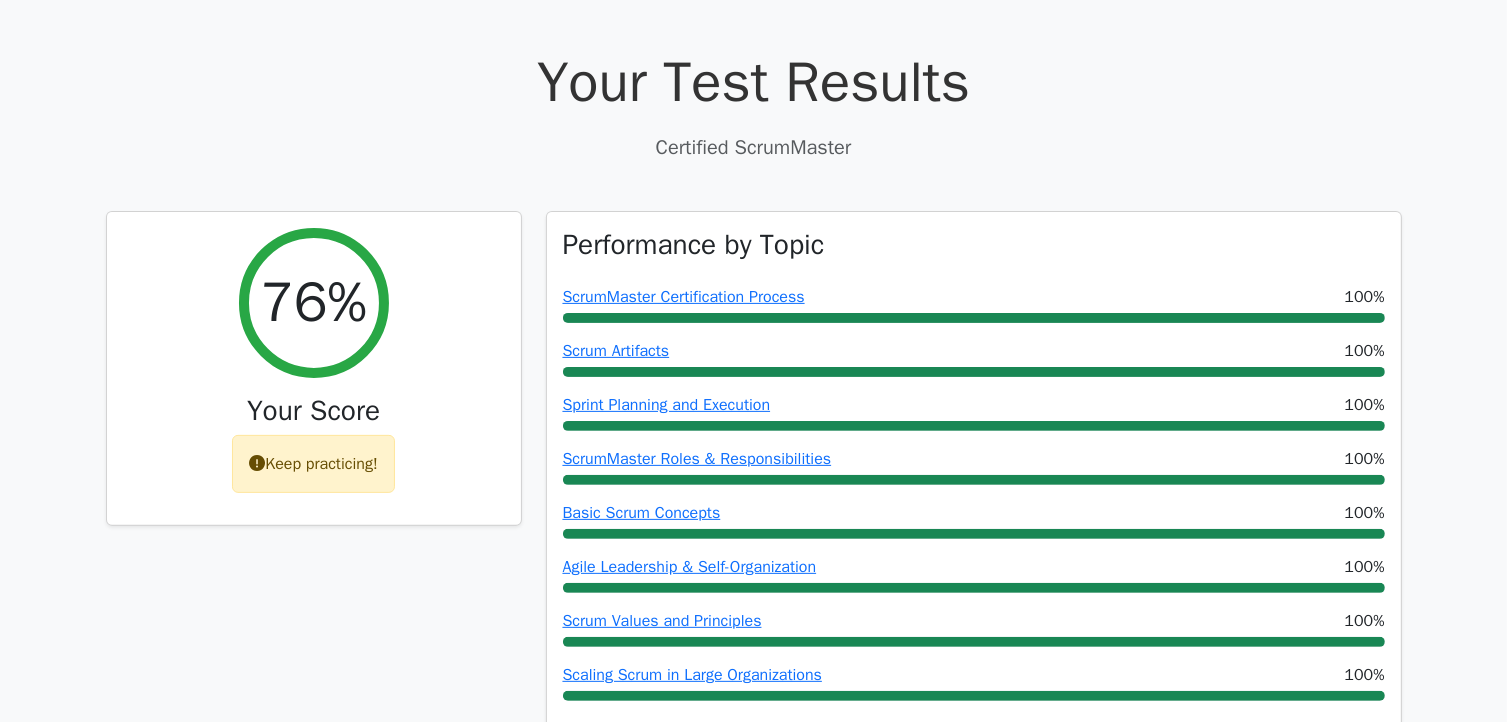 scroll, scrollTop: 523, scrollLeft: 0, axis: vertical 